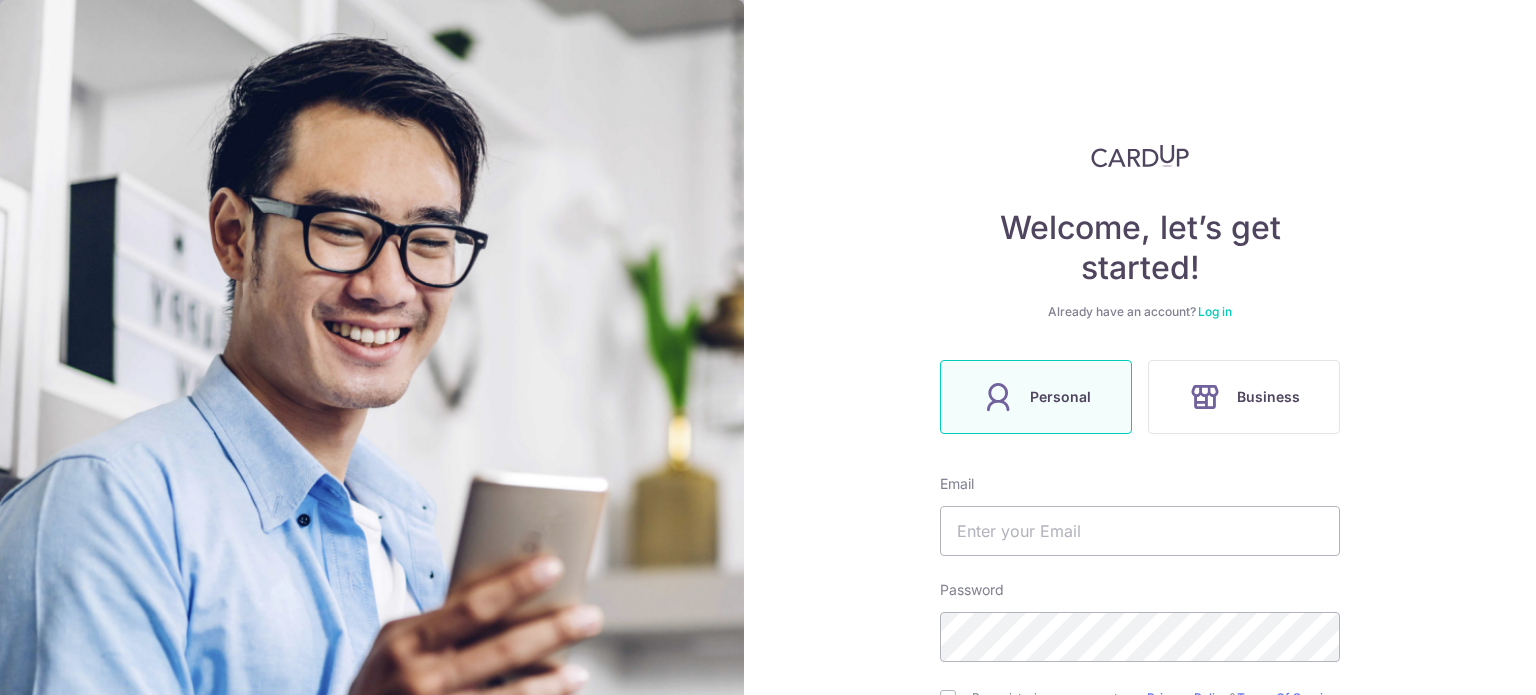 scroll, scrollTop: 0, scrollLeft: 0, axis: both 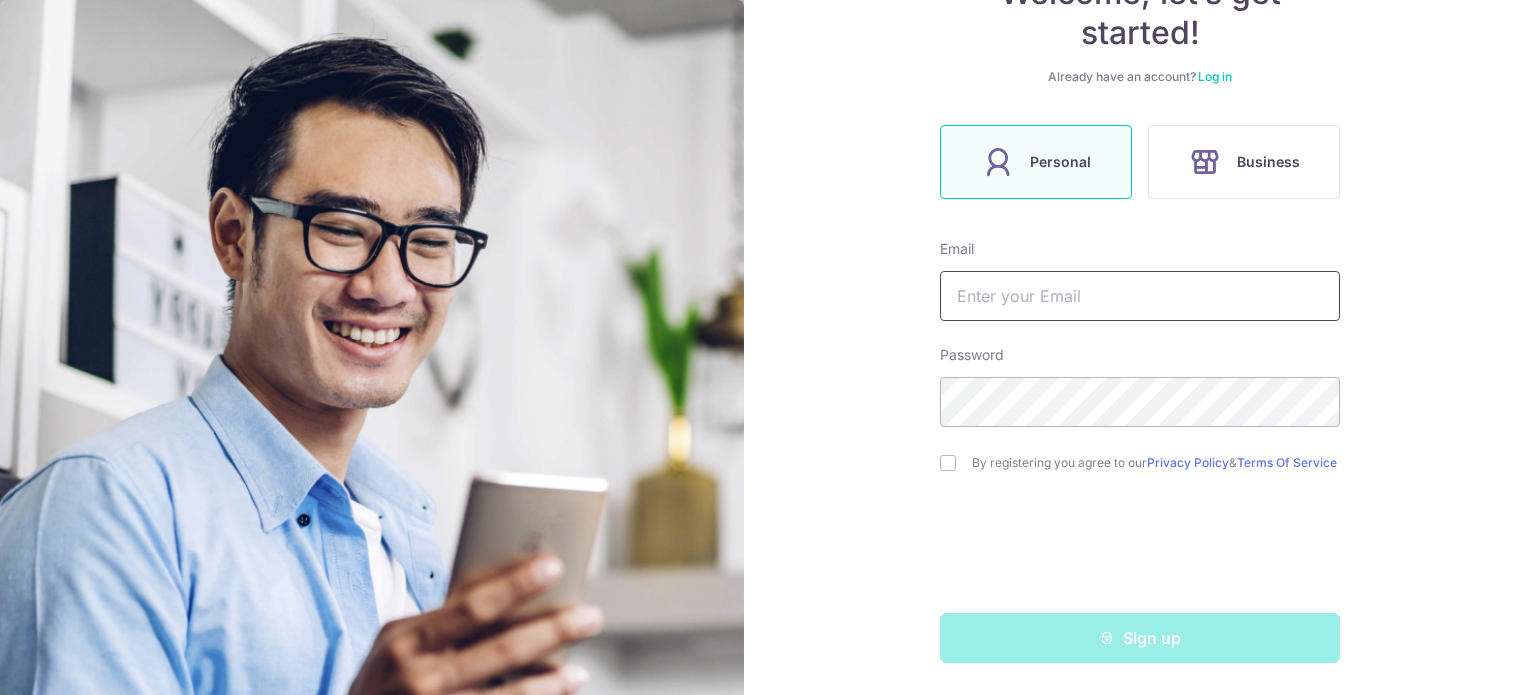 click at bounding box center [1140, 296] 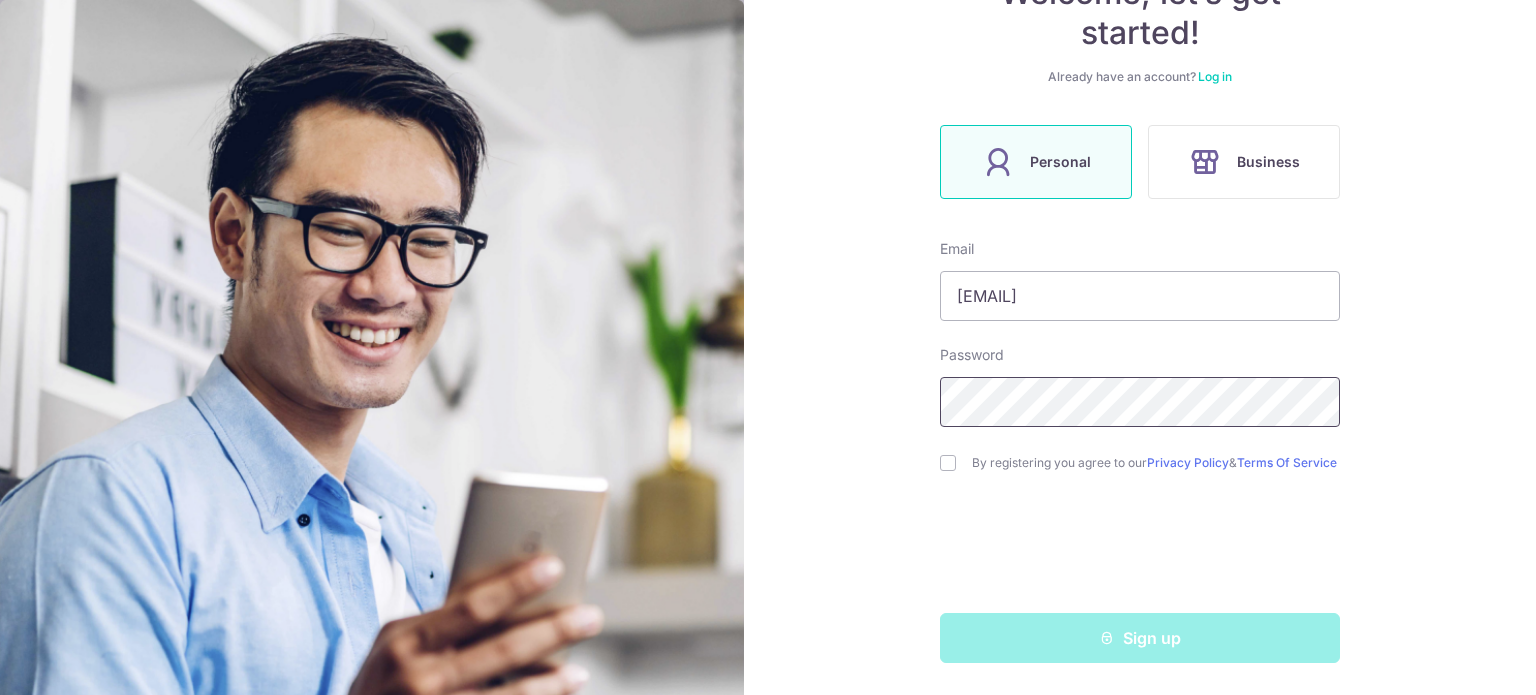 click on "Welcome, let’s get started!
Already have an account?  Log in
Personal
Business
Email
cvhtsl@gmail.com
Password
By registering you agree to our
Privacy Policy
&  Terms Of Service
Sign up" at bounding box center (768, 347) 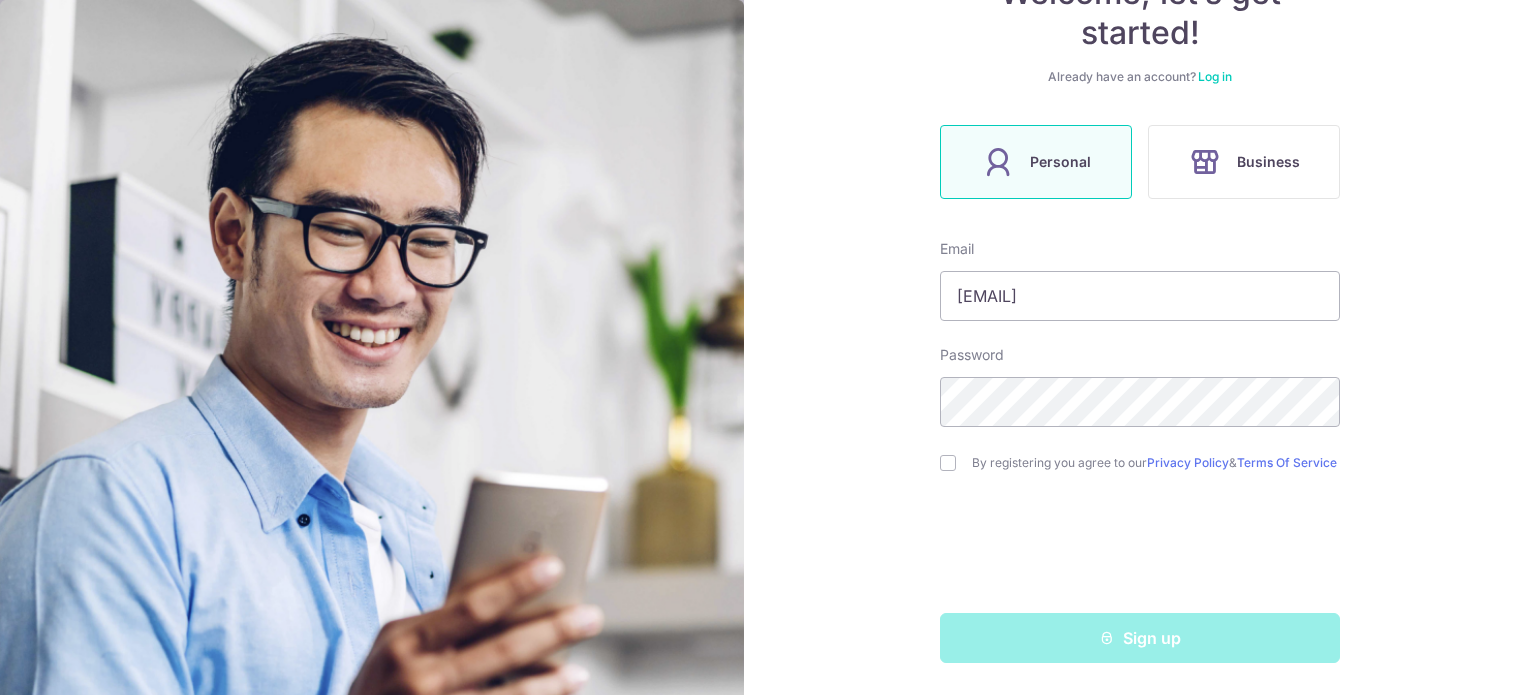 click on "By registering you agree to our
Privacy Policy
&  Terms Of Service" at bounding box center [1140, 463] 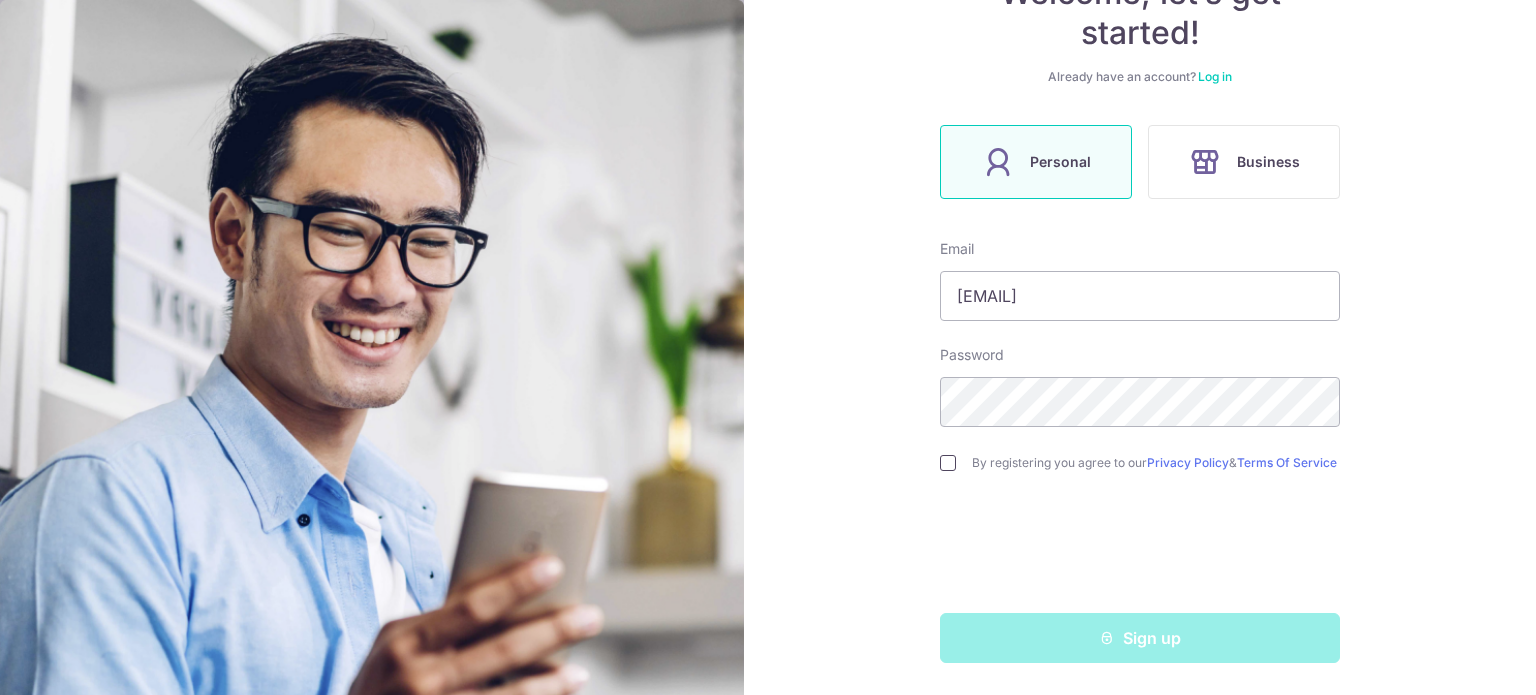 click at bounding box center (948, 463) 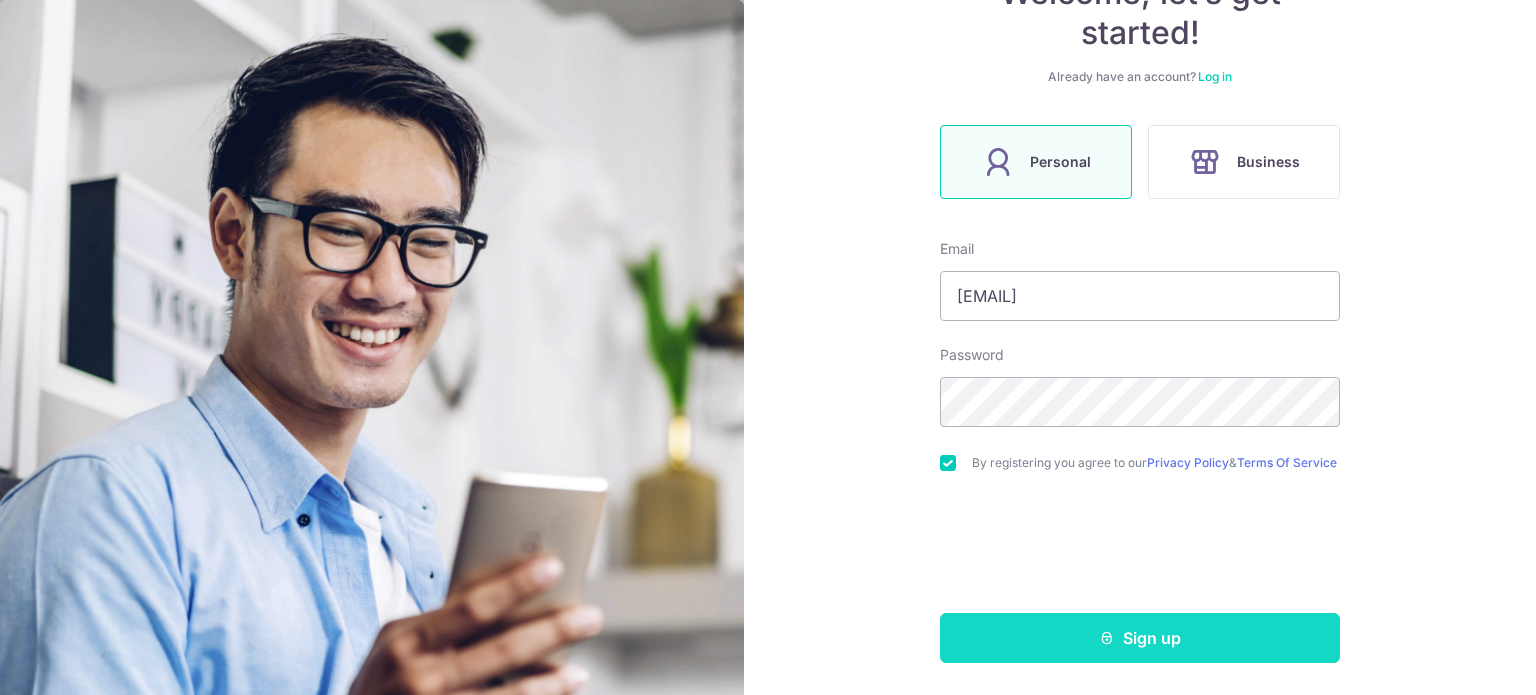 click on "Sign up" at bounding box center [1140, 638] 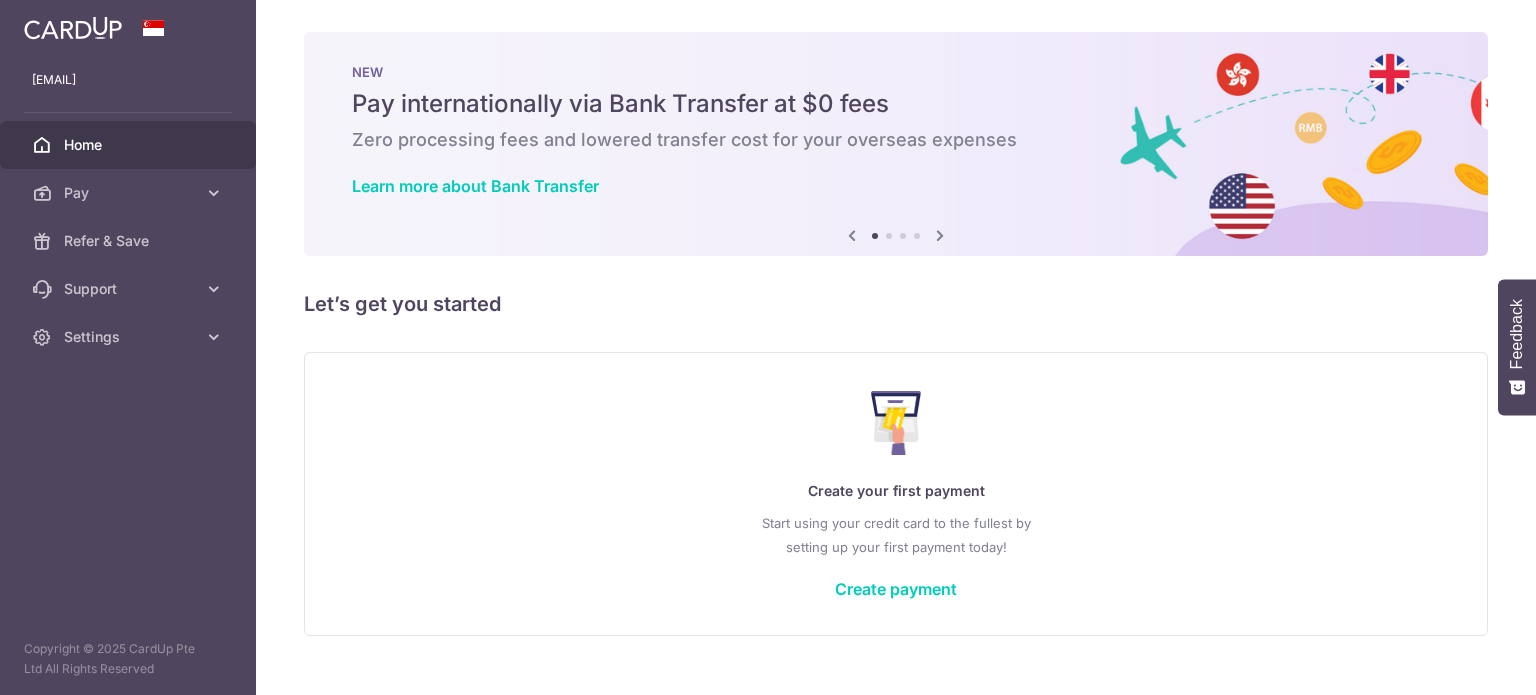 scroll, scrollTop: 0, scrollLeft: 0, axis: both 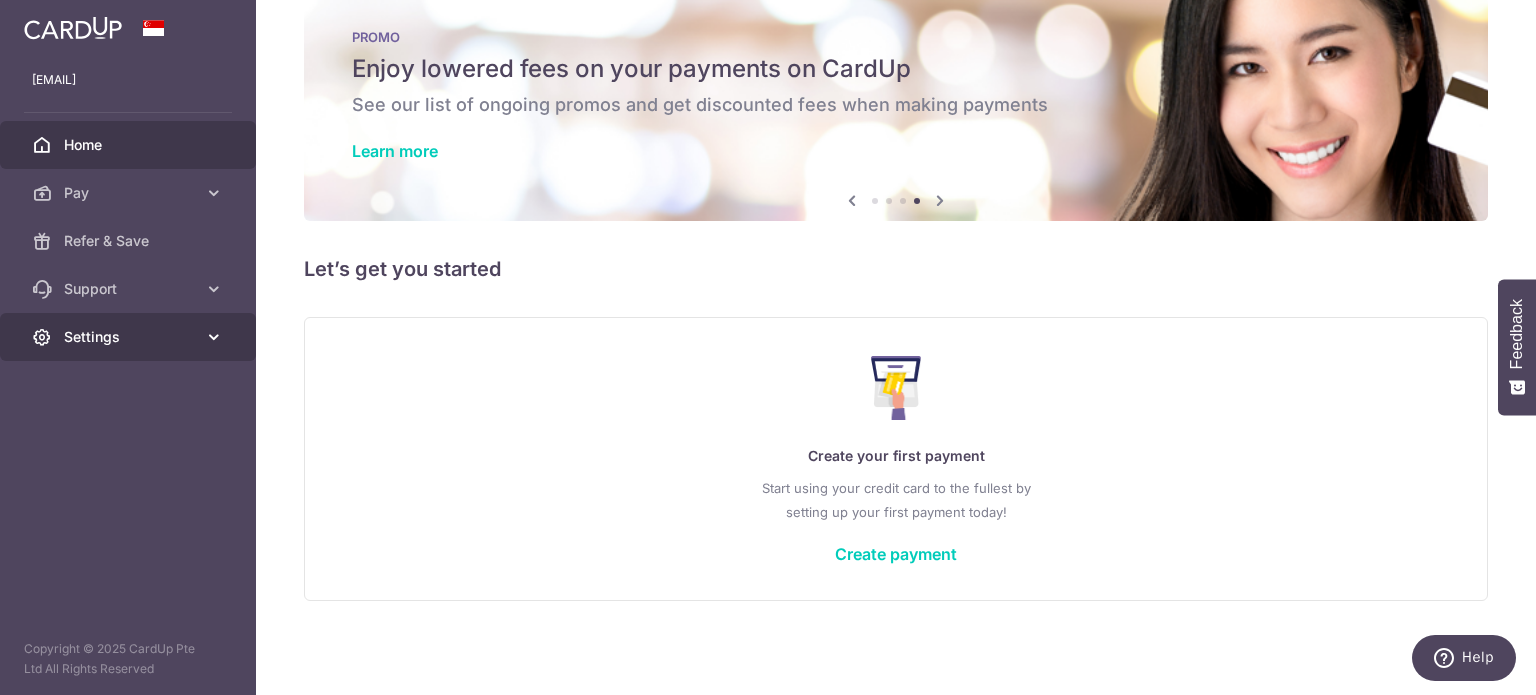 click on "Settings" at bounding box center (130, 337) 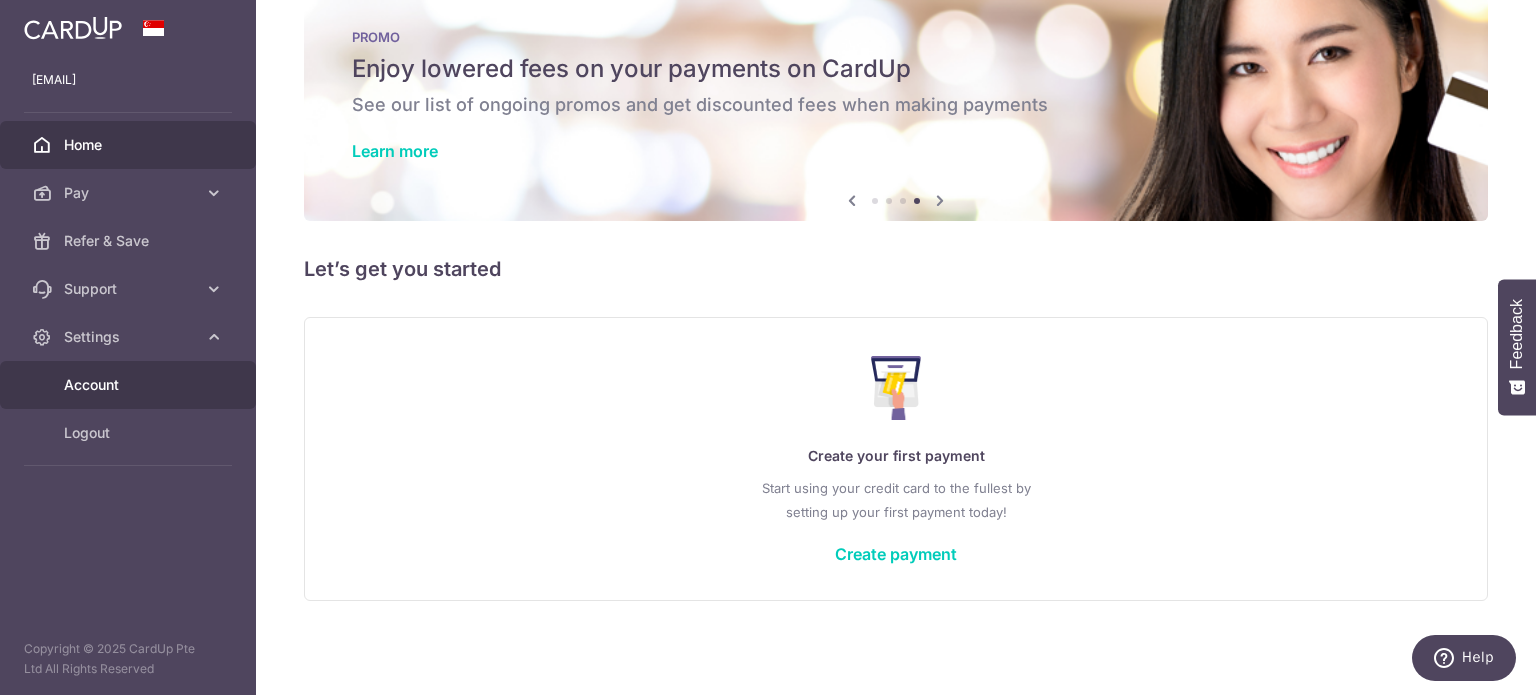 click on "Account" at bounding box center (130, 385) 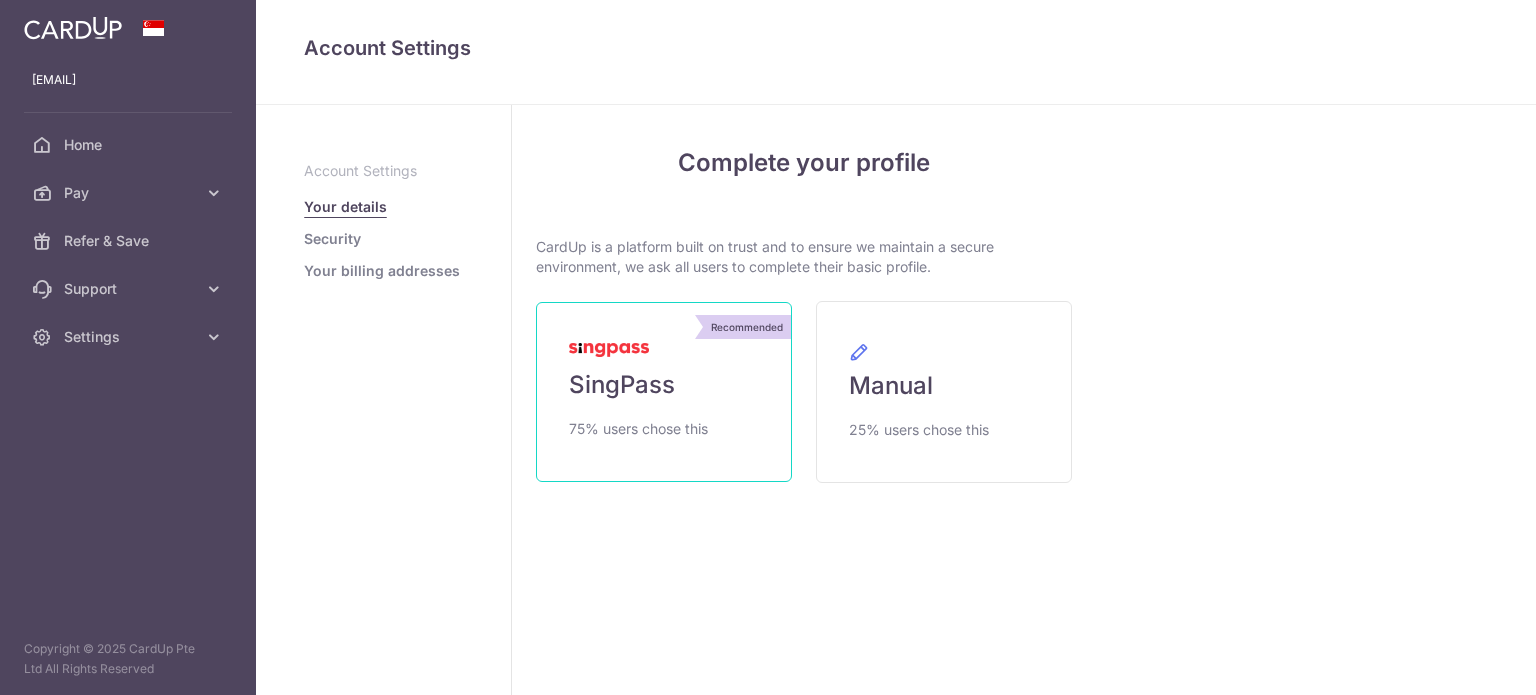scroll, scrollTop: 0, scrollLeft: 0, axis: both 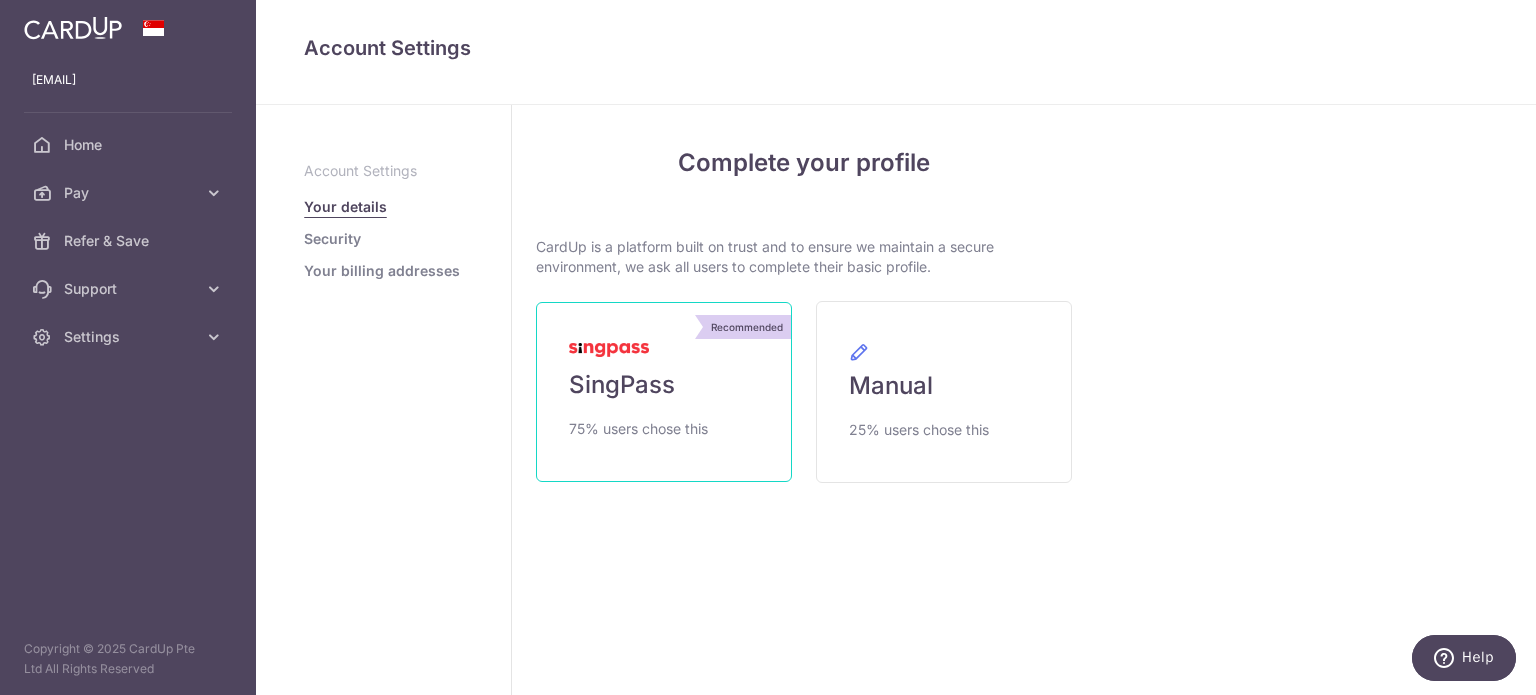 click on "SingPass" at bounding box center [622, 385] 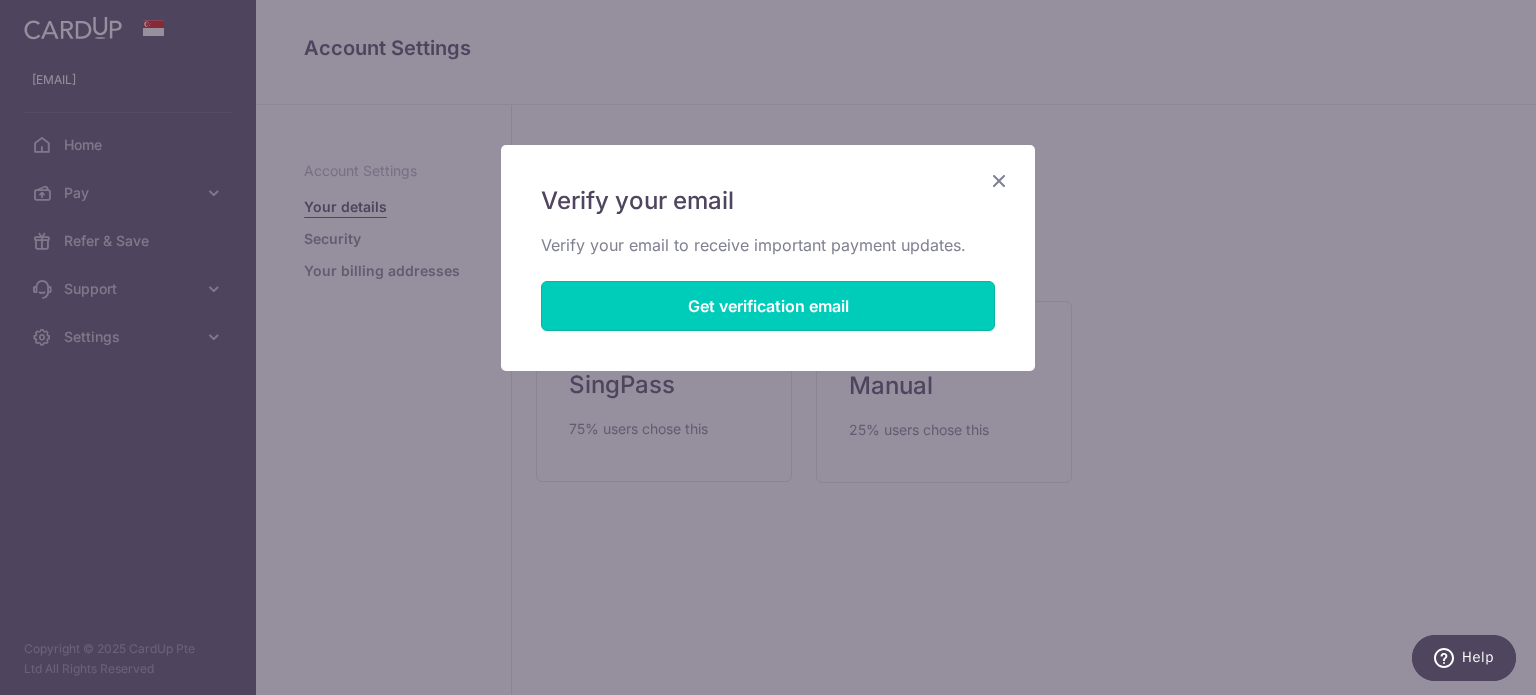 click on "Get verification email" at bounding box center (768, 306) 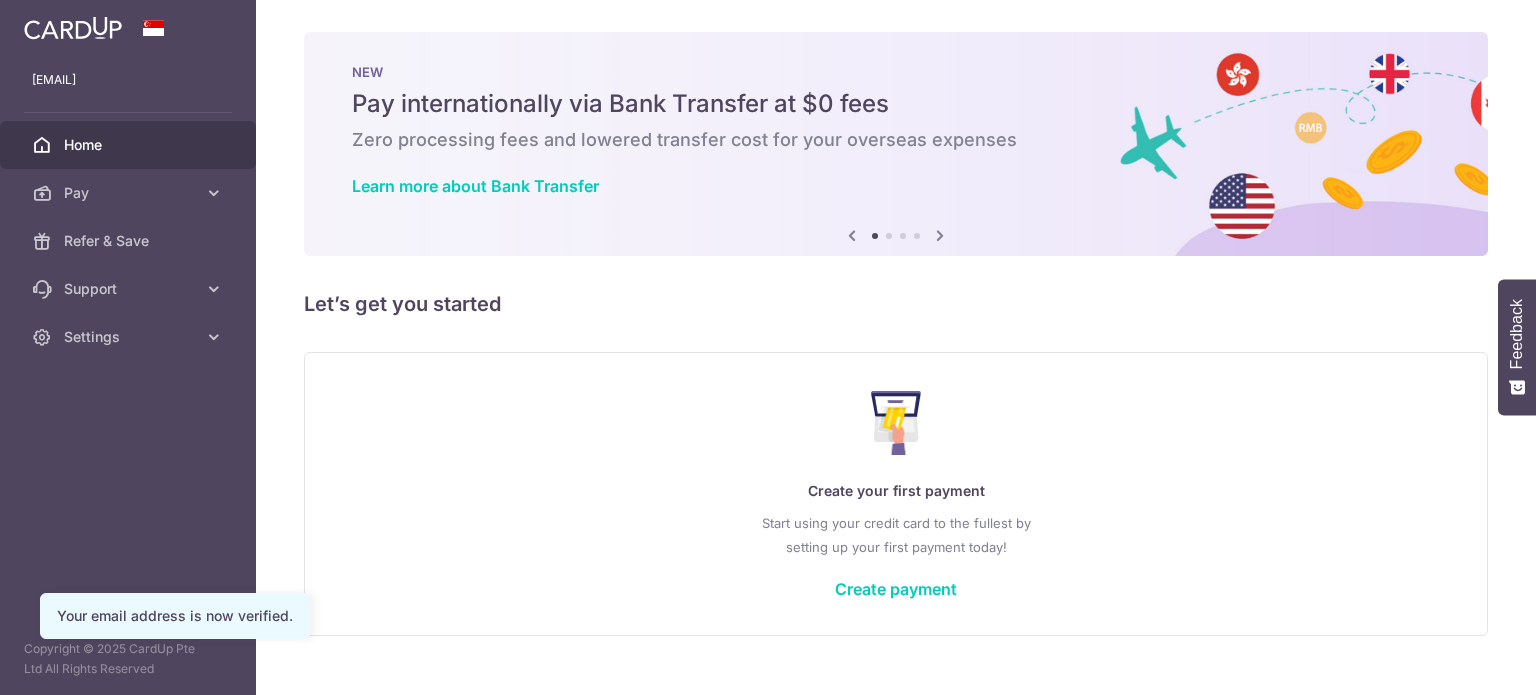 scroll, scrollTop: 0, scrollLeft: 0, axis: both 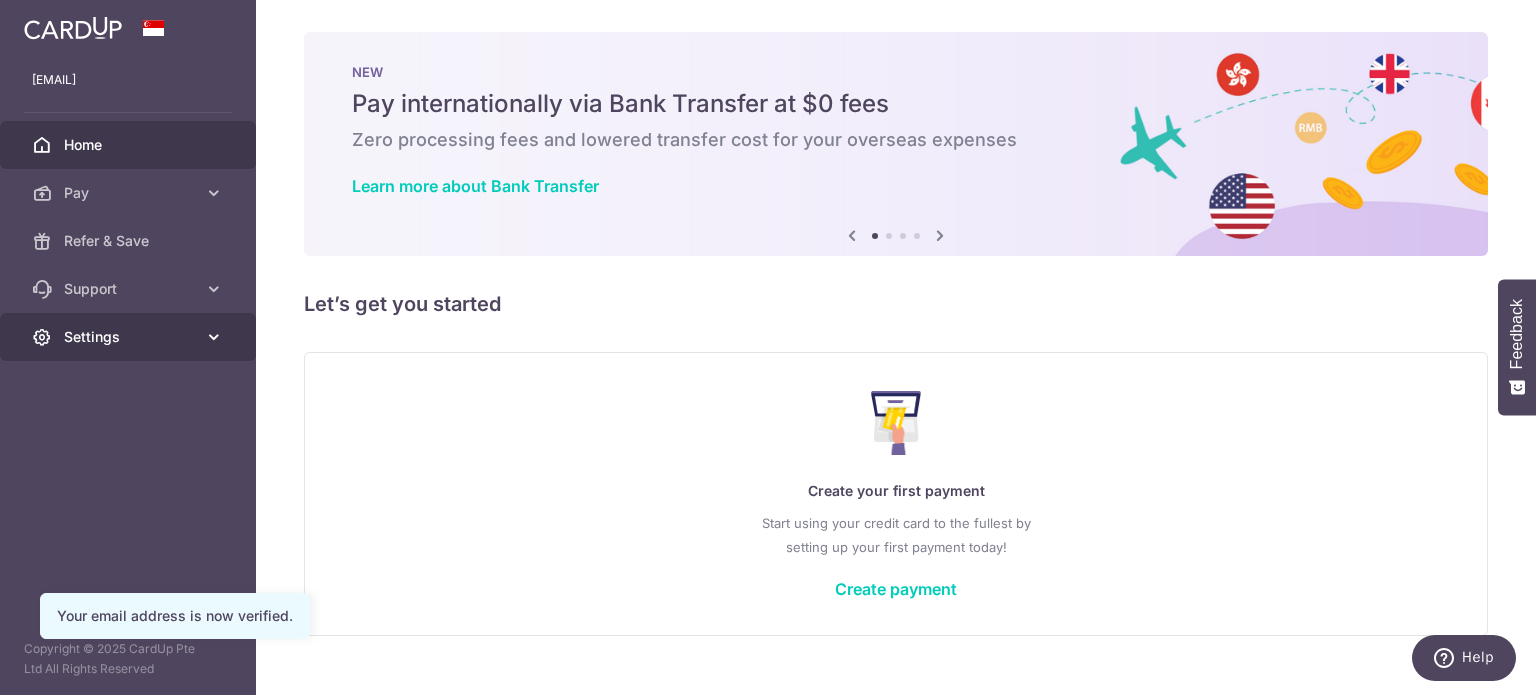 click on "Settings" at bounding box center [130, 337] 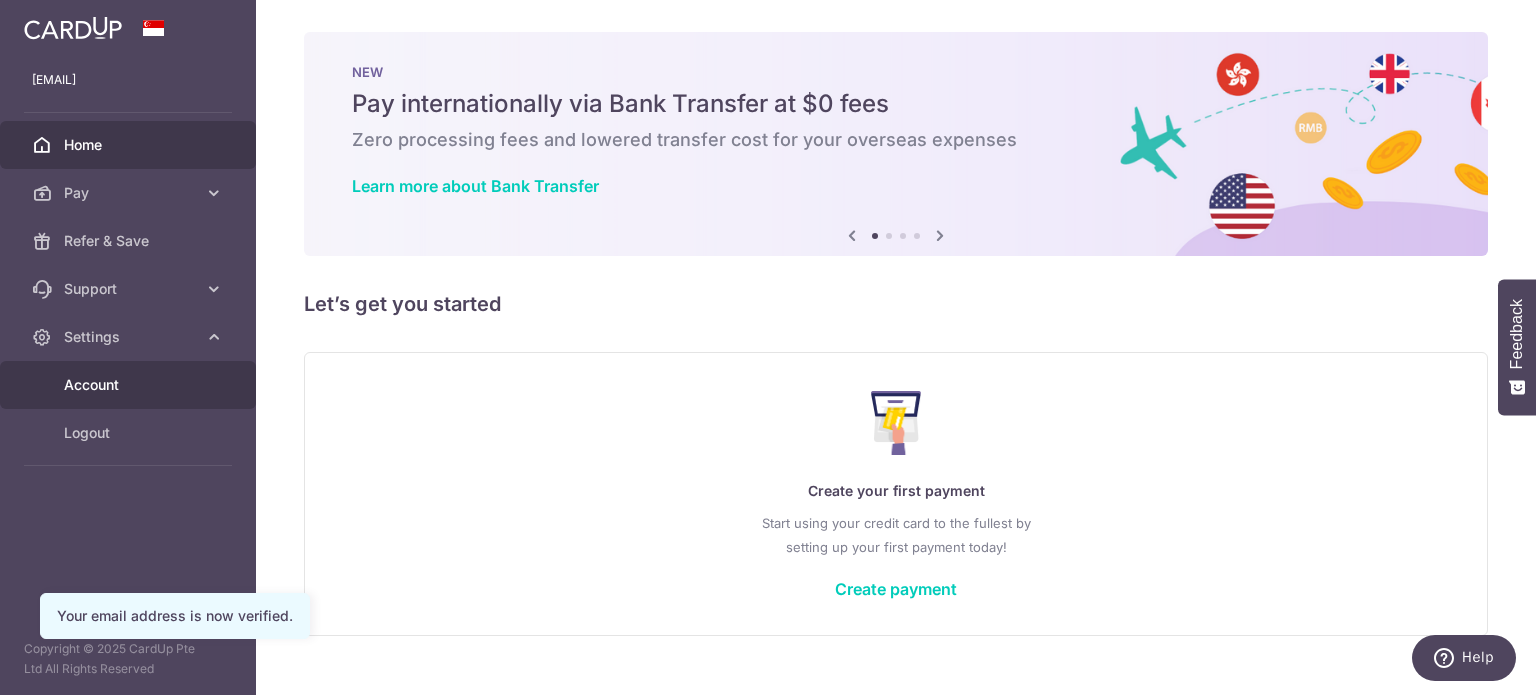 click on "Account" at bounding box center [130, 385] 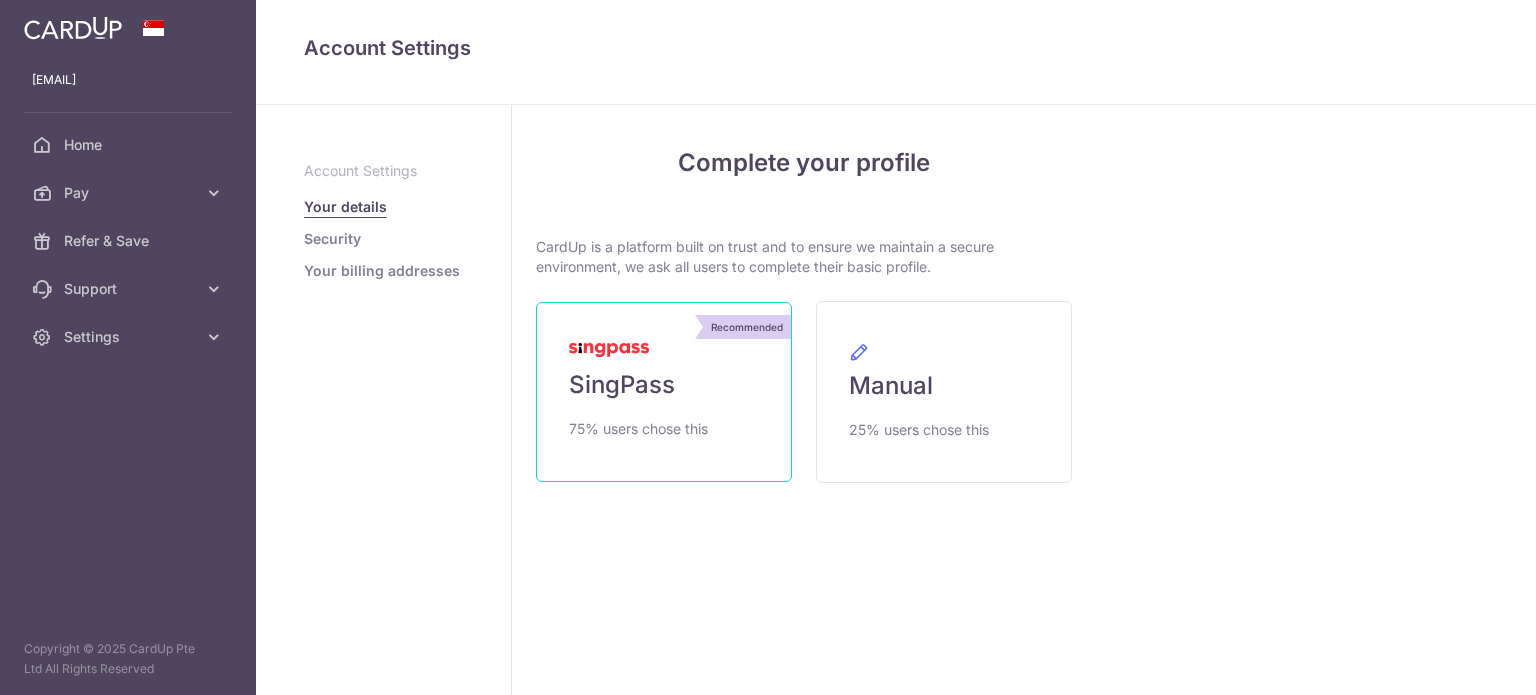 scroll, scrollTop: 0, scrollLeft: 0, axis: both 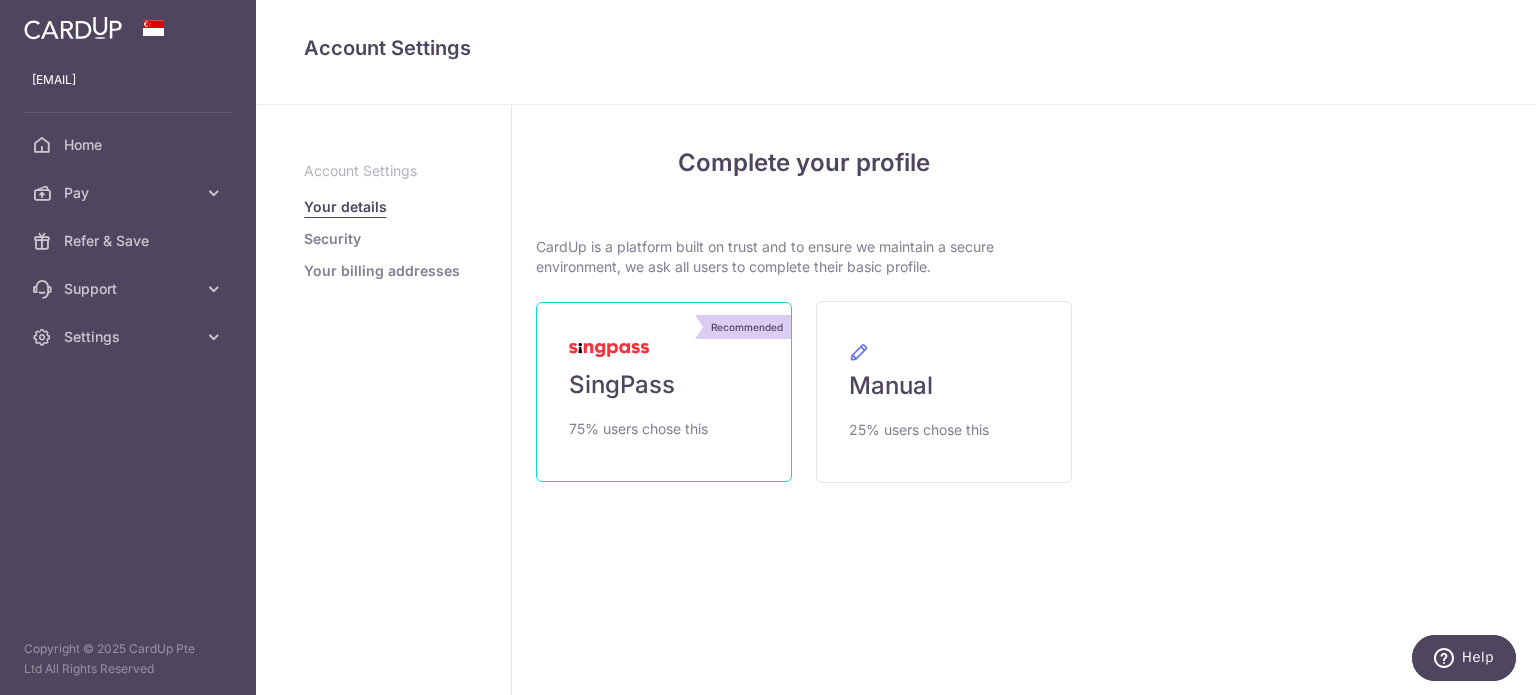 click on "SingPass" at bounding box center [622, 385] 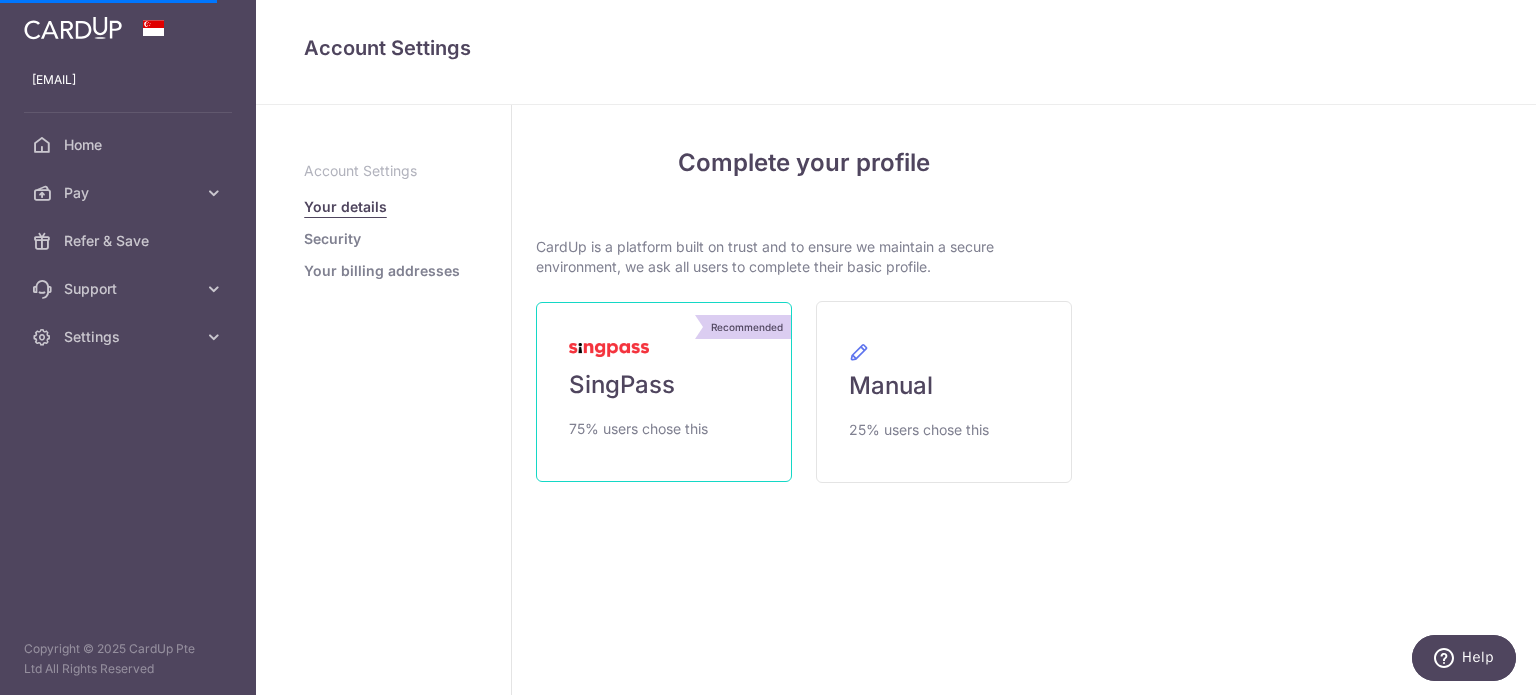 click on "Recommended
SingPass
75% users chose this" at bounding box center (664, 392) 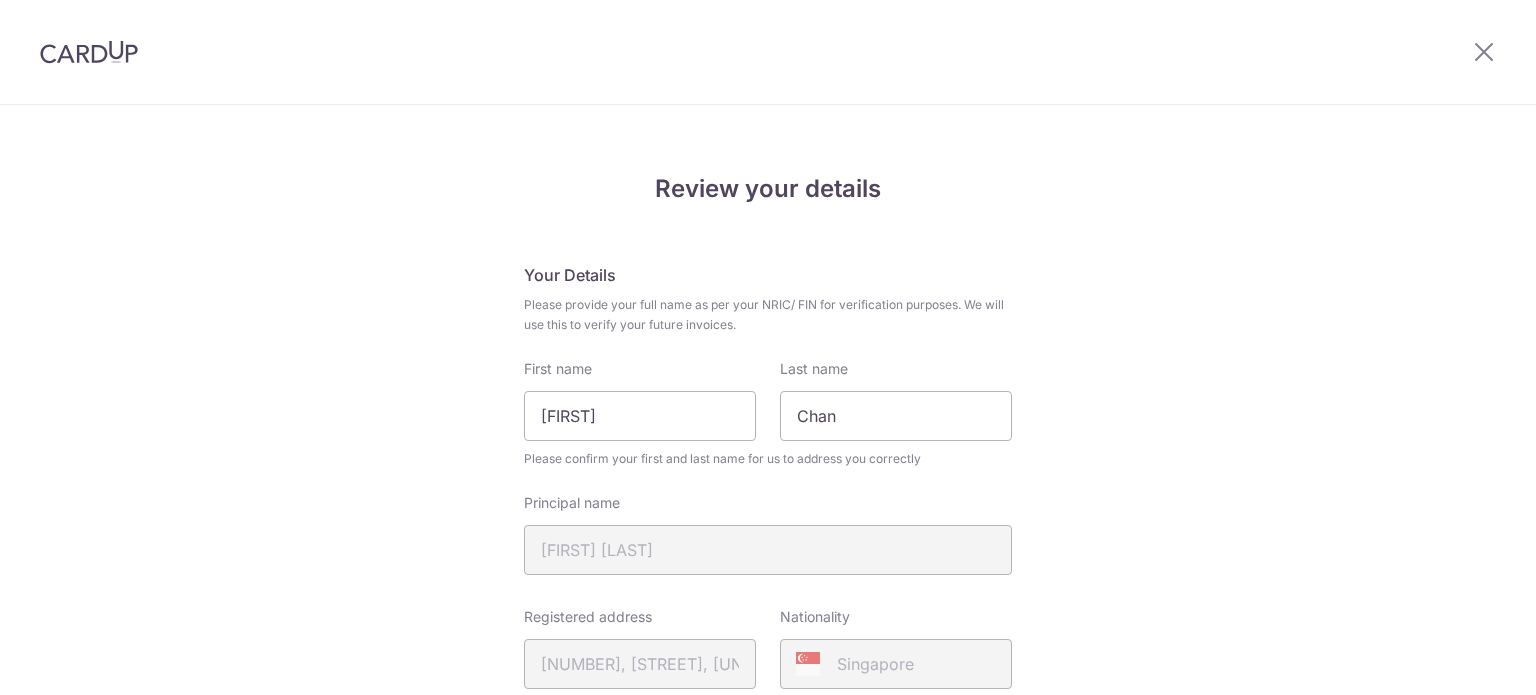 scroll, scrollTop: 0, scrollLeft: 0, axis: both 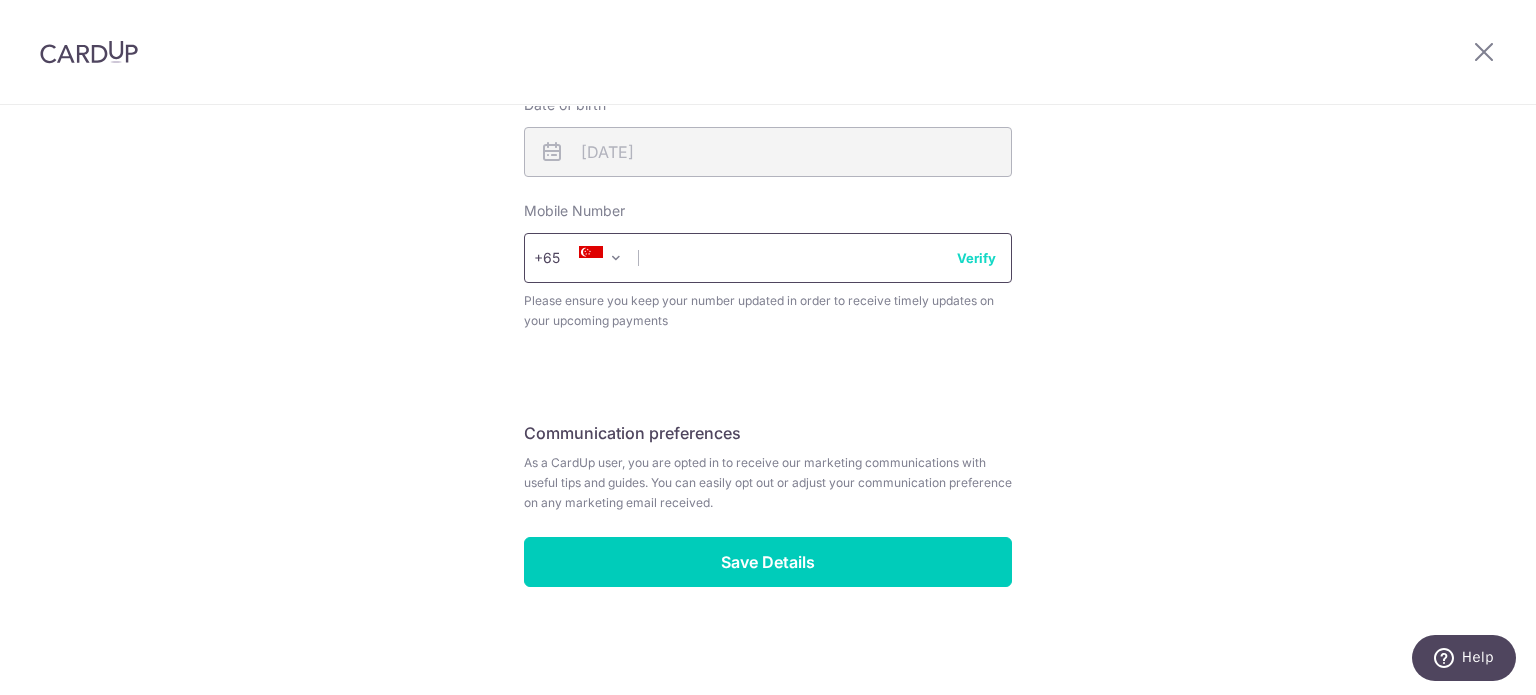 drag, startPoint x: 732, startPoint y: 269, endPoint x: 743, endPoint y: 259, distance: 14.866069 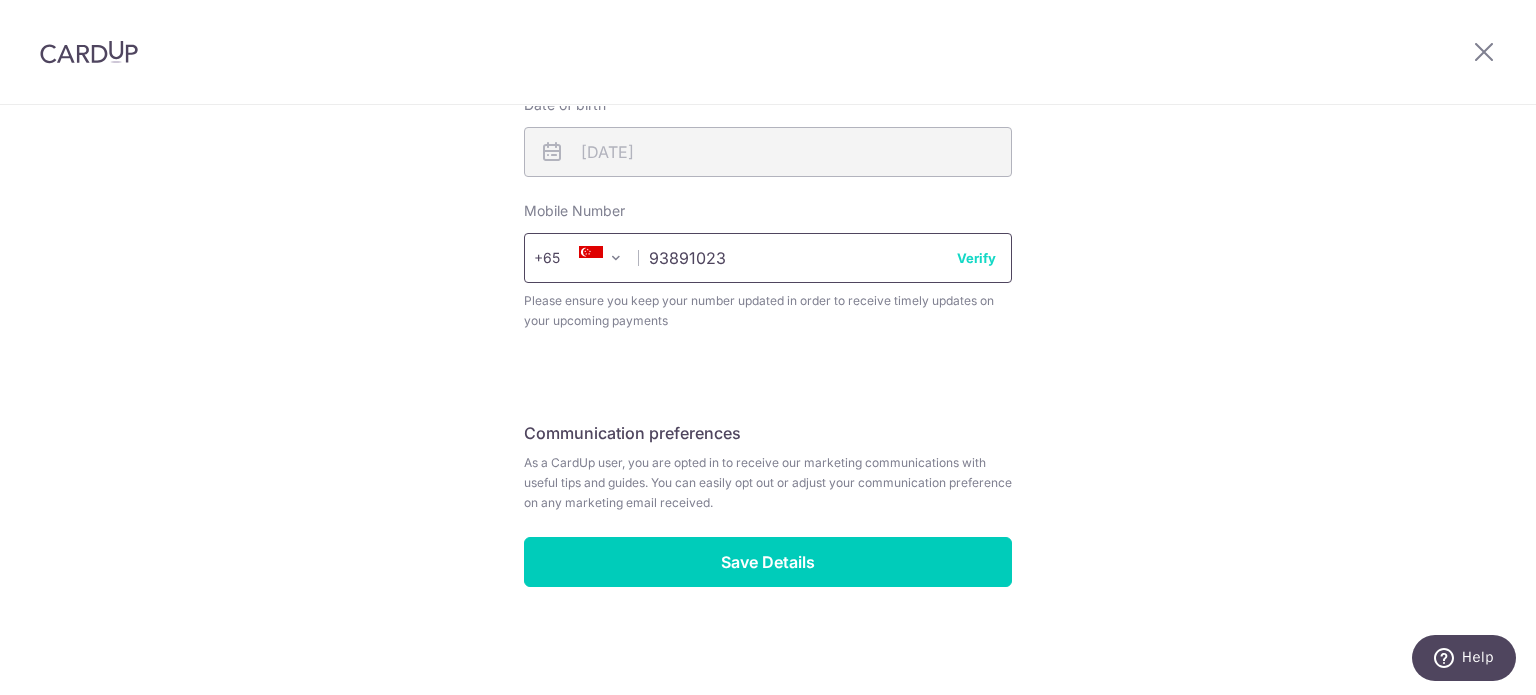 type on "93891023" 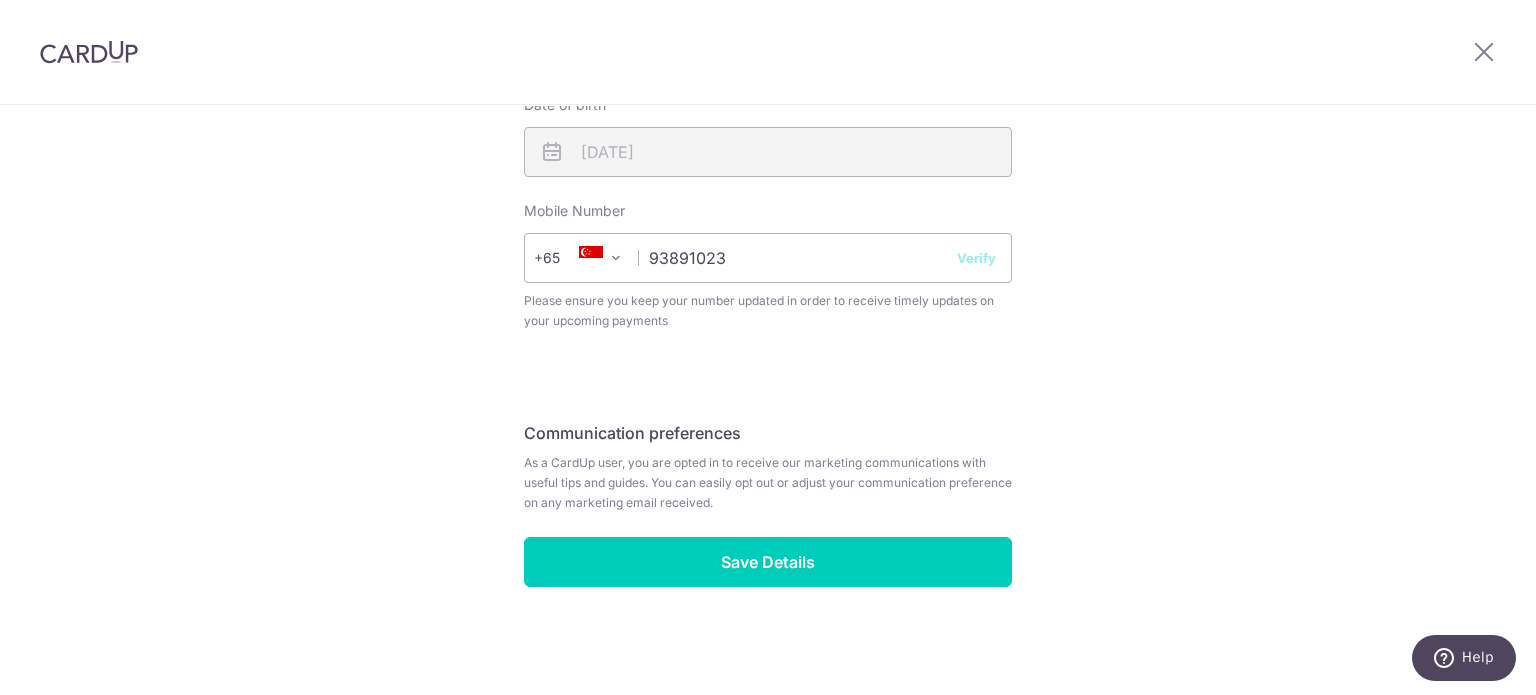 drag, startPoint x: 406, startPoint y: 339, endPoint x: 422, endPoint y: 331, distance: 17.888544 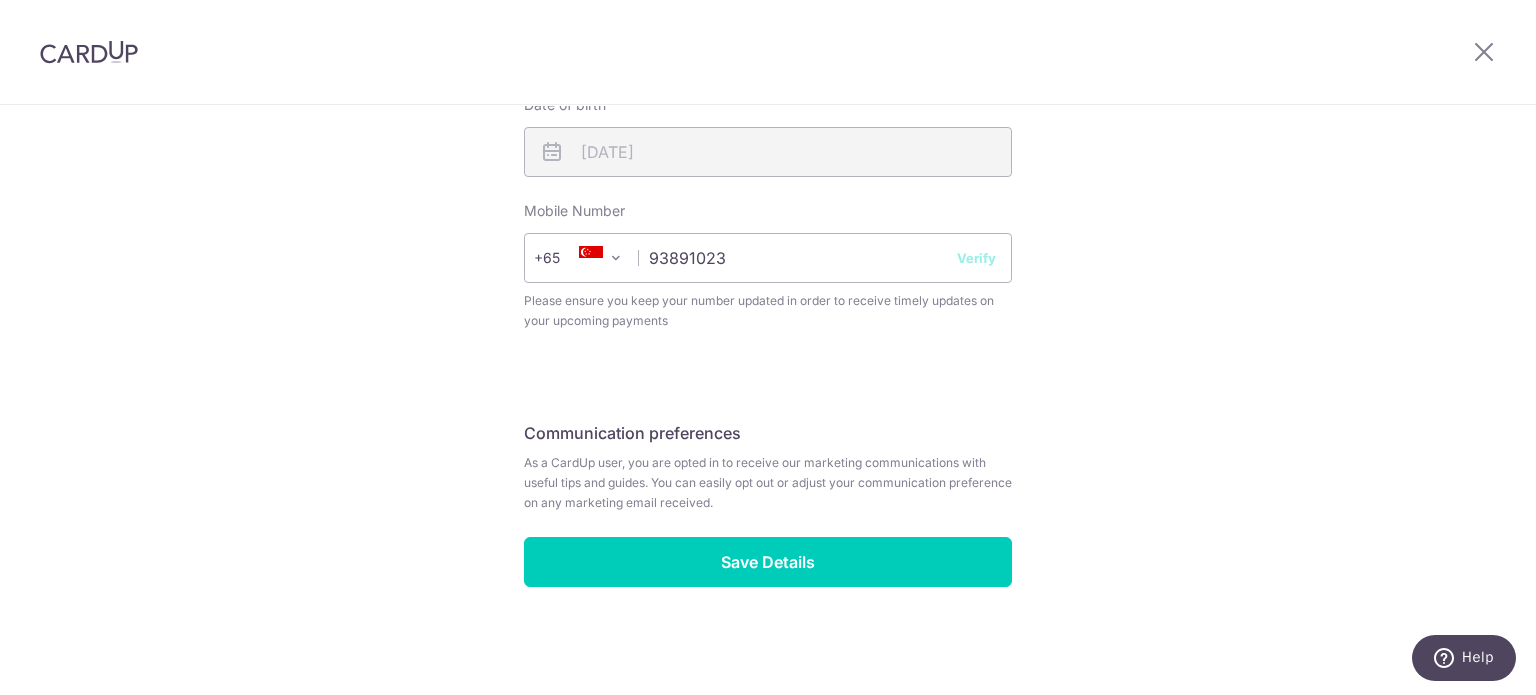 click on "Review your details
Your Details
Please provide your full name as per your NRIC/ FIN for verification purposes. We will use this to verify your future invoices.
First name
Vern How
Last name
Chan
Please confirm your first and last name for us to address you correctly
Principal name
CHAN VERN HOW
Registered address
931, HOUGANG STREET 91, 07, 97, SINGAPORE, 530931" at bounding box center [768, 9] 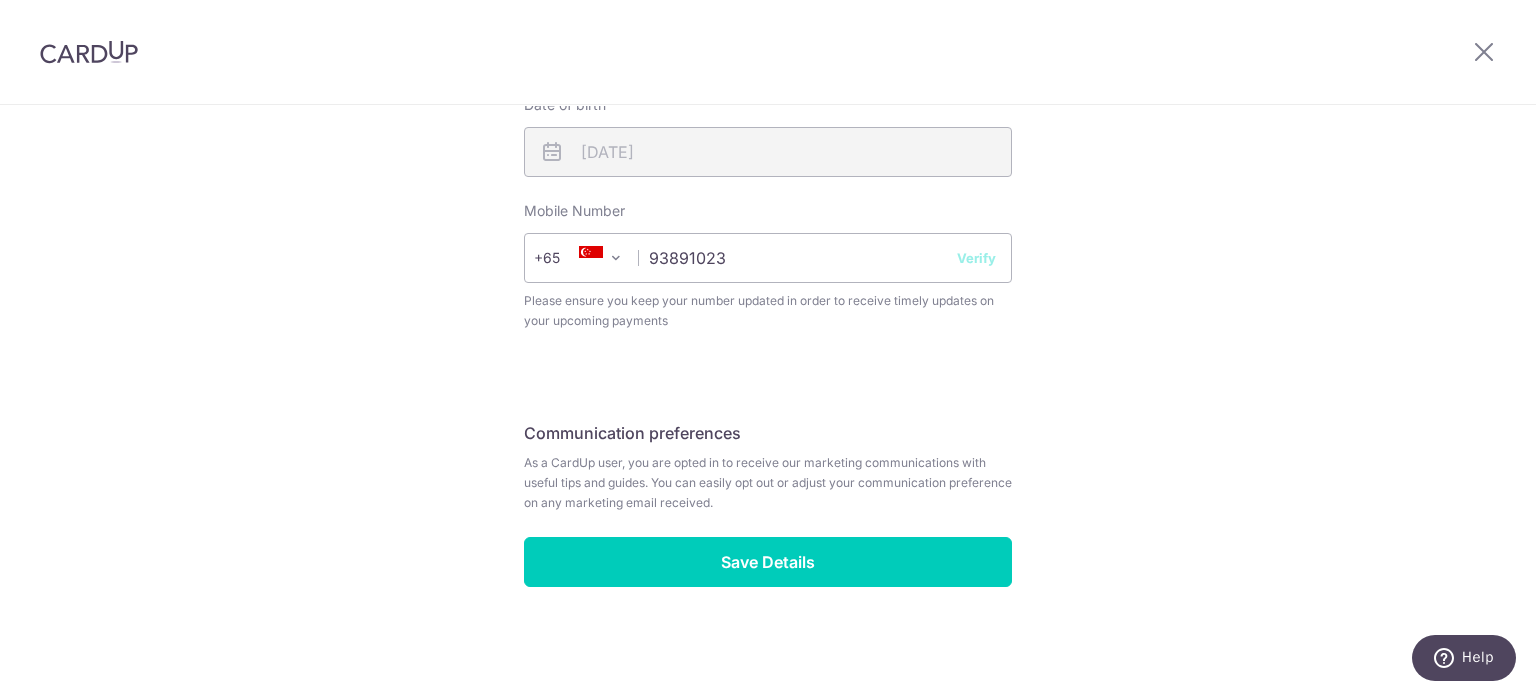 click on "Verify" at bounding box center [976, 258] 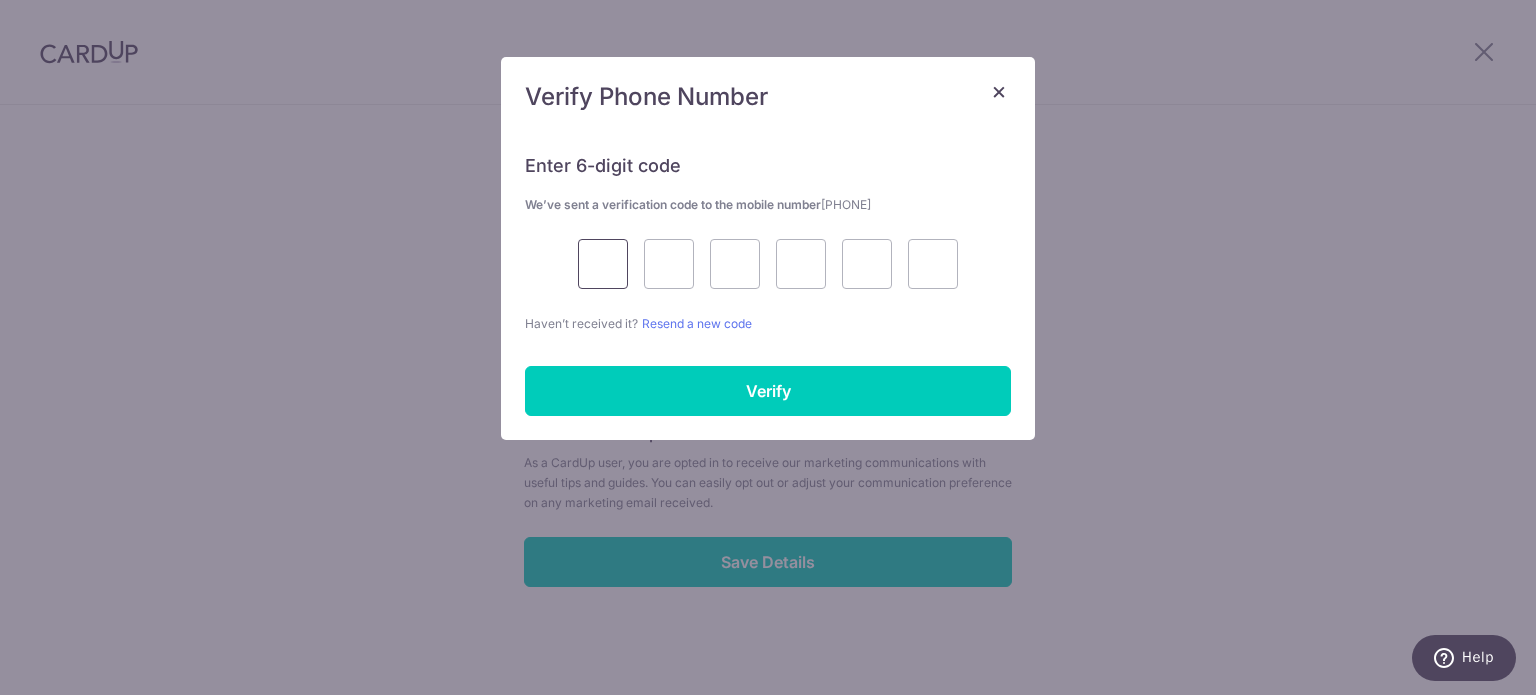 click at bounding box center (603, 264) 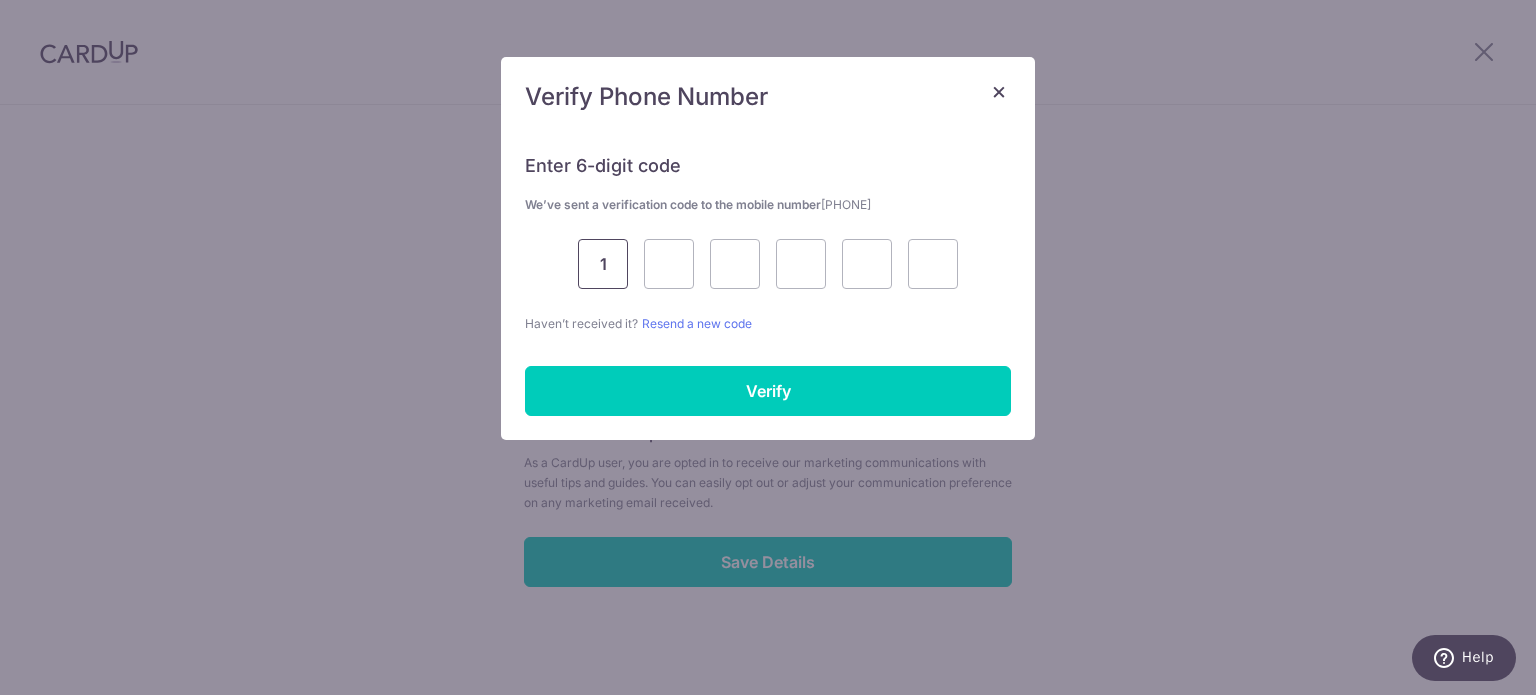 type on "1" 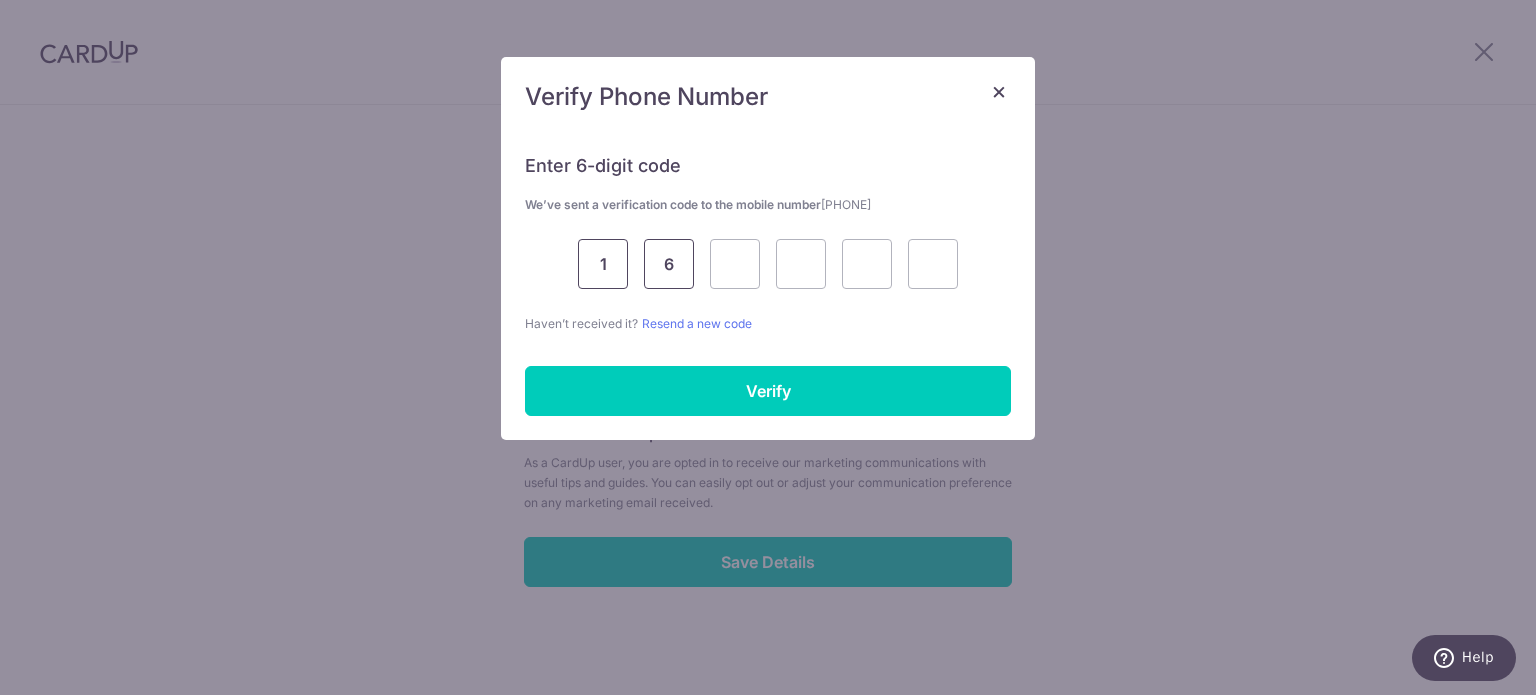 type on "6" 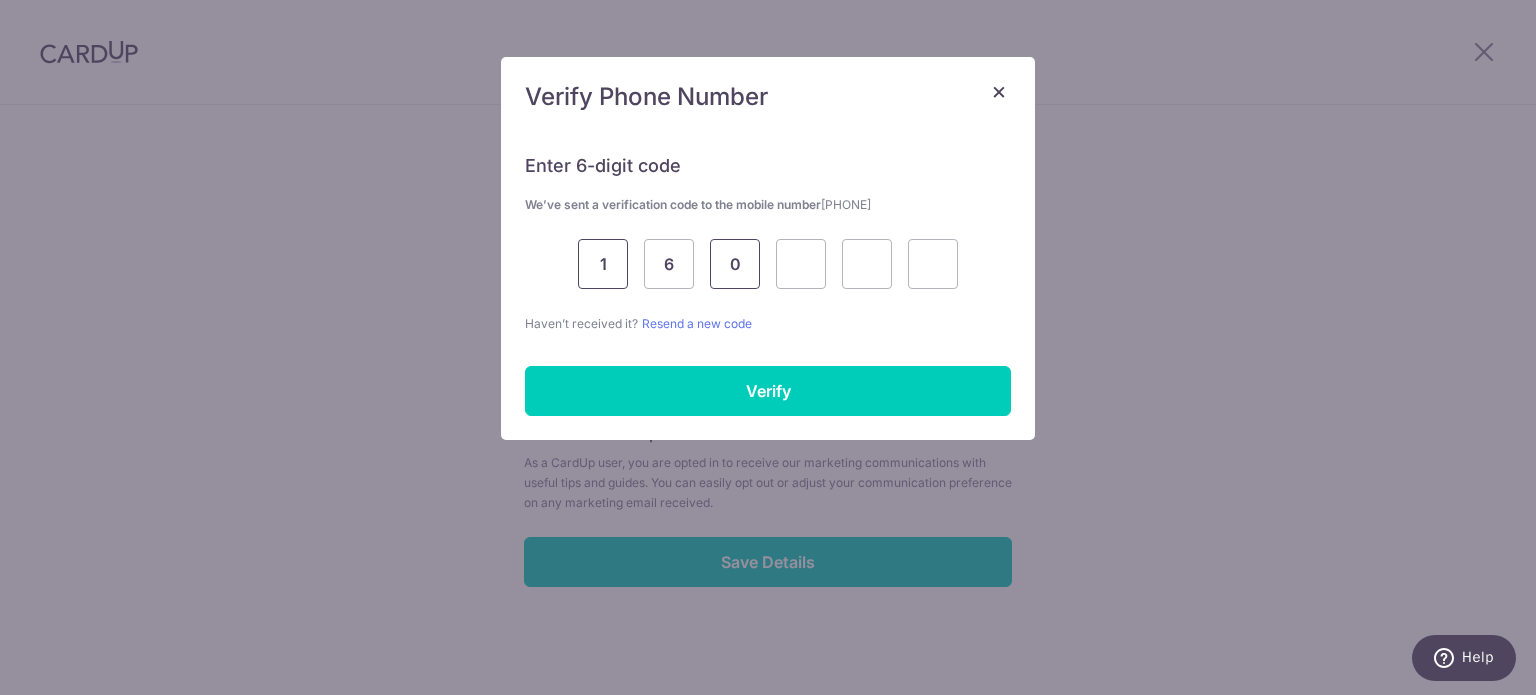 type on "0" 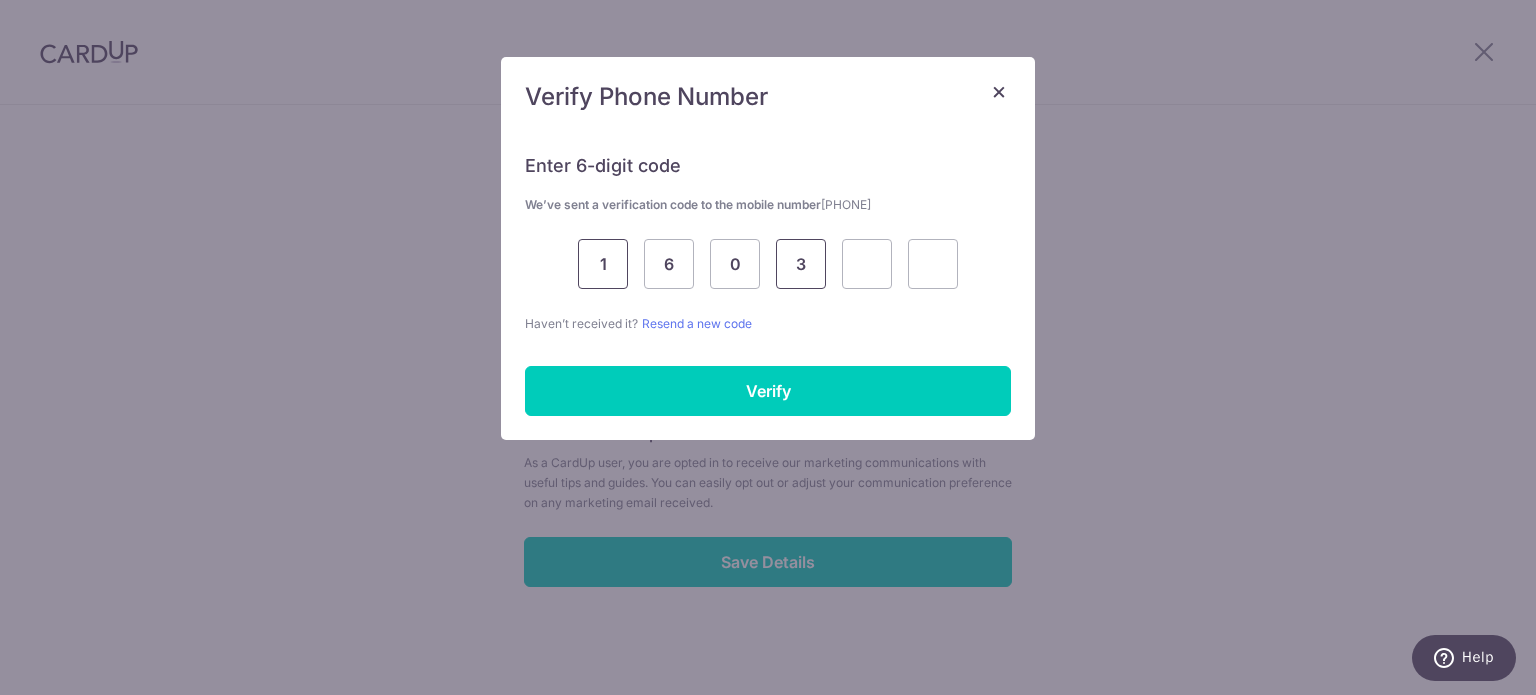 type on "3" 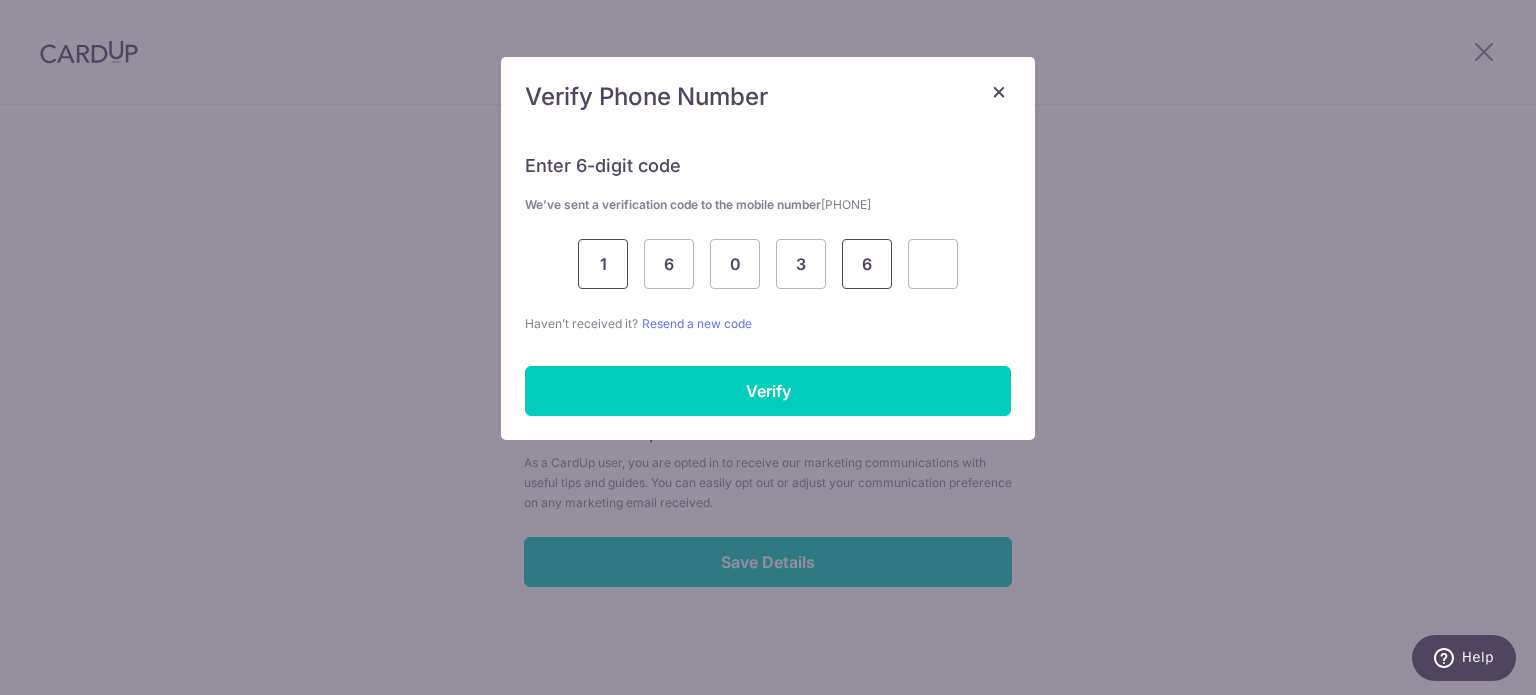 type on "6" 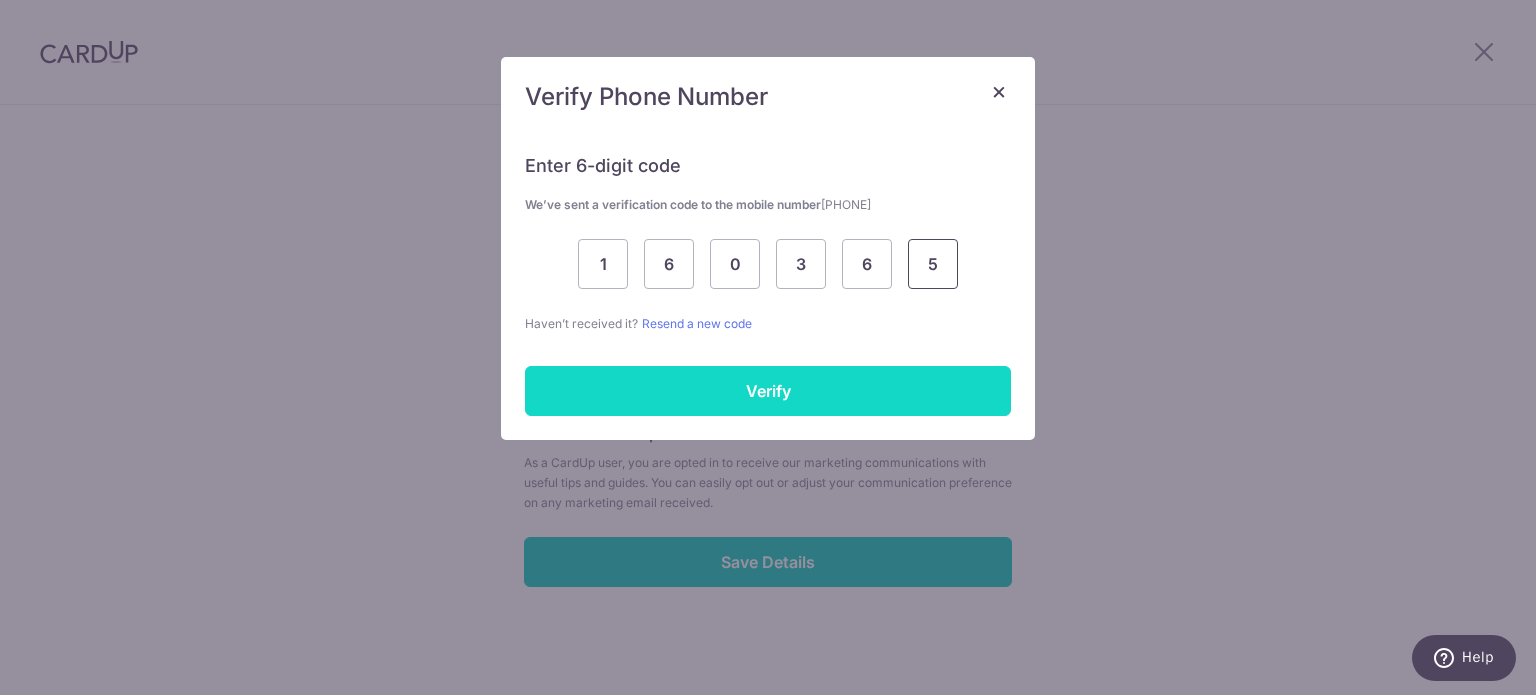 type on "5" 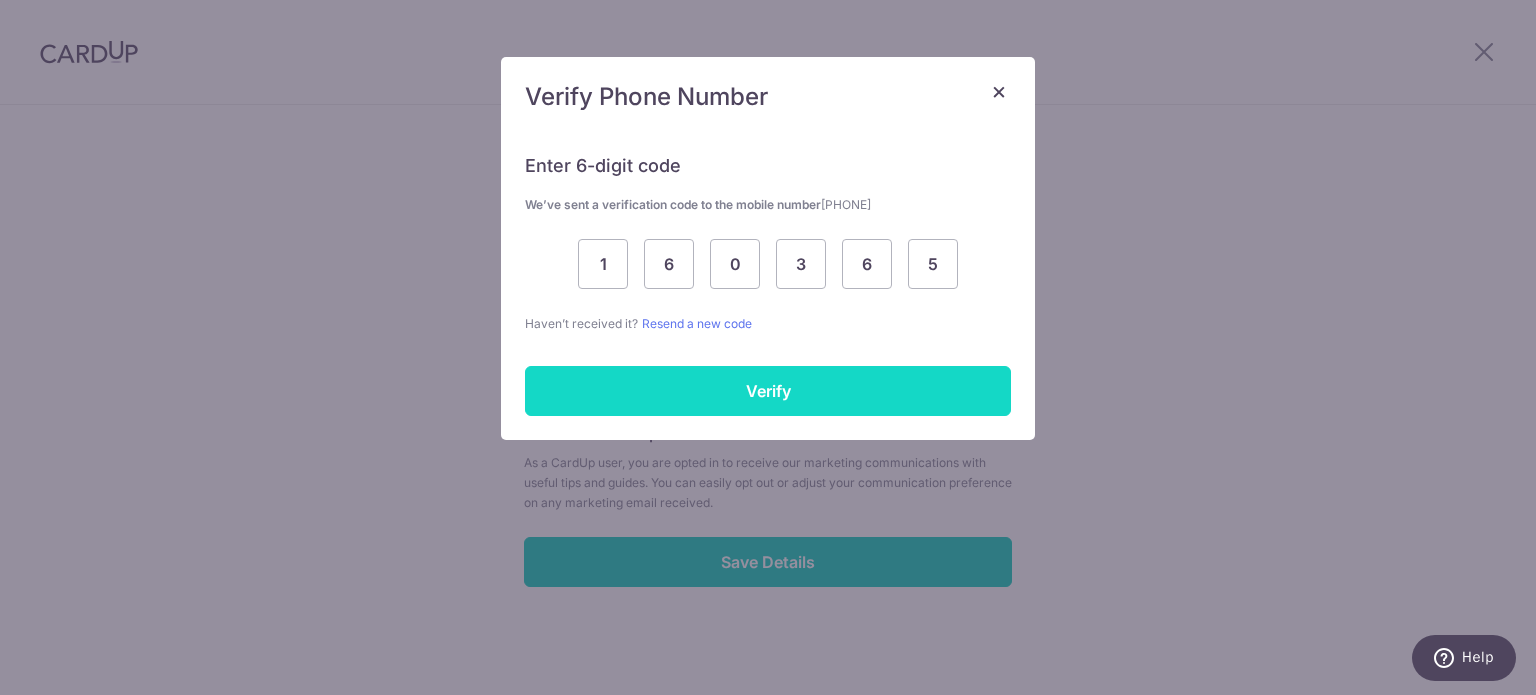 click on "Verify" at bounding box center [768, 391] 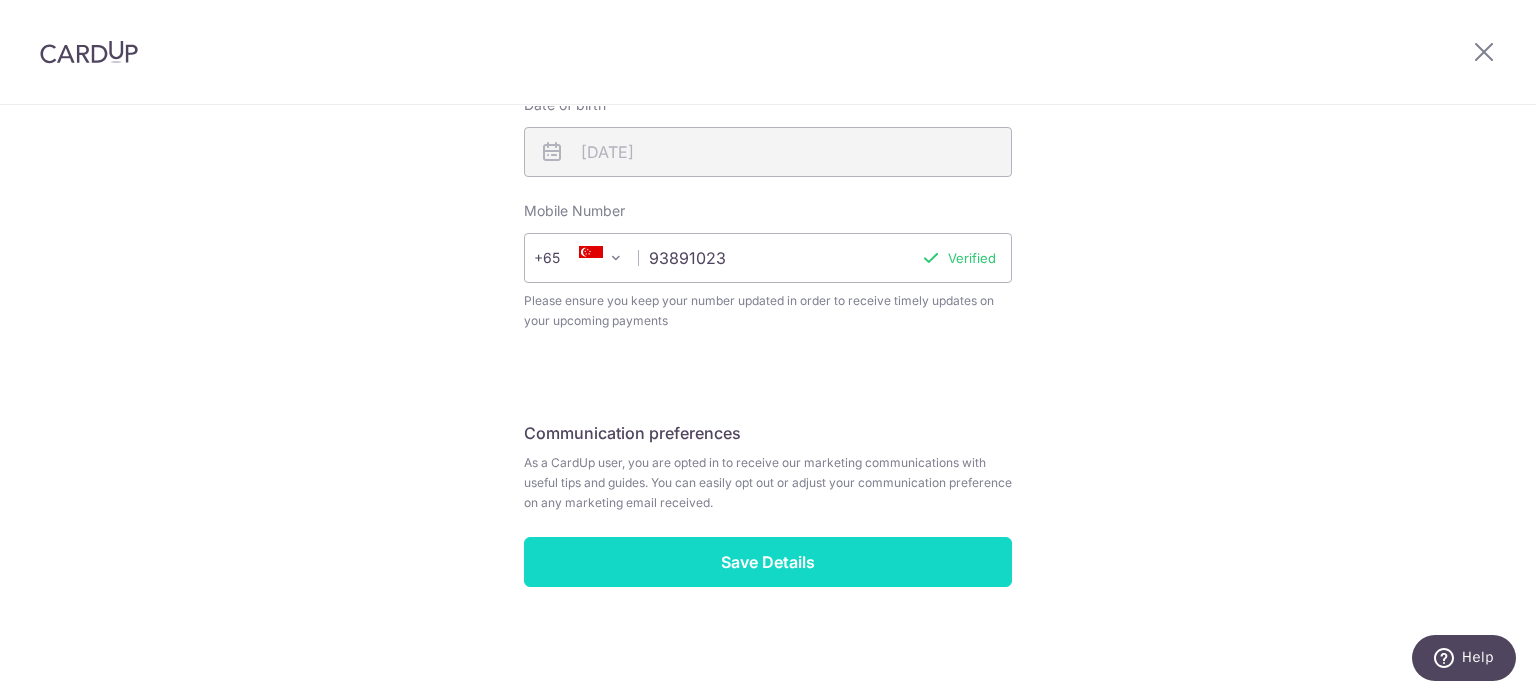 click on "Save Details" at bounding box center [768, 562] 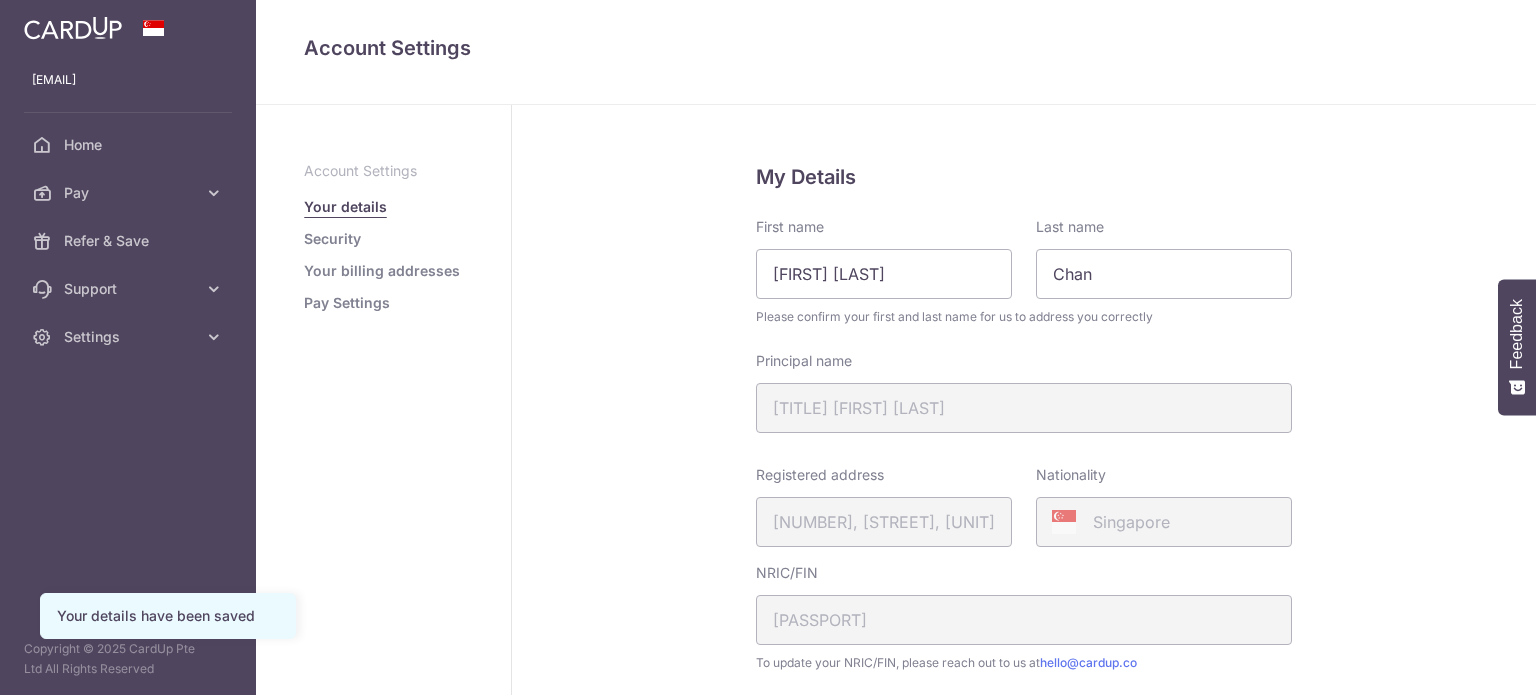 scroll, scrollTop: 0, scrollLeft: 0, axis: both 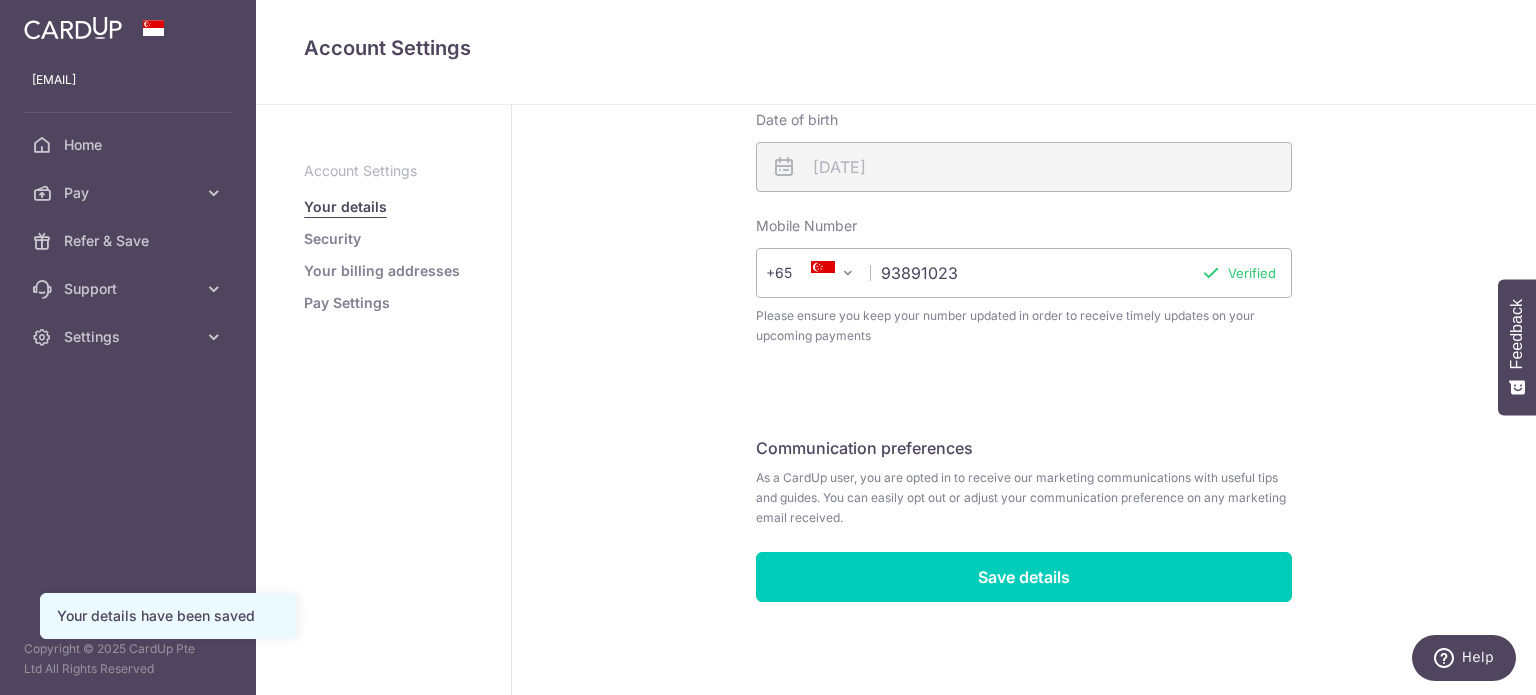 click on "Security" at bounding box center (332, 239) 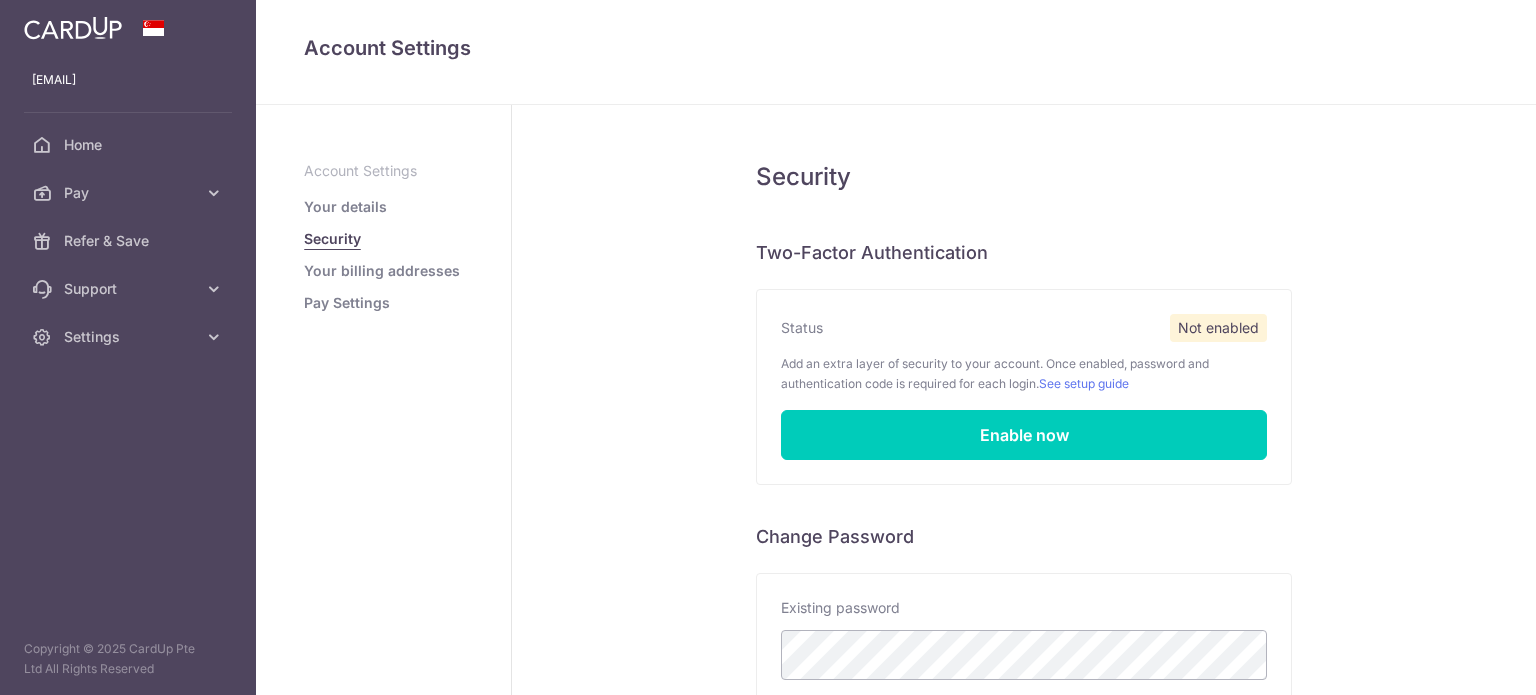 scroll, scrollTop: 0, scrollLeft: 0, axis: both 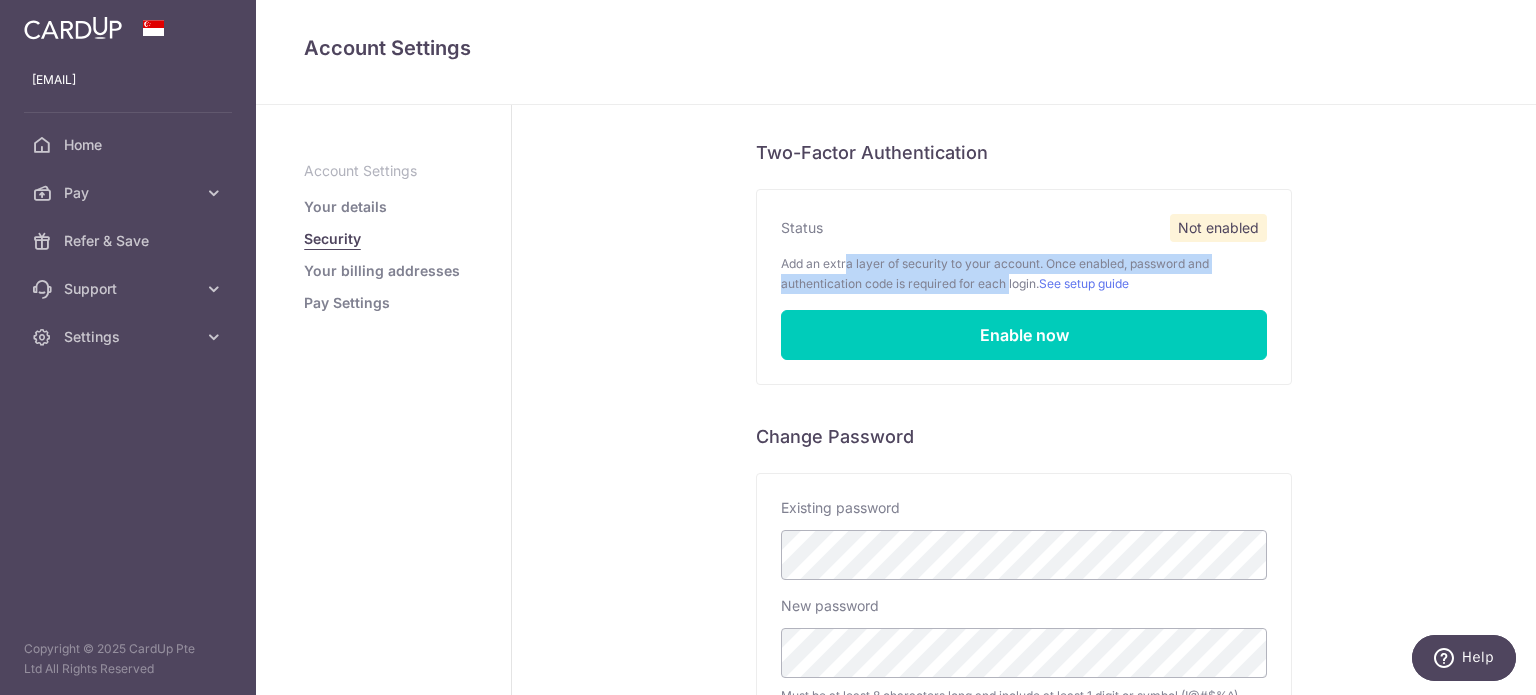drag, startPoint x: 777, startPoint y: 266, endPoint x: 947, endPoint y: 278, distance: 170.423 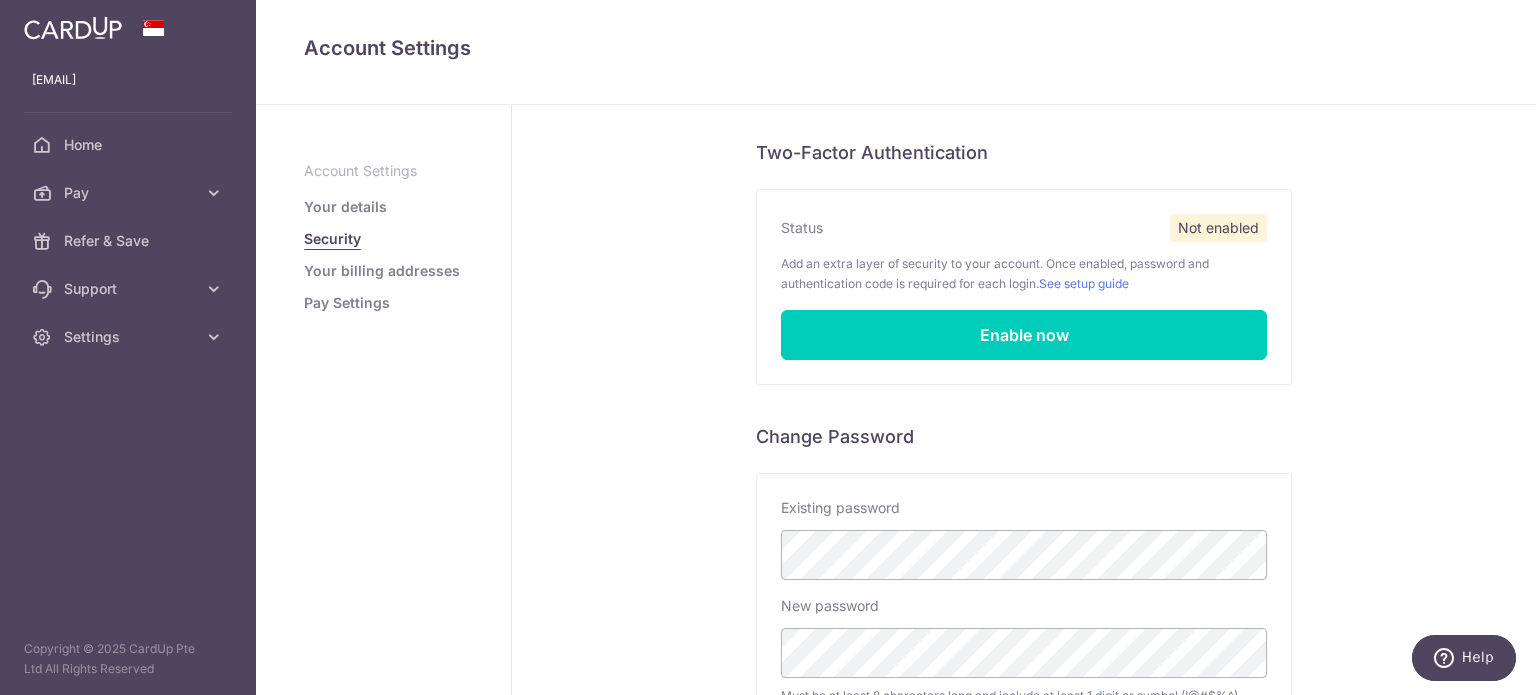 click on "Add an extra layer of security to your account. Once enabled, password and authentication code is required for each login.  See setup guide" at bounding box center (1024, 274) 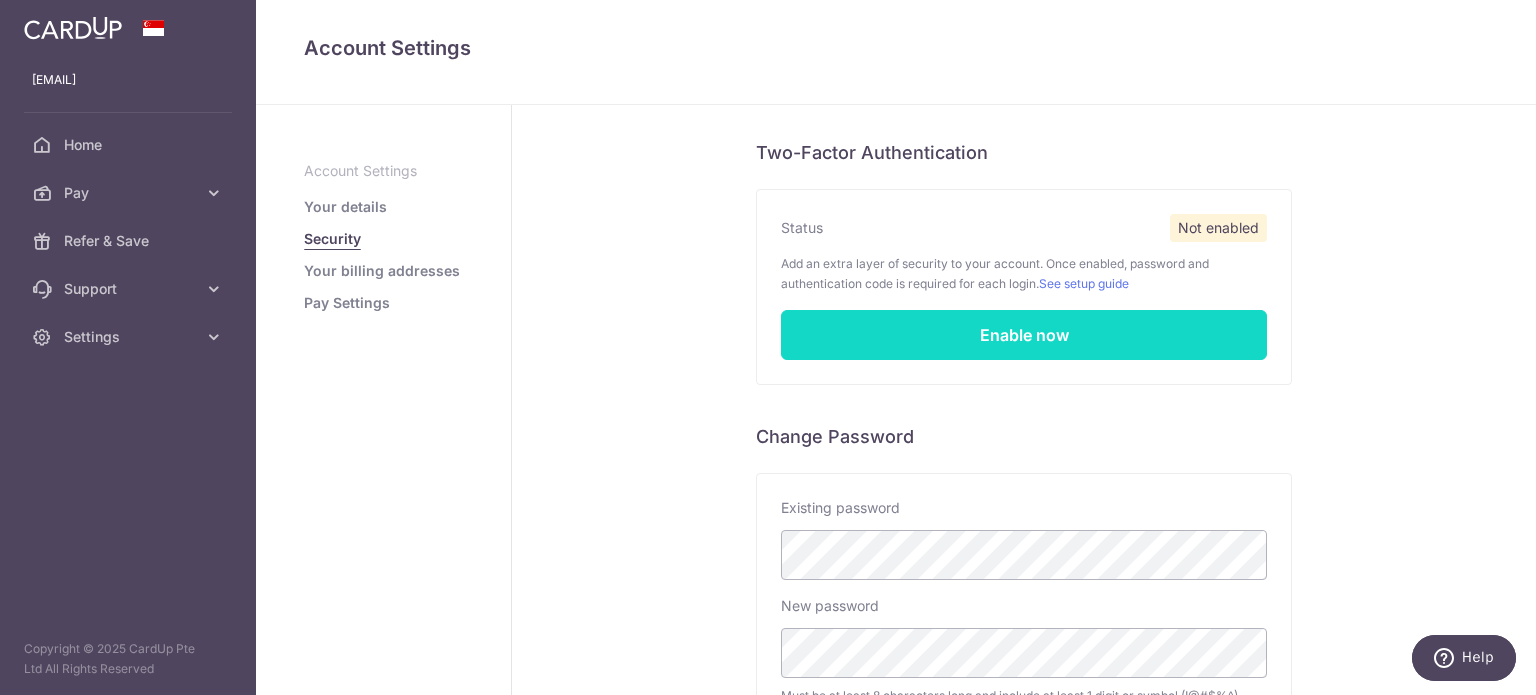 click on "Enable now" at bounding box center (1024, 335) 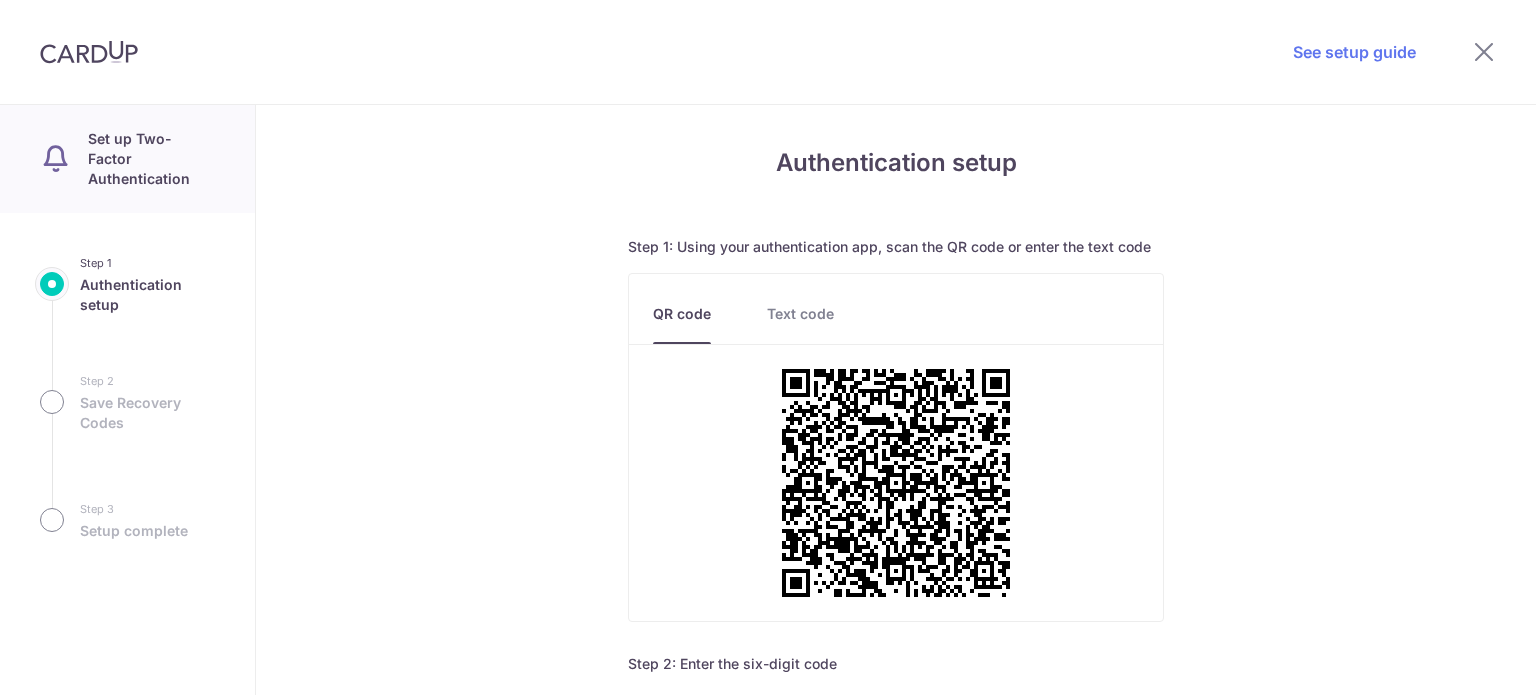 scroll, scrollTop: 301, scrollLeft: 0, axis: vertical 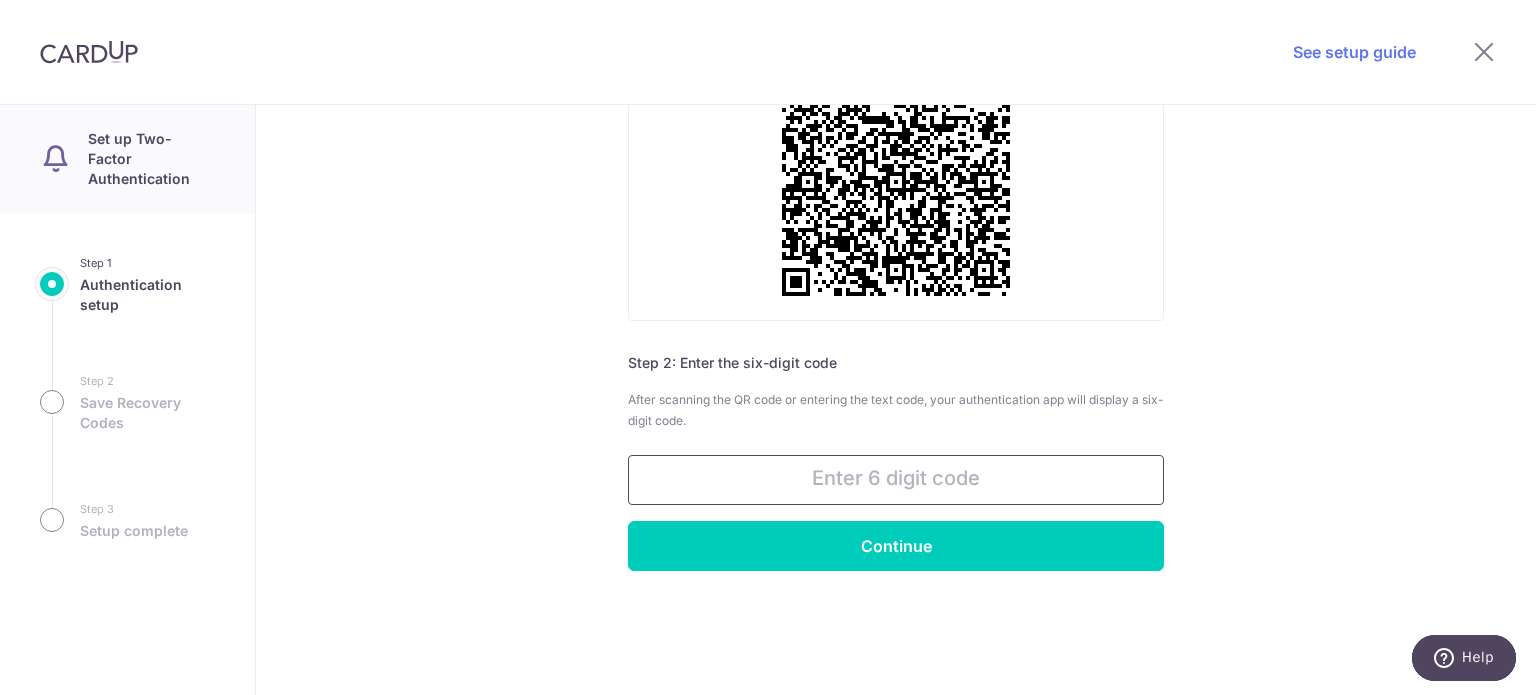 click at bounding box center [896, 480] 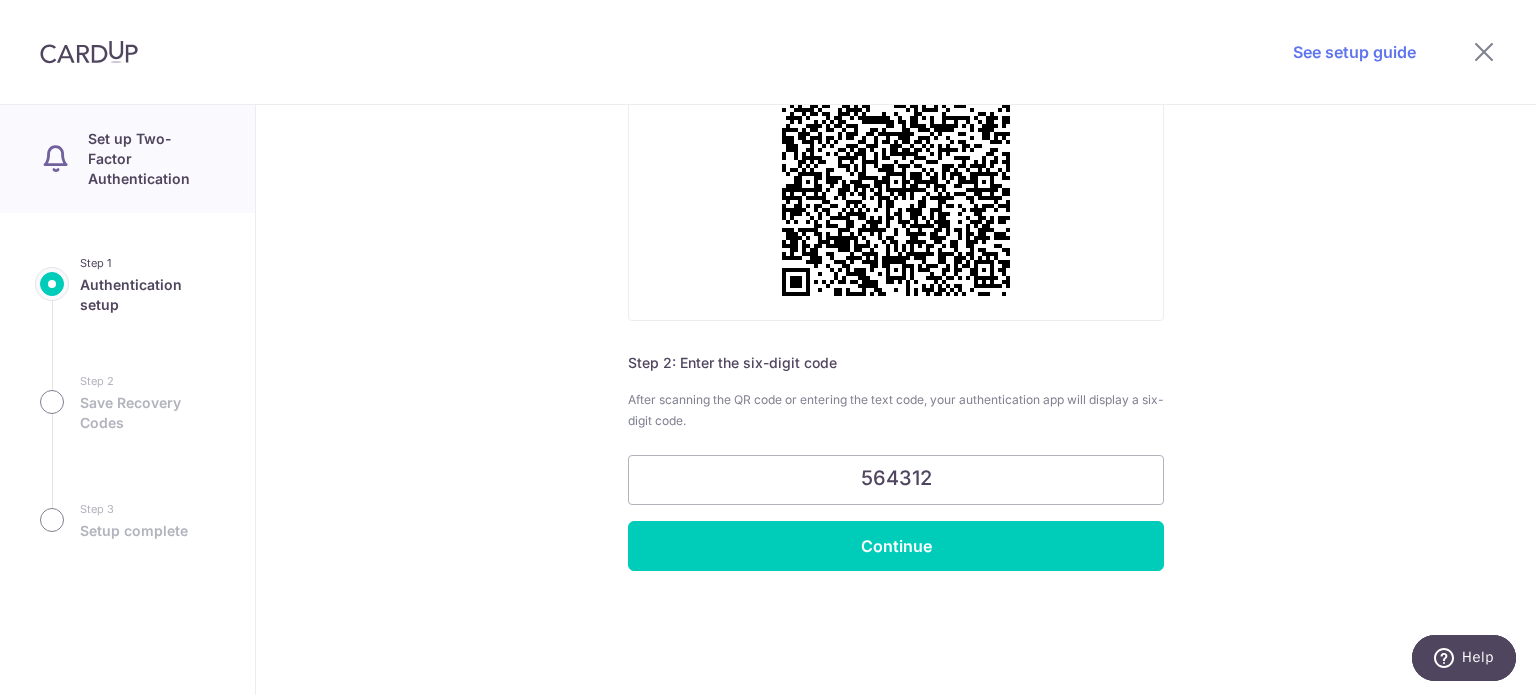 type on "564312" 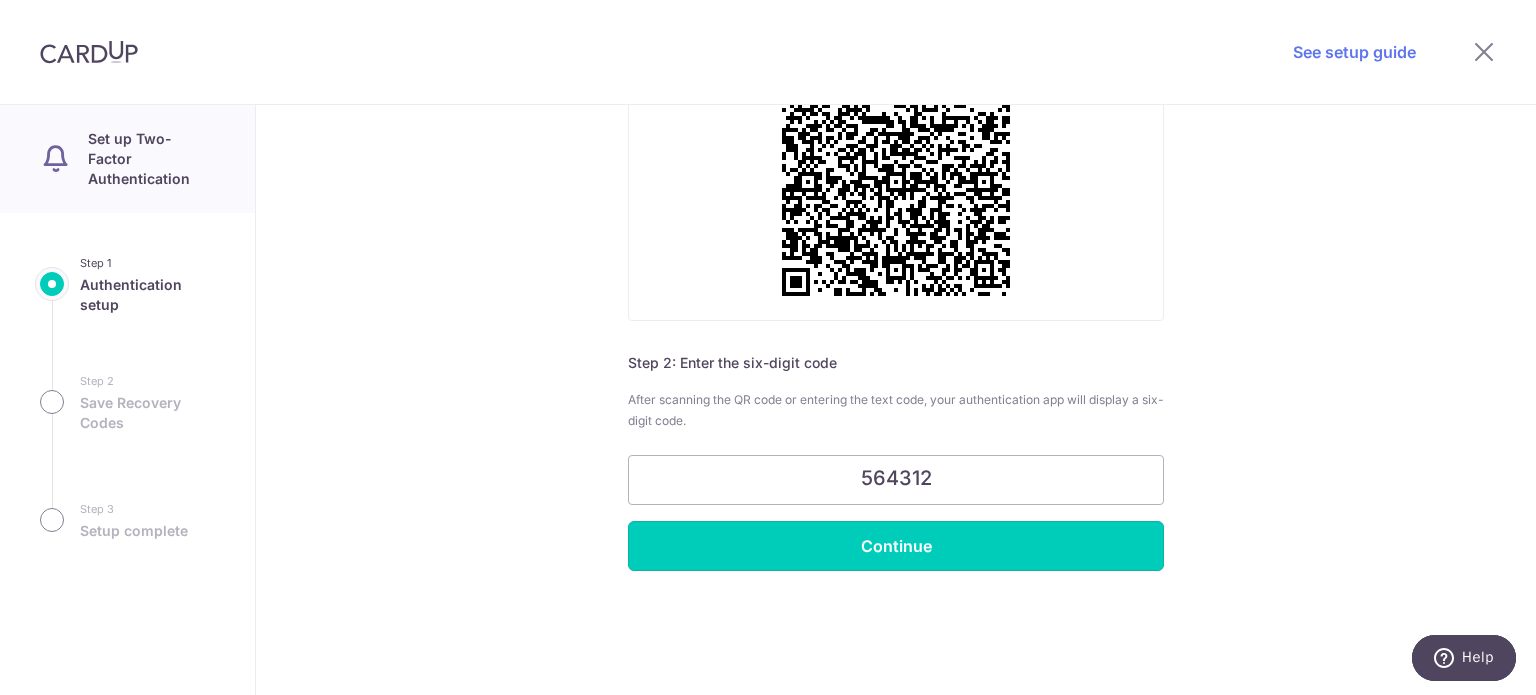 click on "Continue" at bounding box center (896, 546) 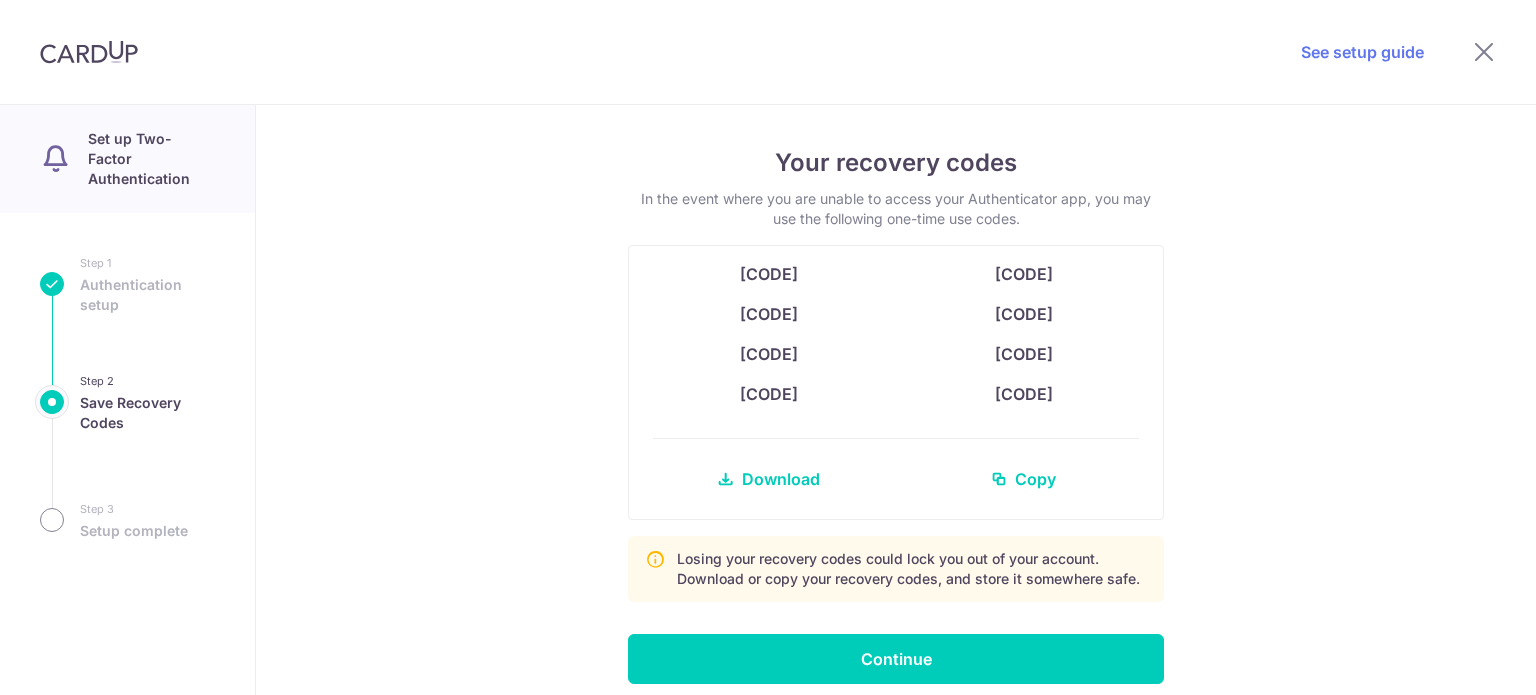 scroll, scrollTop: 0, scrollLeft: 0, axis: both 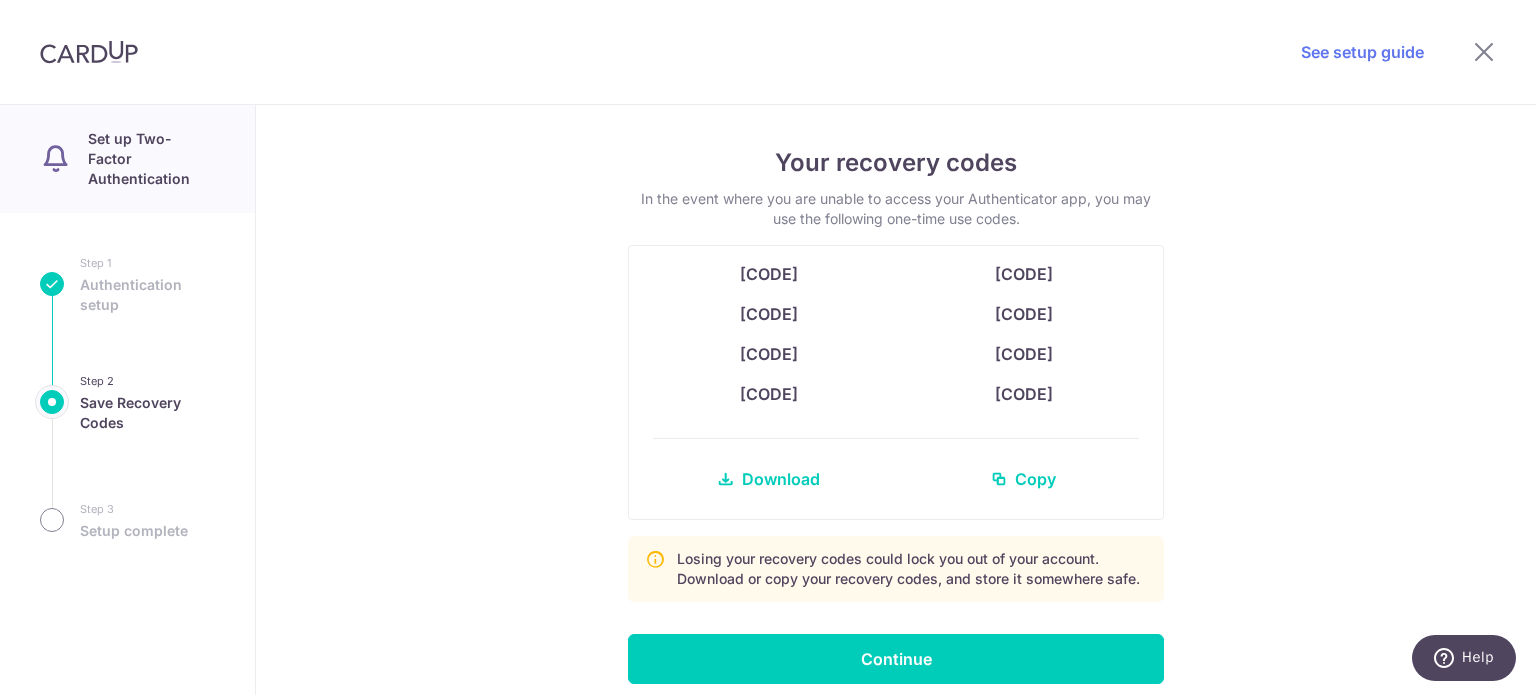 drag, startPoint x: 1118, startPoint y: 390, endPoint x: 670, endPoint y: 287, distance: 459.68793 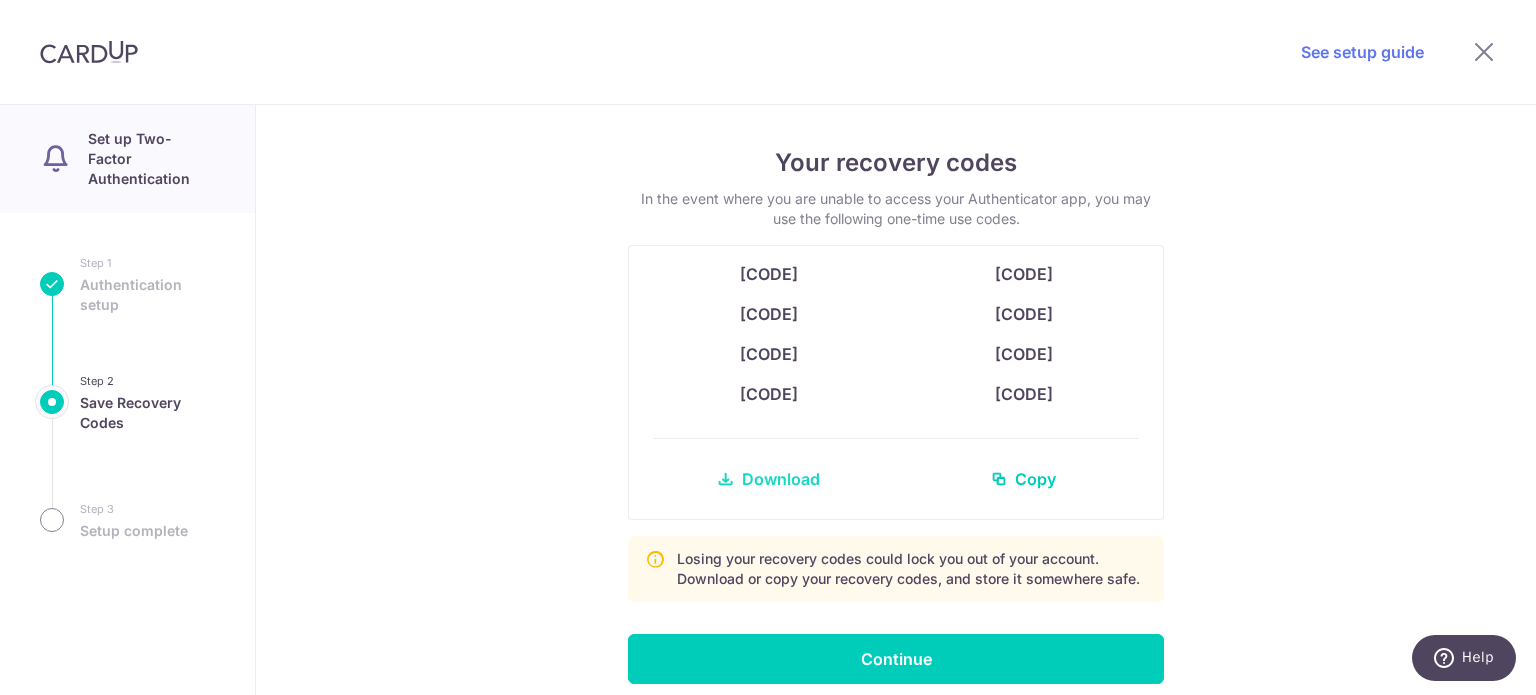 click on "Download" at bounding box center [781, 479] 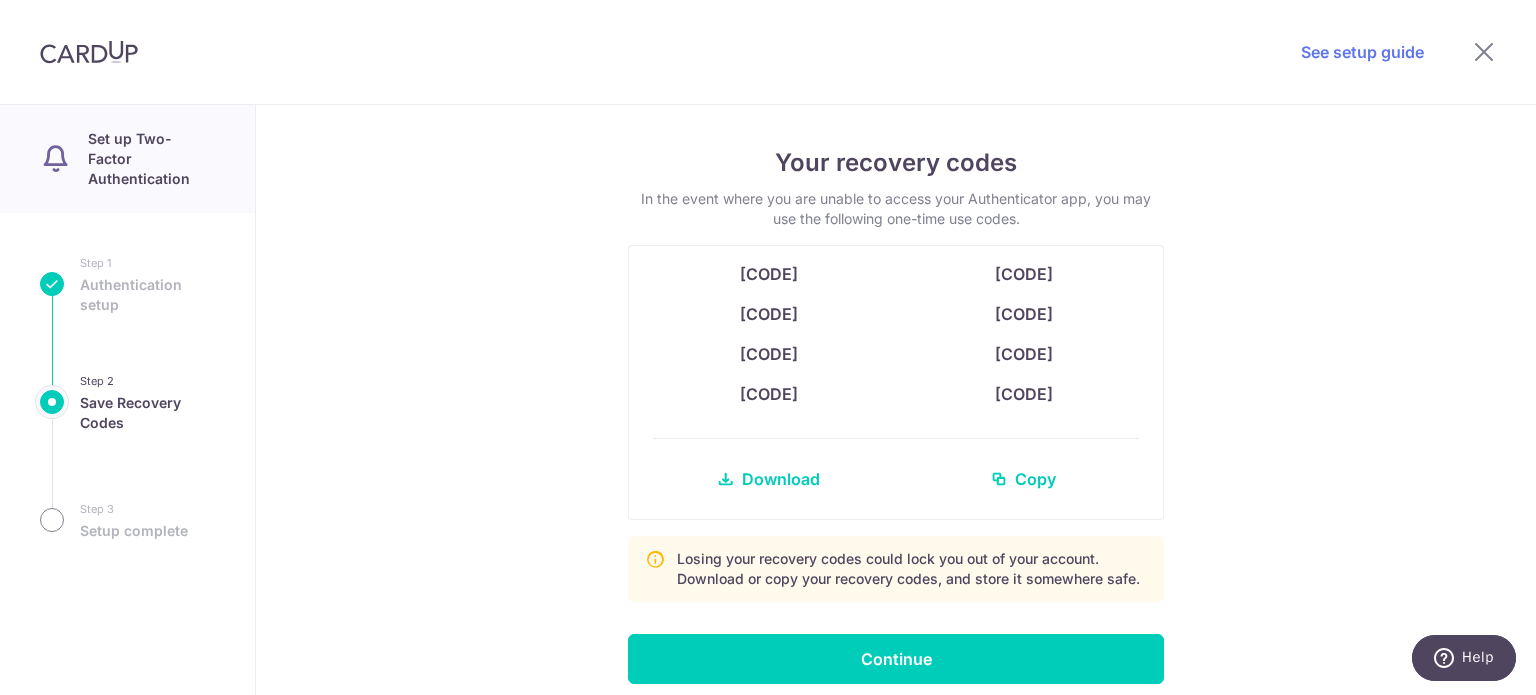drag, startPoint x: 1220, startPoint y: 323, endPoint x: 1218, endPoint y: 308, distance: 15.132746 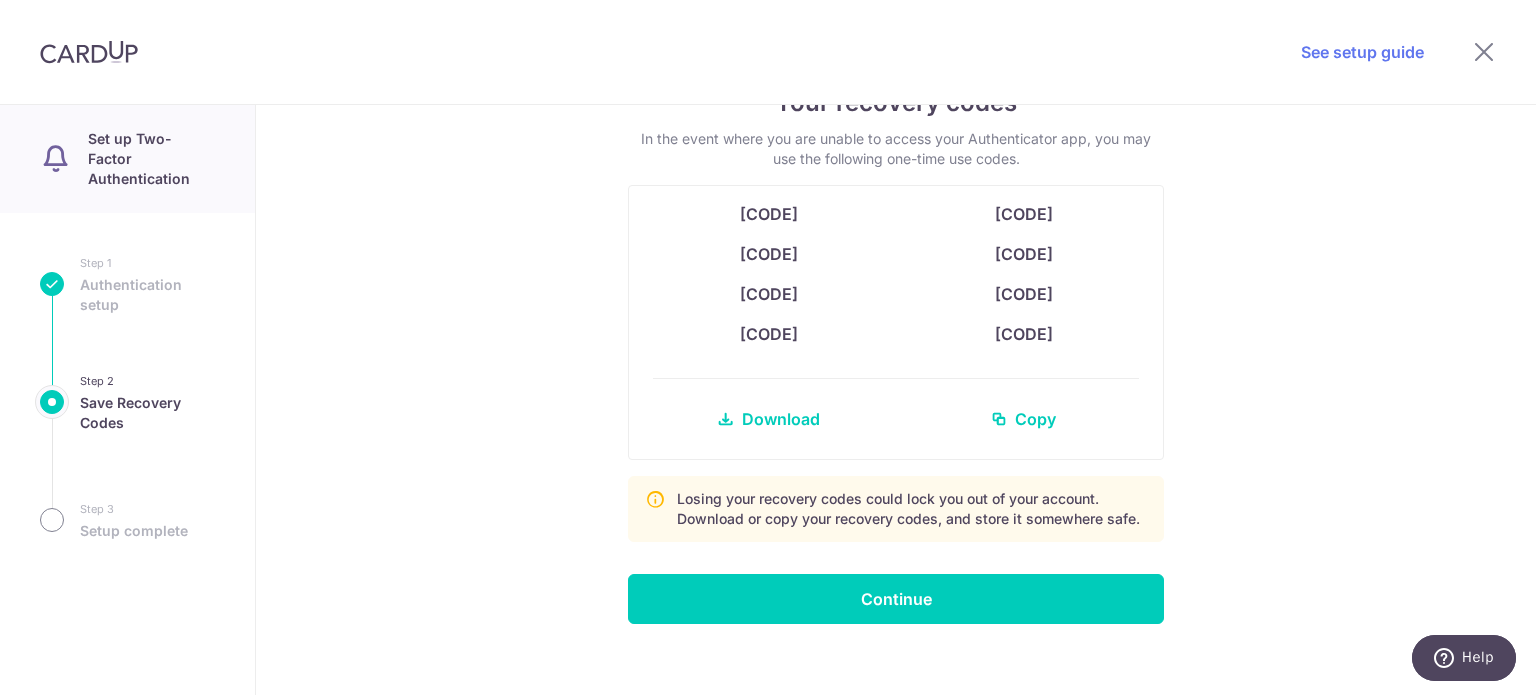 scroll, scrollTop: 81, scrollLeft: 0, axis: vertical 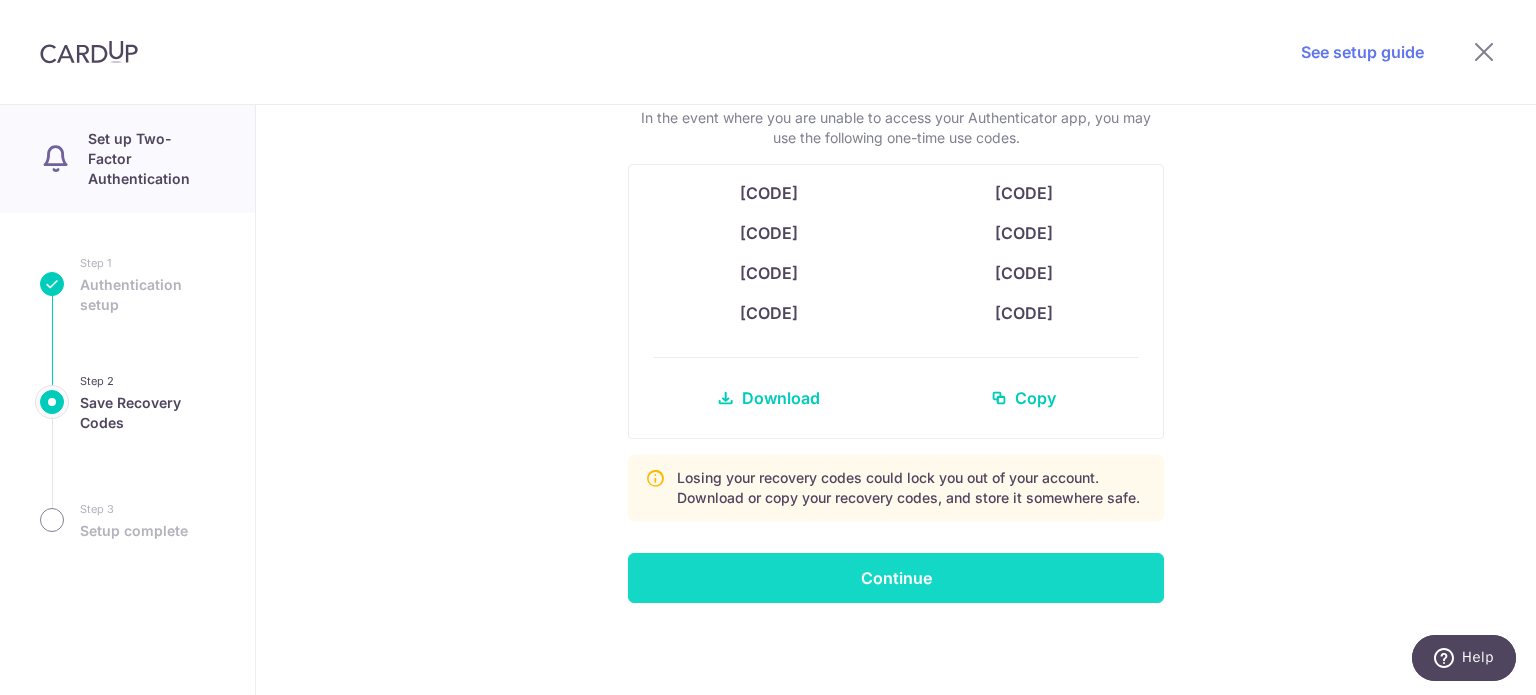 click on "Continue" at bounding box center [896, 578] 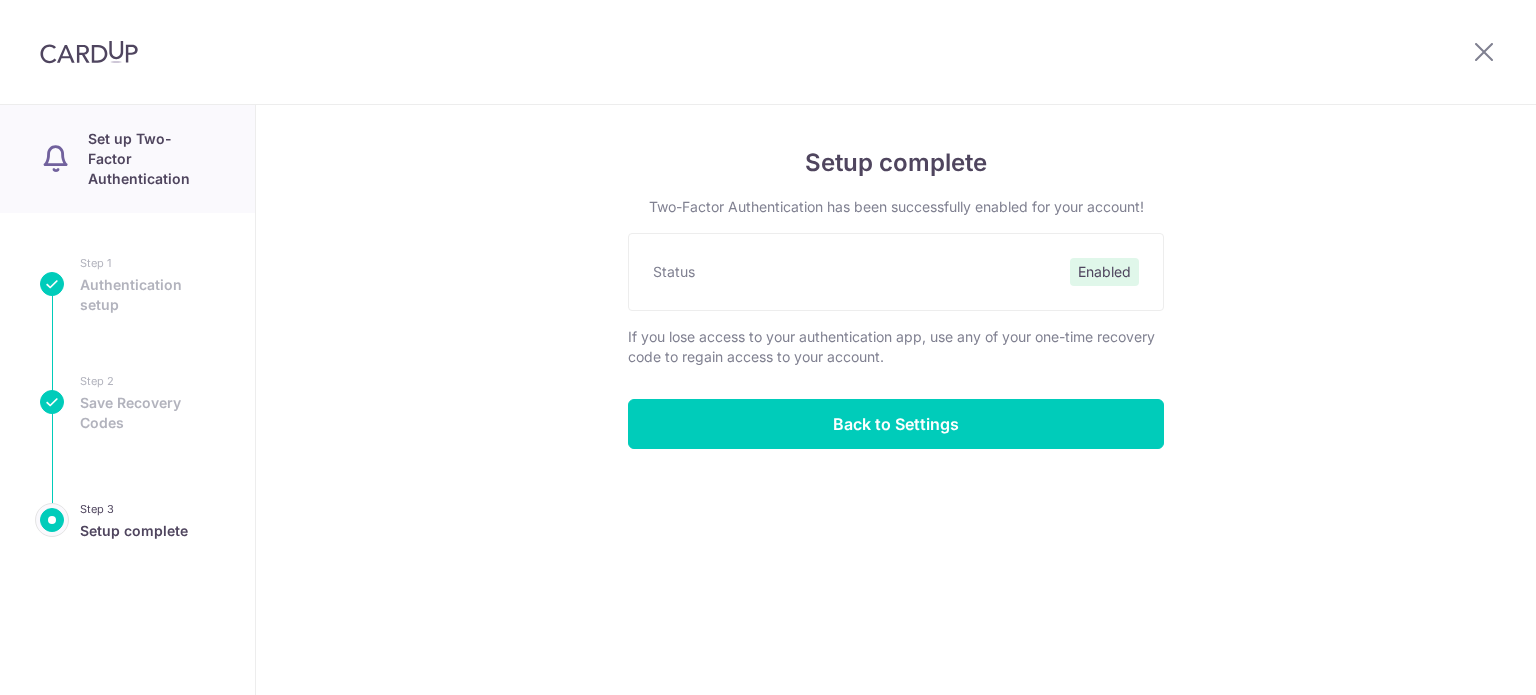 scroll, scrollTop: 0, scrollLeft: 0, axis: both 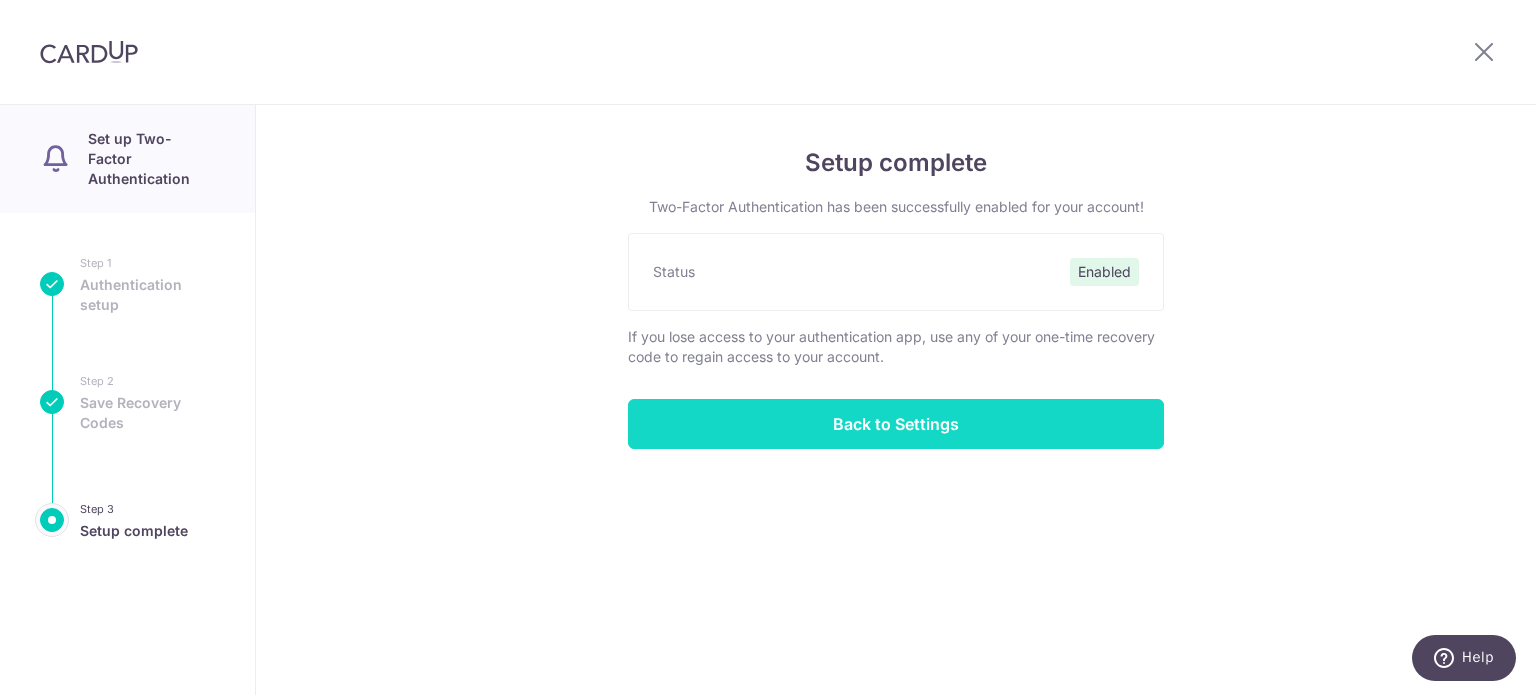 click on "Back to Settings" at bounding box center (896, 424) 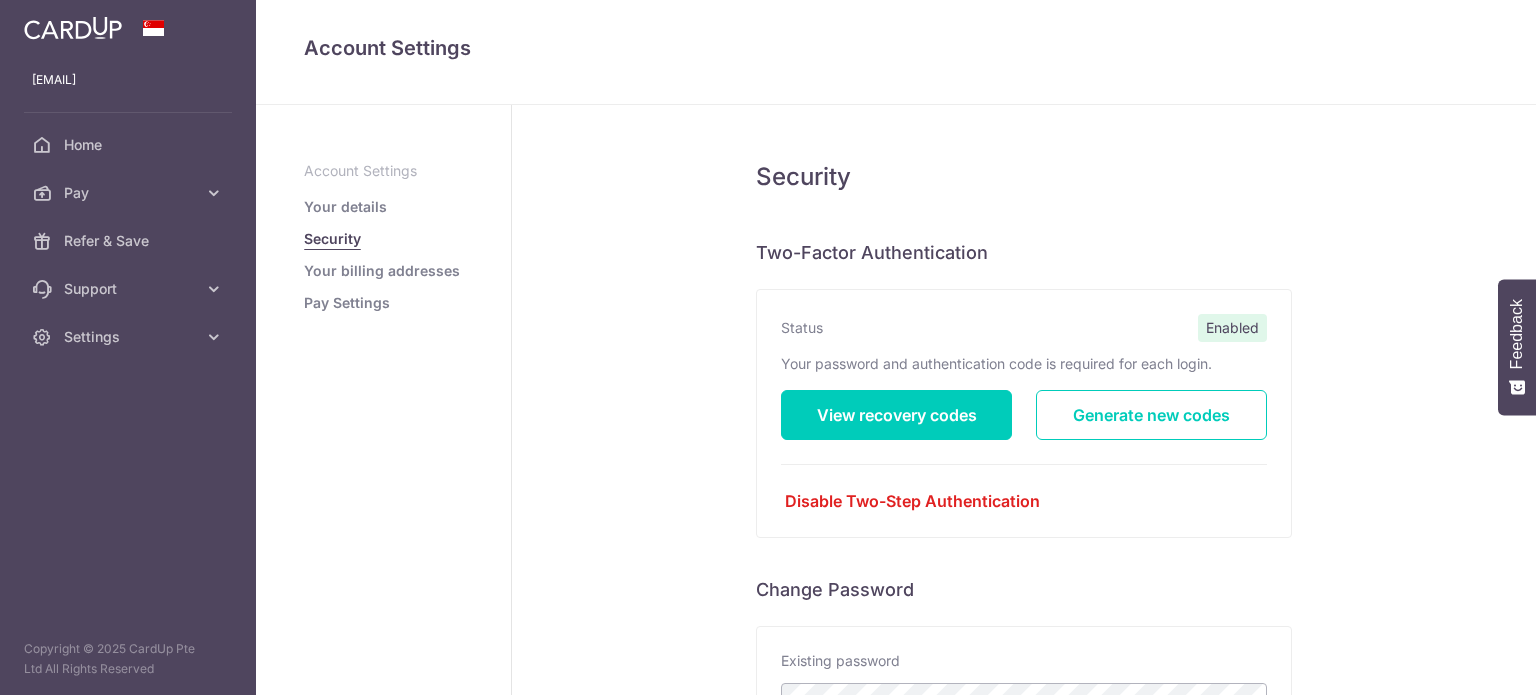 scroll, scrollTop: 0, scrollLeft: 0, axis: both 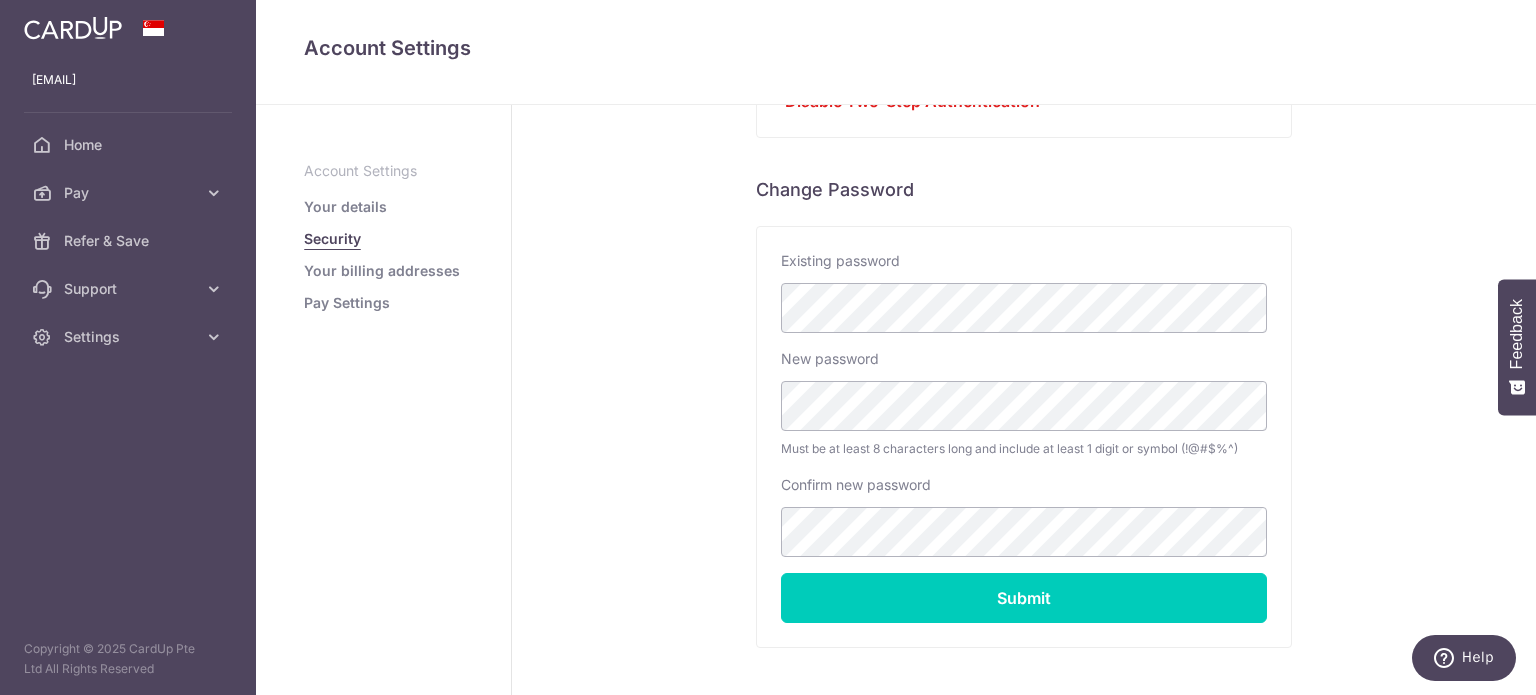 click on "Your billing addresses" at bounding box center [382, 271] 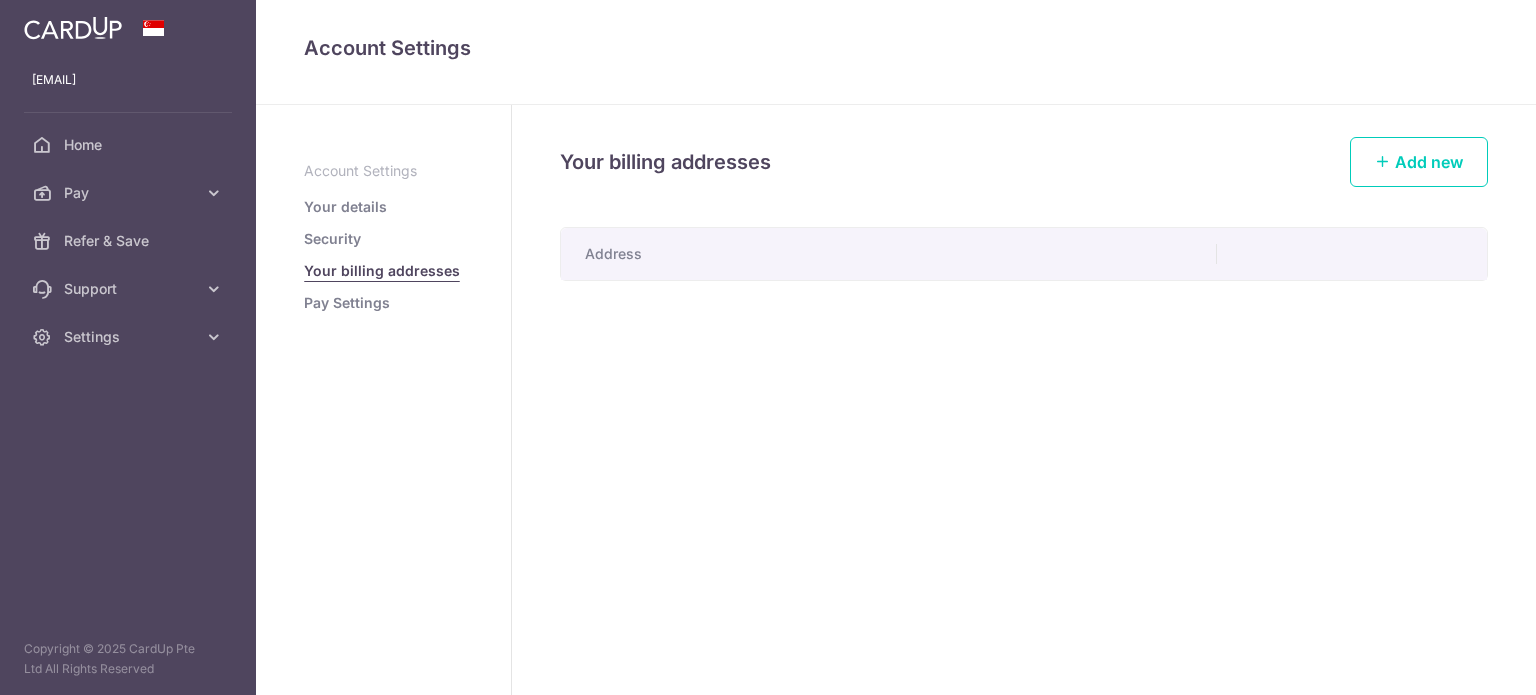 scroll, scrollTop: 0, scrollLeft: 0, axis: both 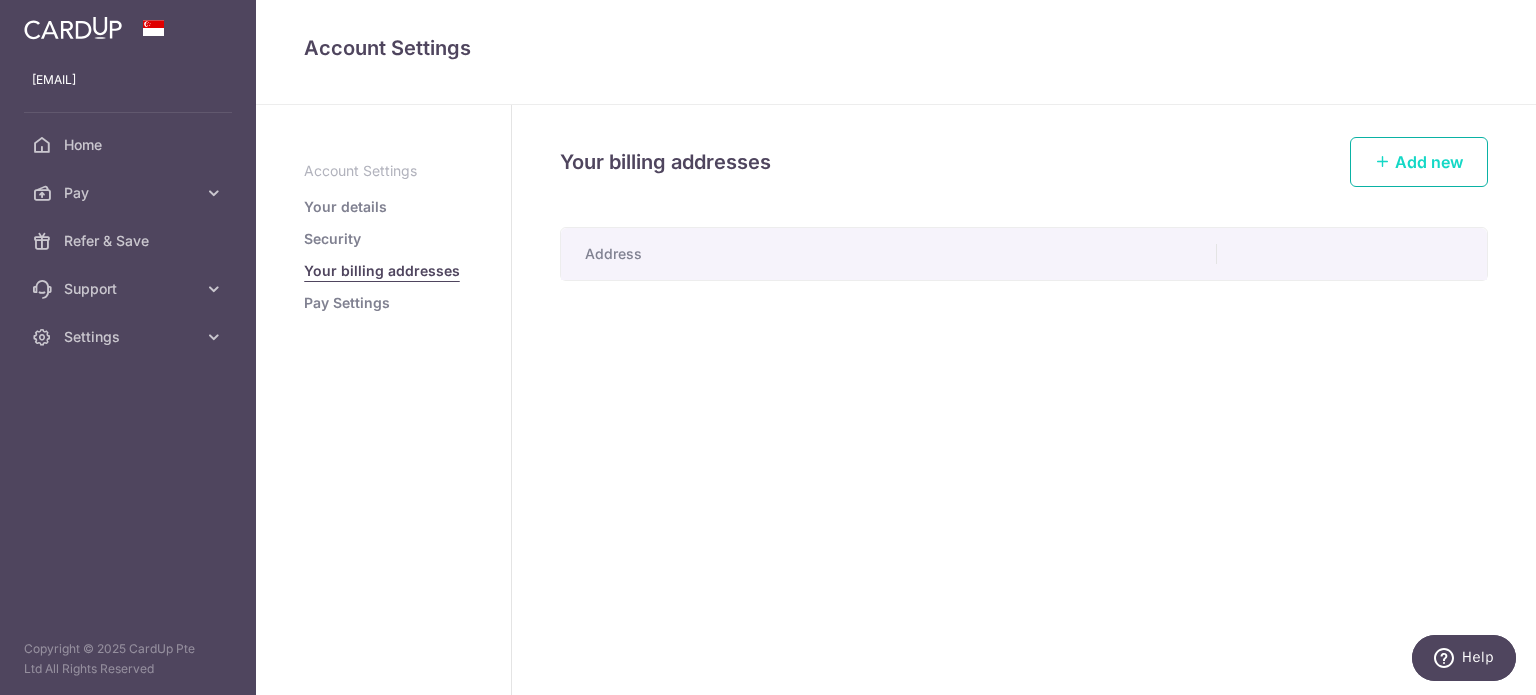click on "Add new" at bounding box center [1429, 162] 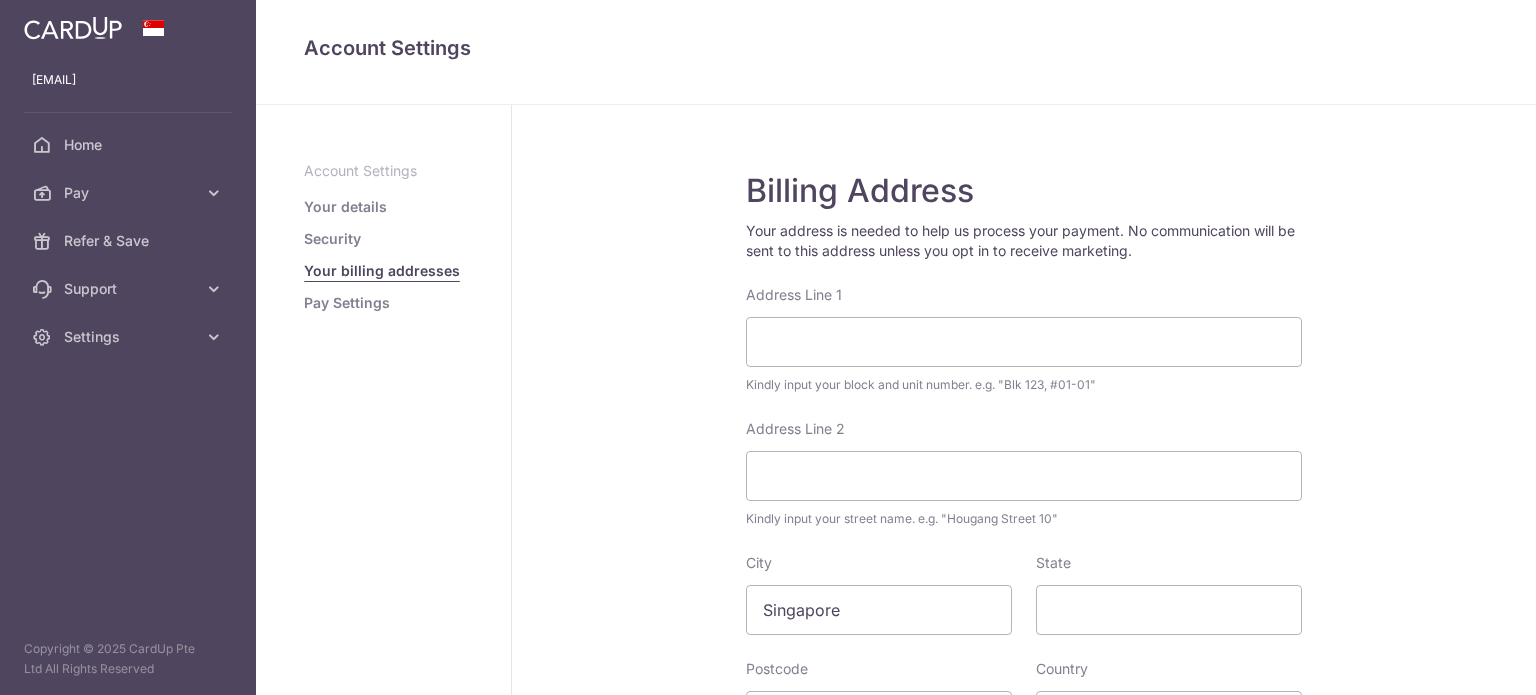 scroll, scrollTop: 0, scrollLeft: 0, axis: both 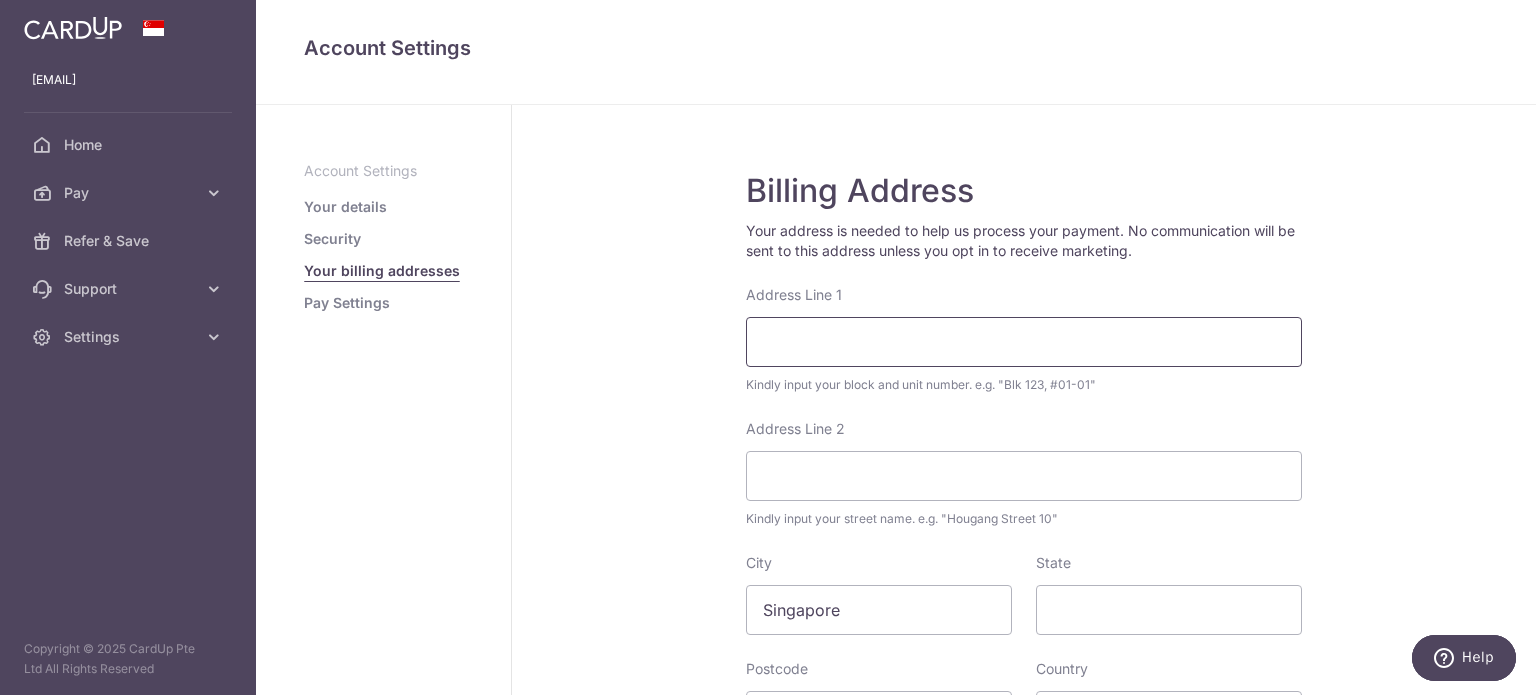 click on "Address Line 1" at bounding box center [1024, 342] 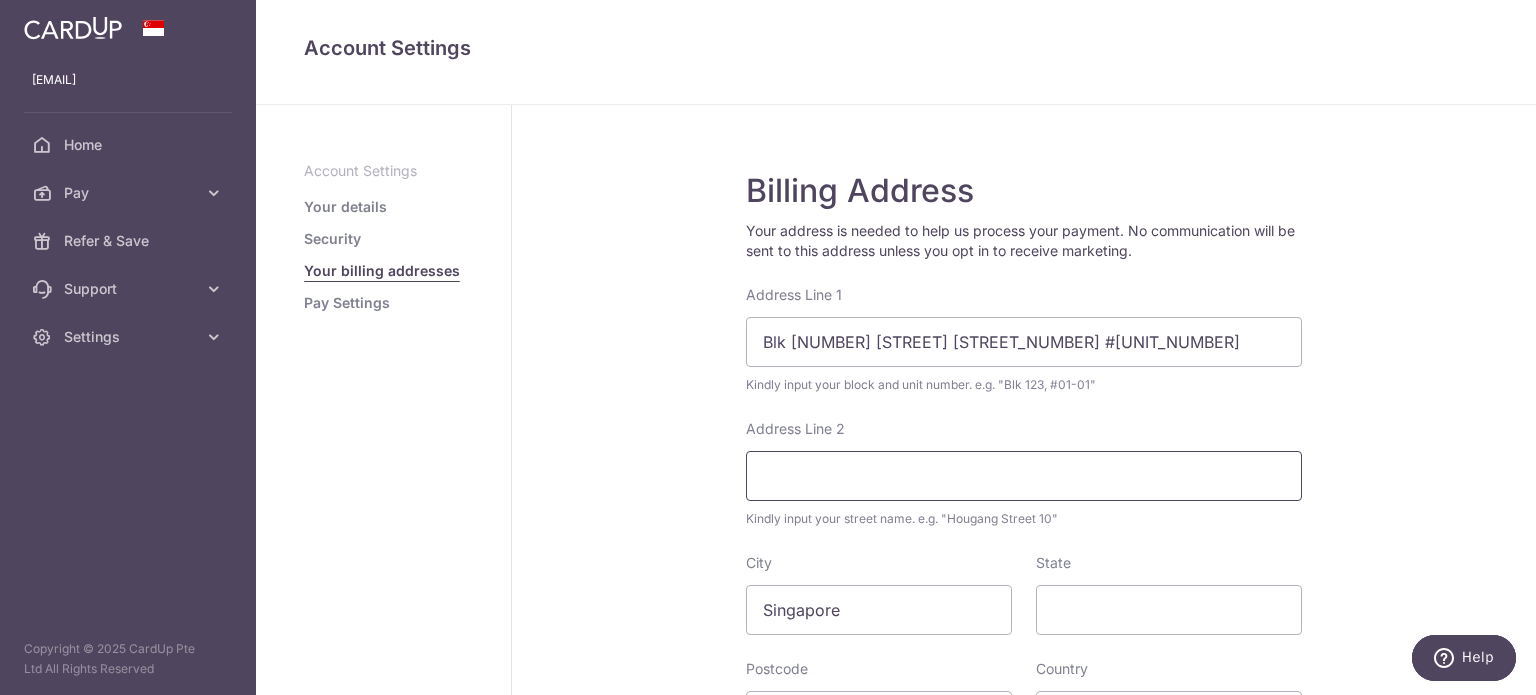 type on "07" 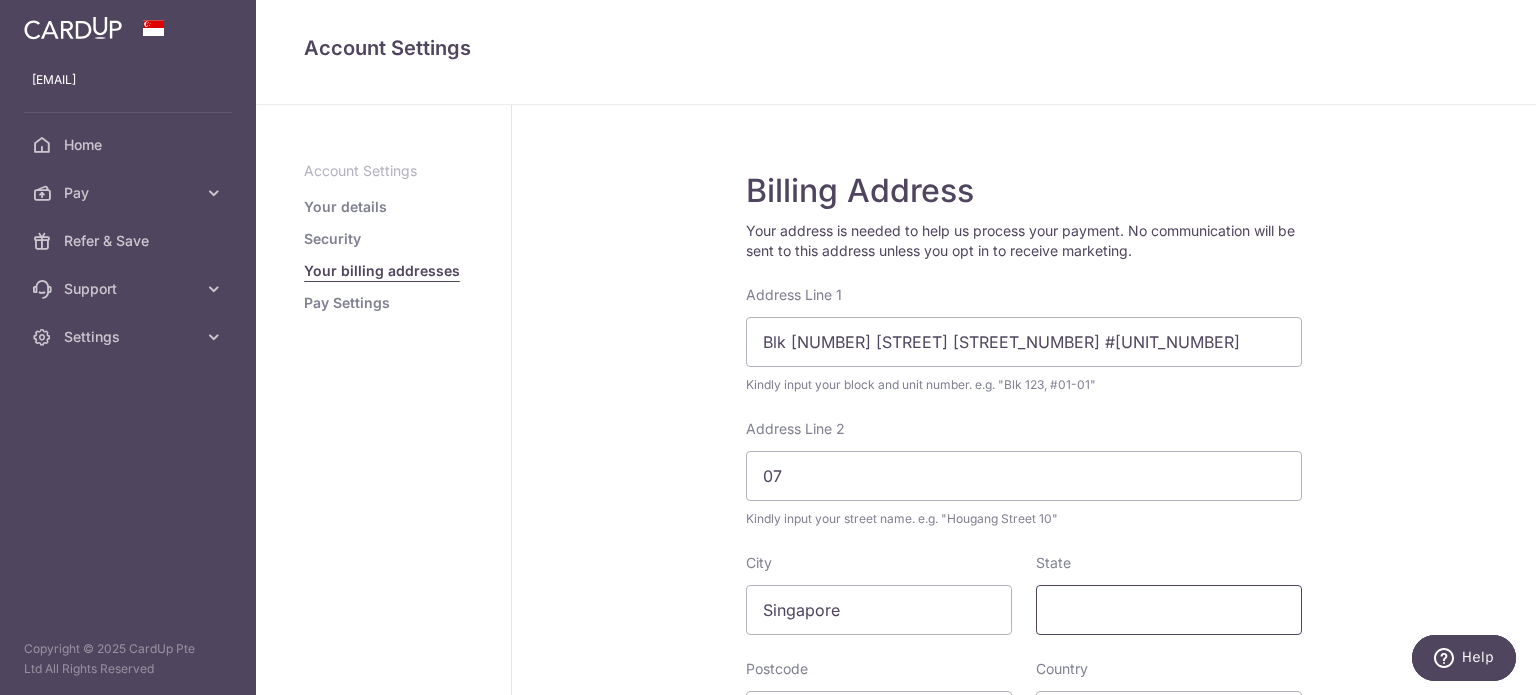 type on "Hougang" 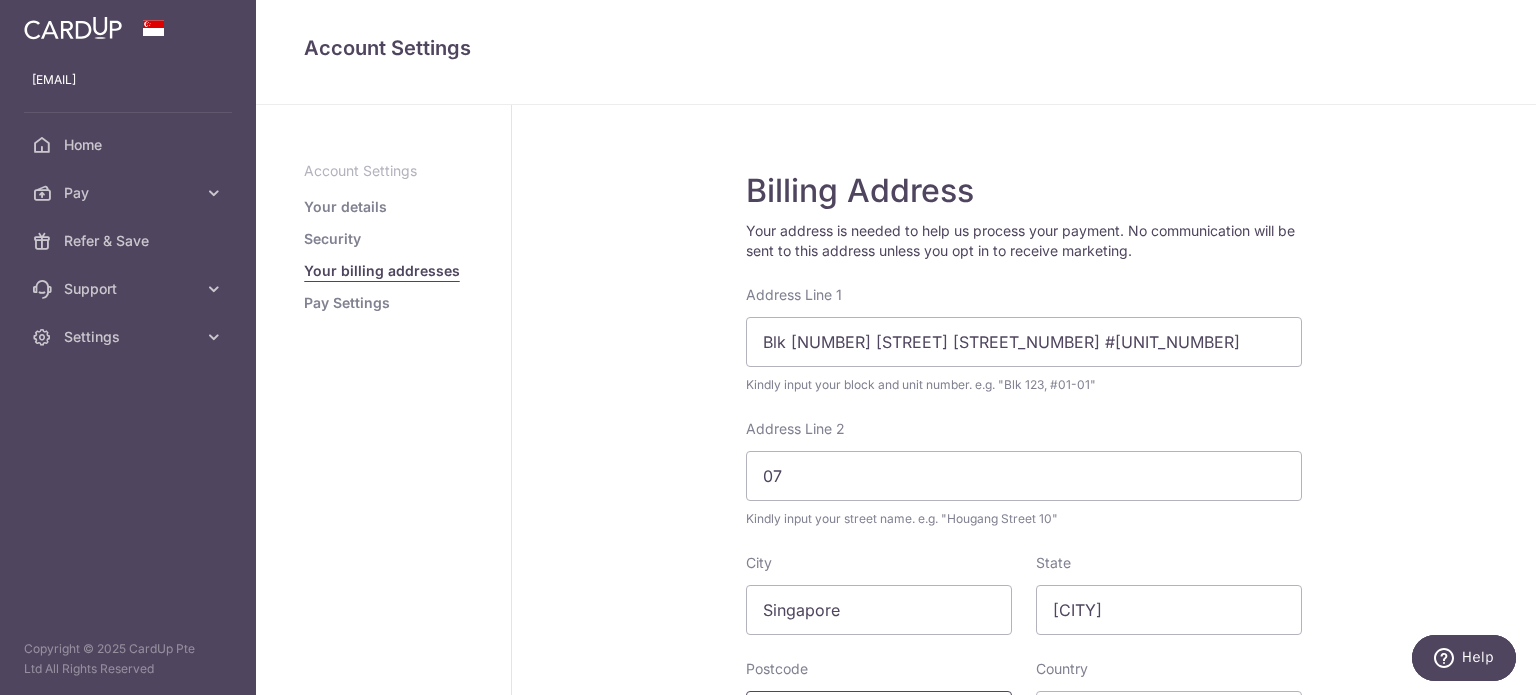 type on "530931" 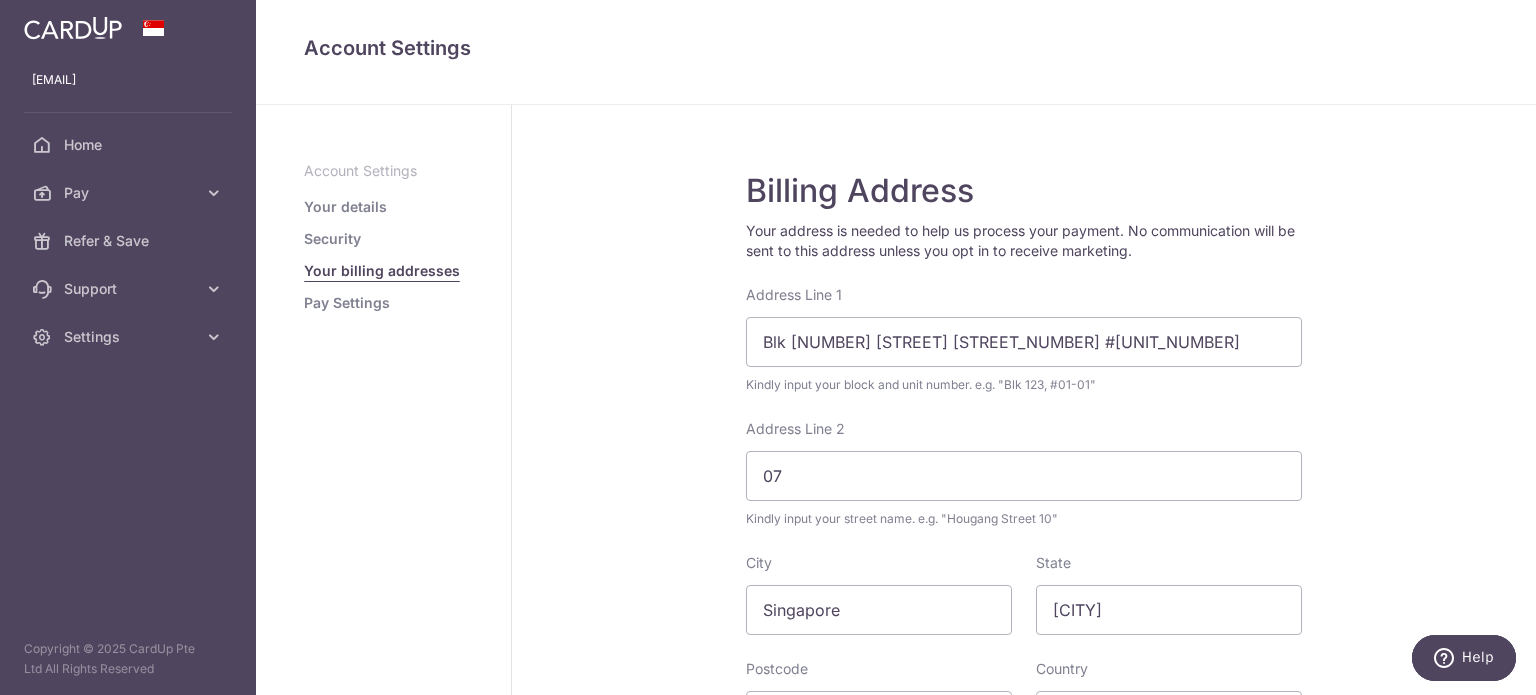 select on "199" 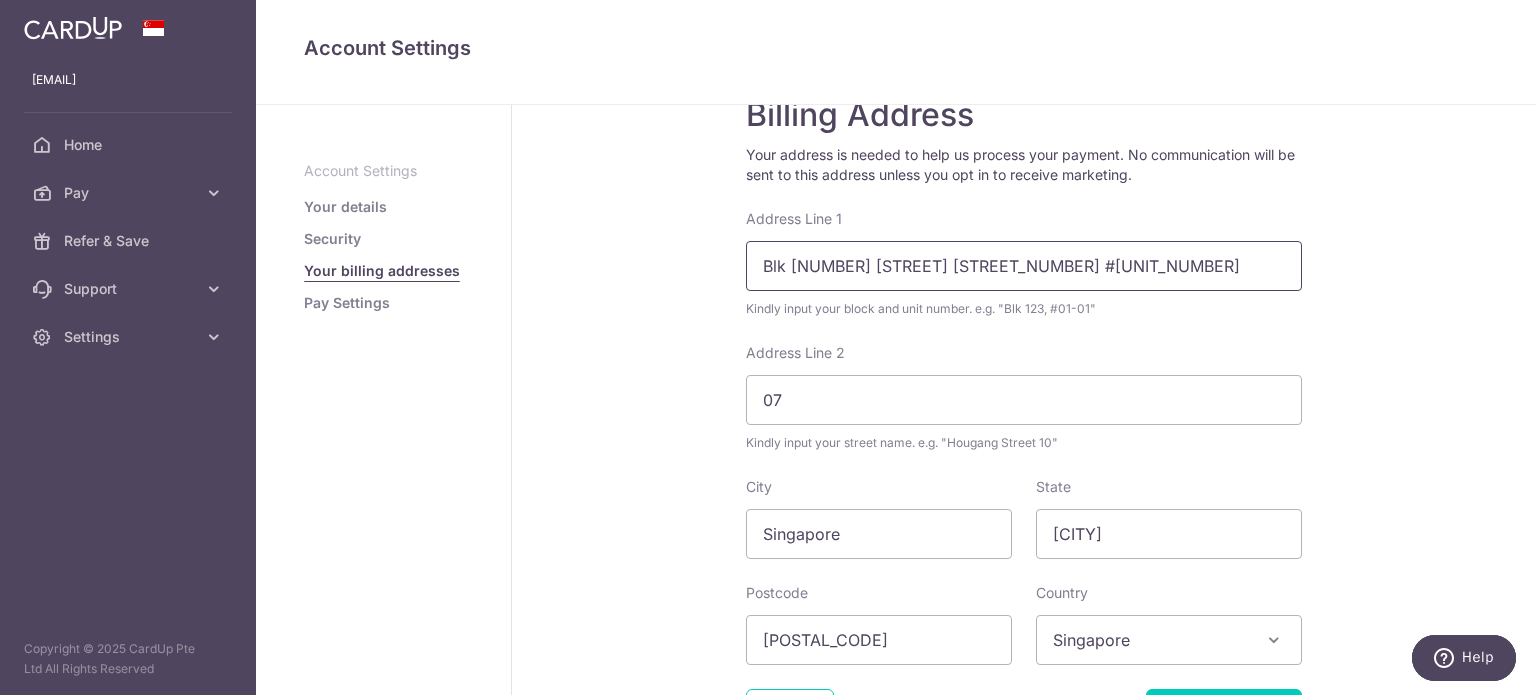 scroll, scrollTop: 237, scrollLeft: 0, axis: vertical 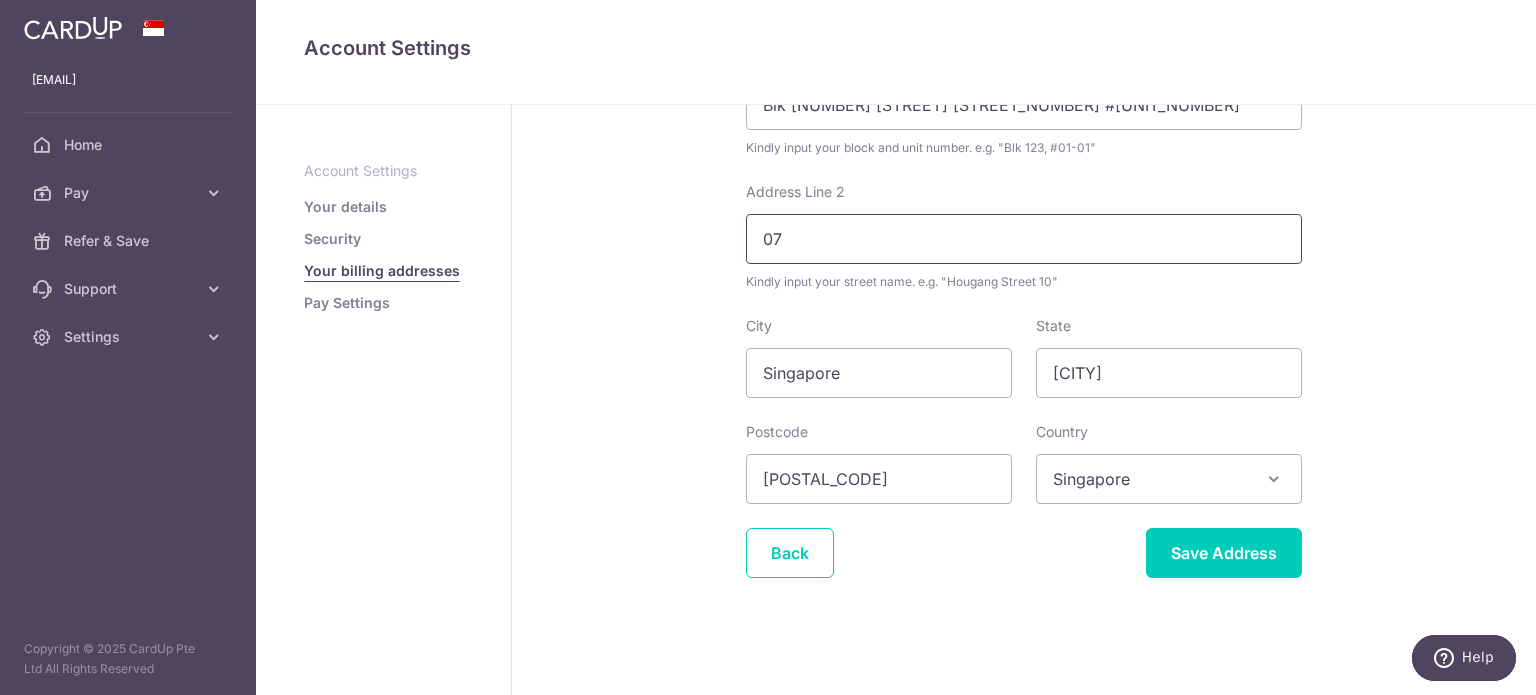 drag, startPoint x: 815, startPoint y: 234, endPoint x: 708, endPoint y: 227, distance: 107.22873 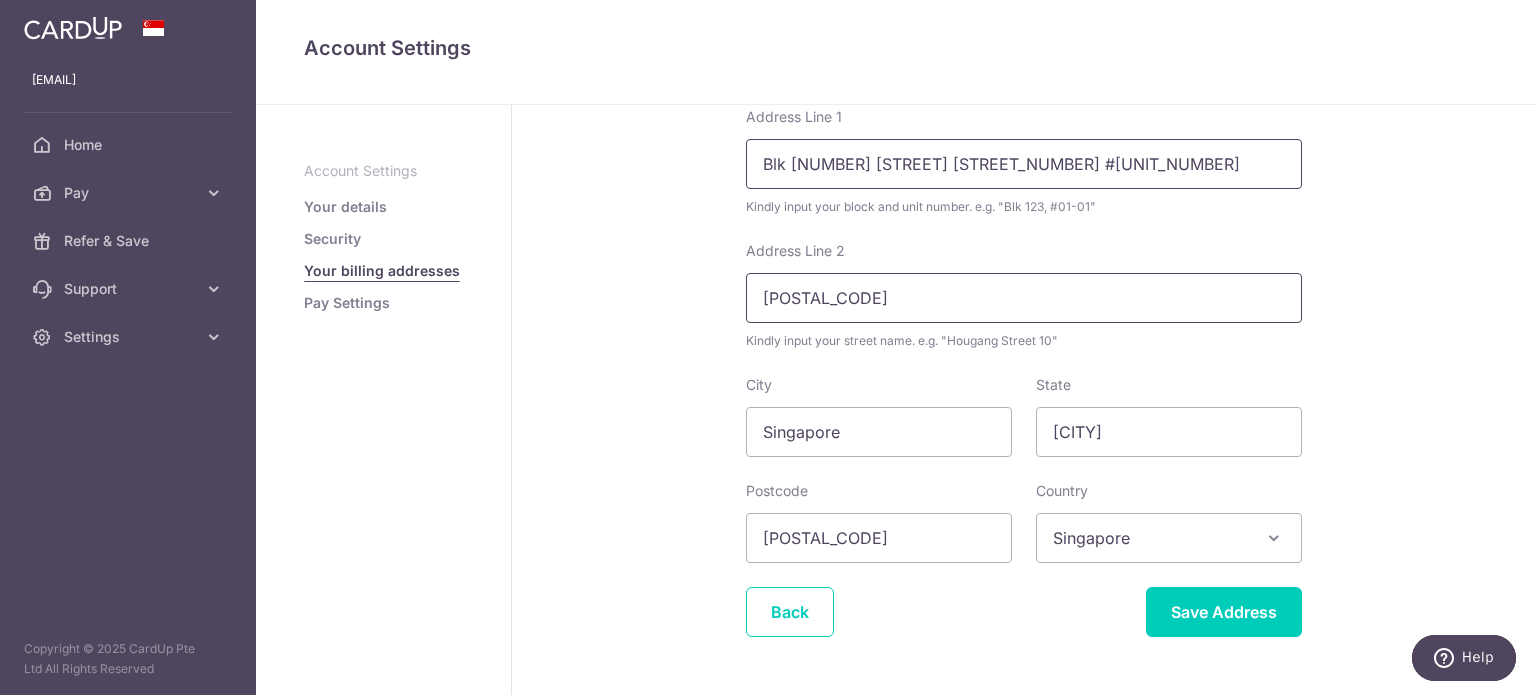 scroll, scrollTop: 37, scrollLeft: 0, axis: vertical 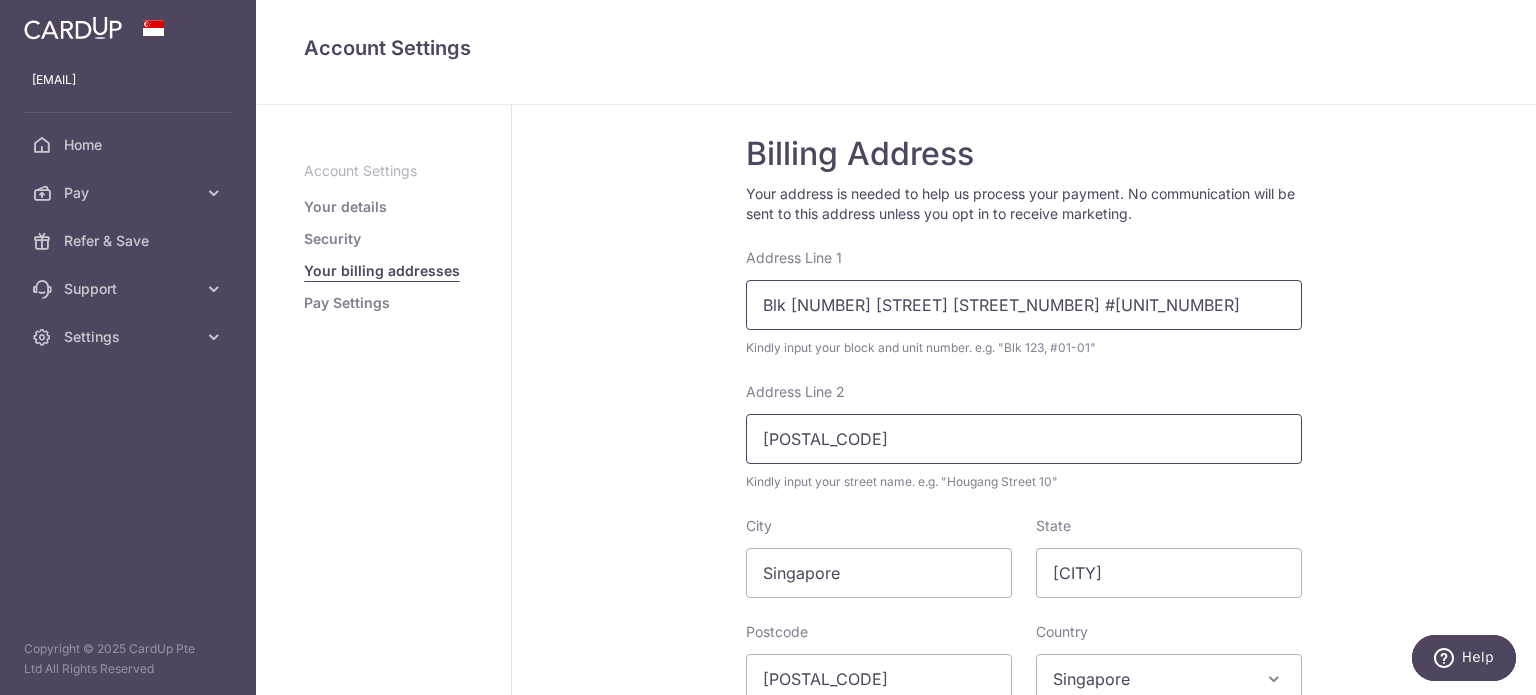 type on "07-97" 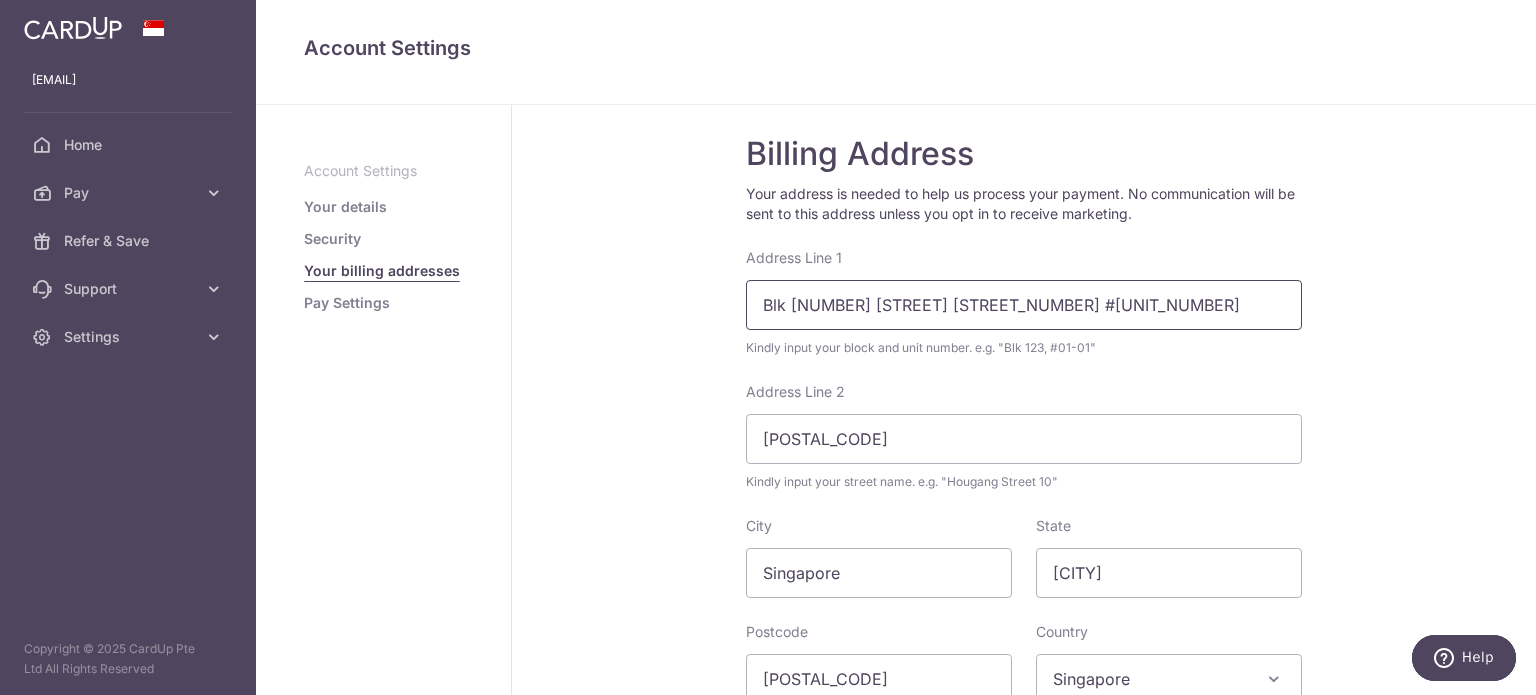 click on "Blk 931 Hougang St 91 #07-97" at bounding box center [1024, 305] 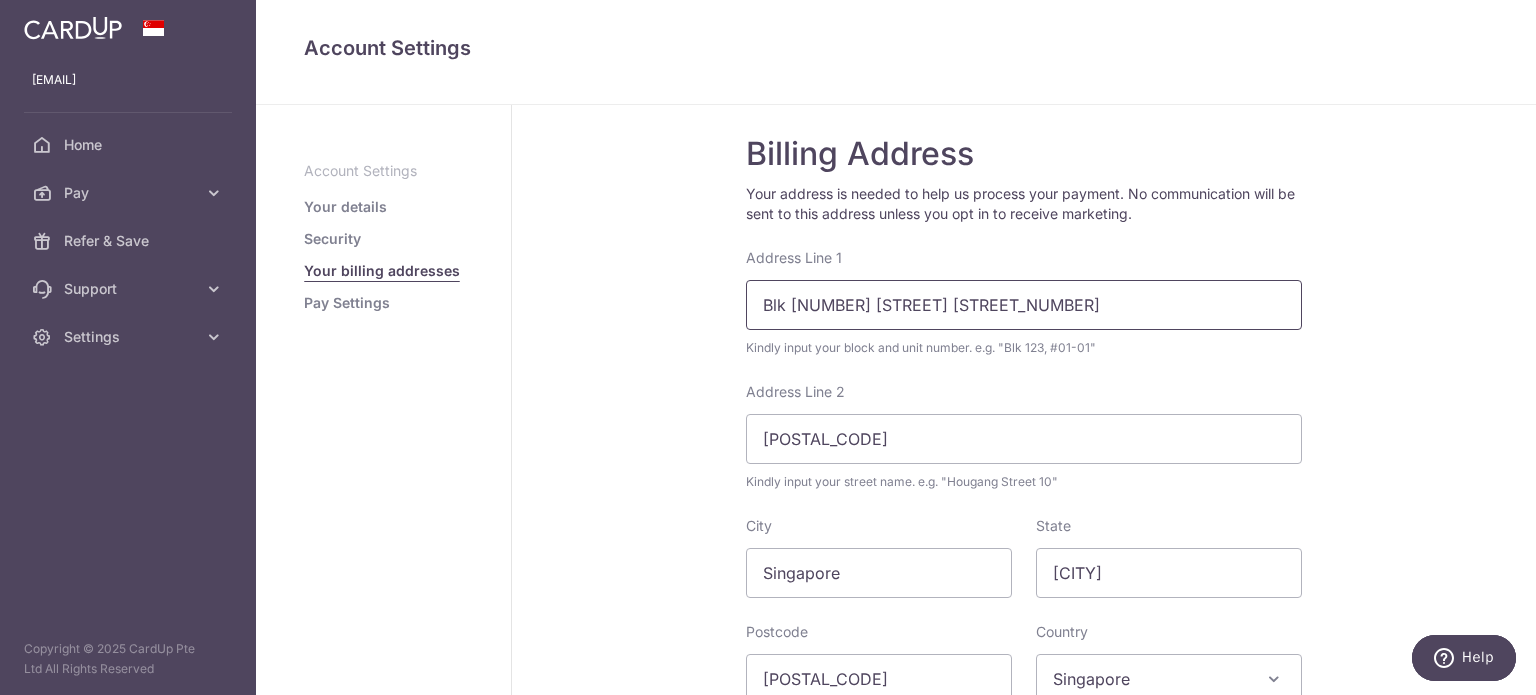 type on "Blk 931 Hougang St 91" 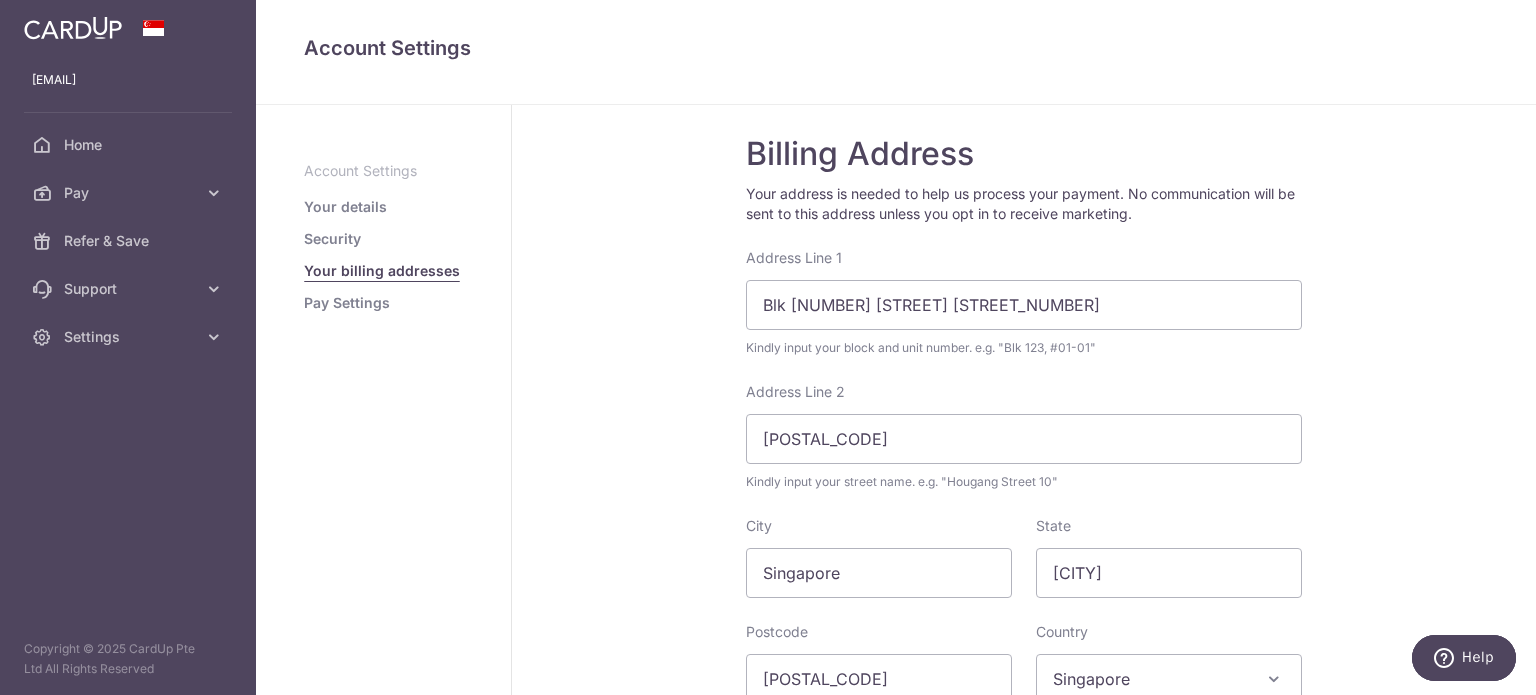 drag, startPoint x: 557, startPoint y: 453, endPoint x: 564, endPoint y: 443, distance: 12.206555 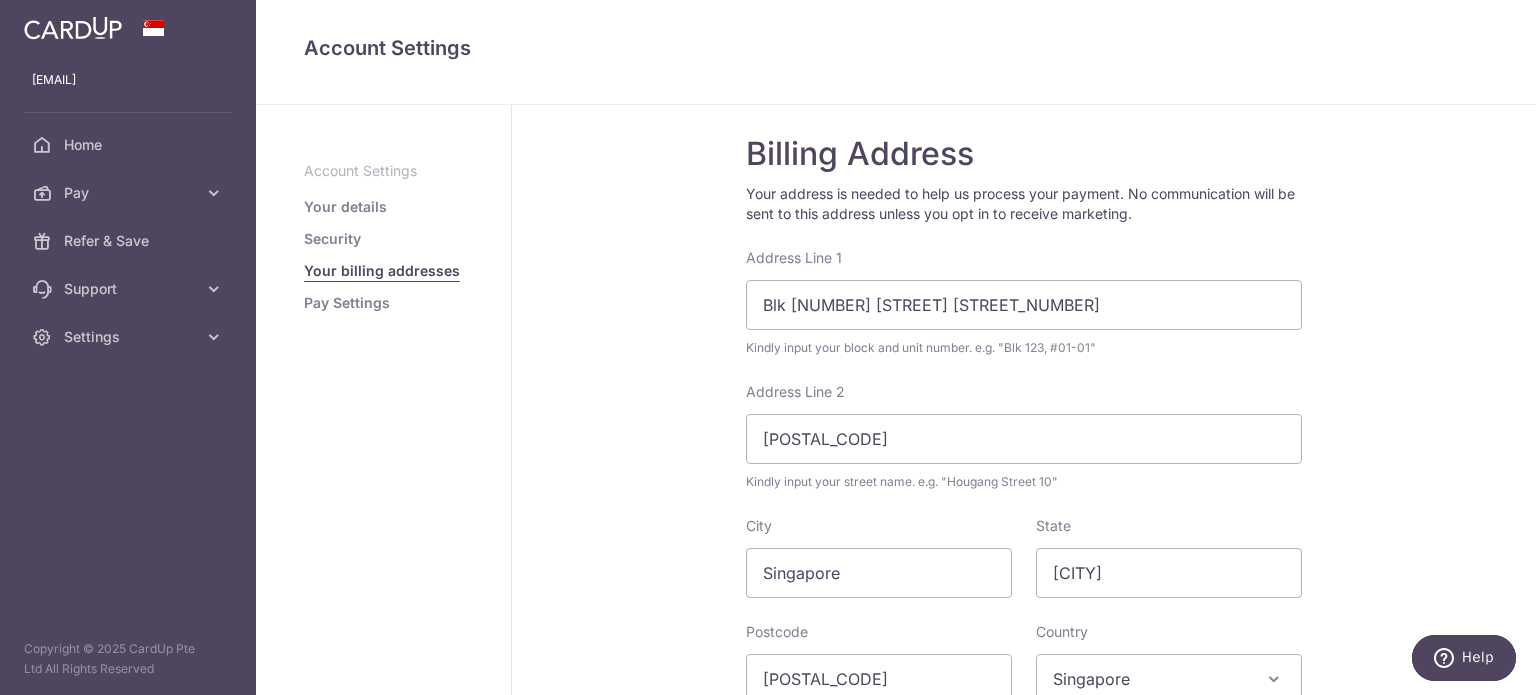 click on "Billing Address
Your address is needed to help us process your payment. No communication will be sent to this address unless you opt in to receive marketing.
Address Line 1
Blk 931 Hougang St 91
Kindly input your block and unit number. e.g. "Blk 123, #01-01"
Address Line 2
07-97
Kindly input your street name. e.g. "Hougang Street 10"
City
Singapore
State
Hougang
Postcode
530931
Country
Select Country Afghanistan
Aland Islands
Albania
Algeria
American Samoa
Andorra
Angola
Anguilla
Antarctica
Antigua and Barbuda
Argentina
Armenia
Aruba" at bounding box center [1024, 482] 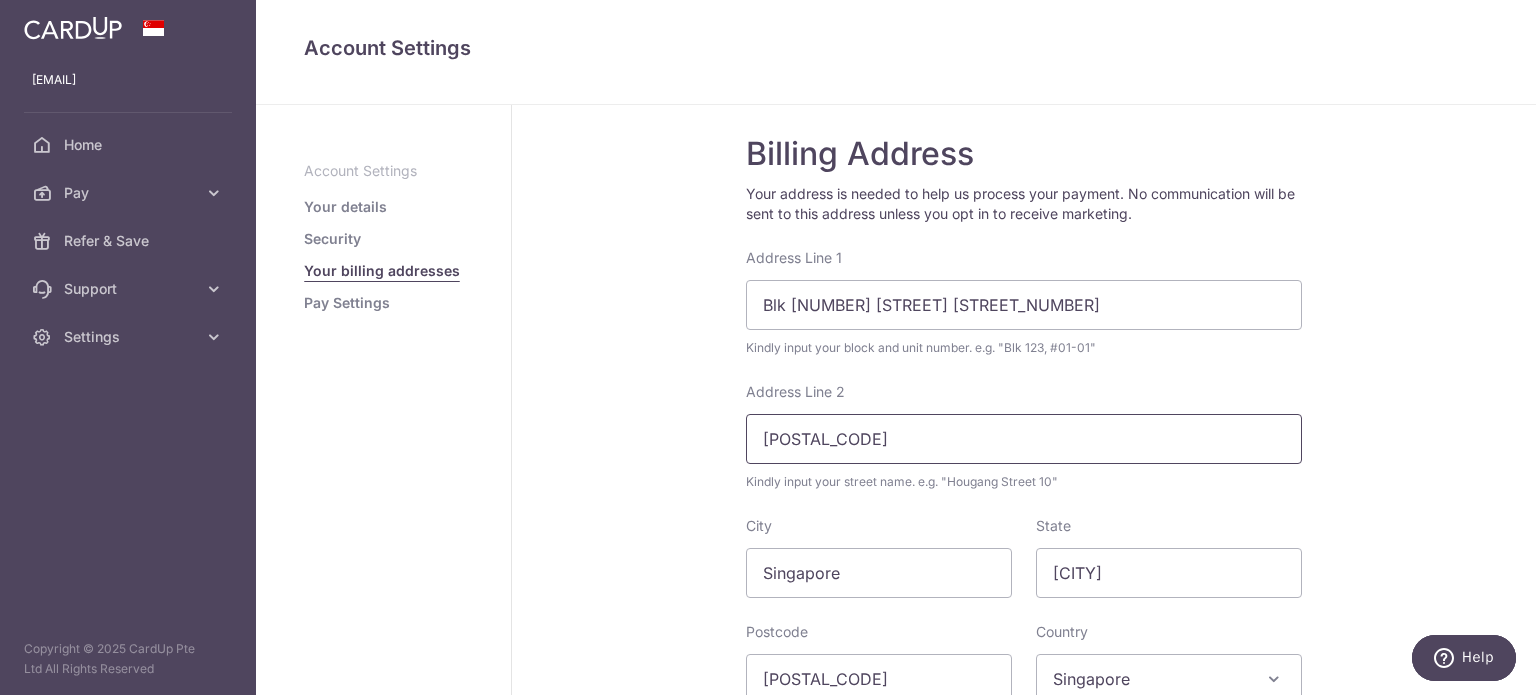 click on "07-97" at bounding box center (1024, 439) 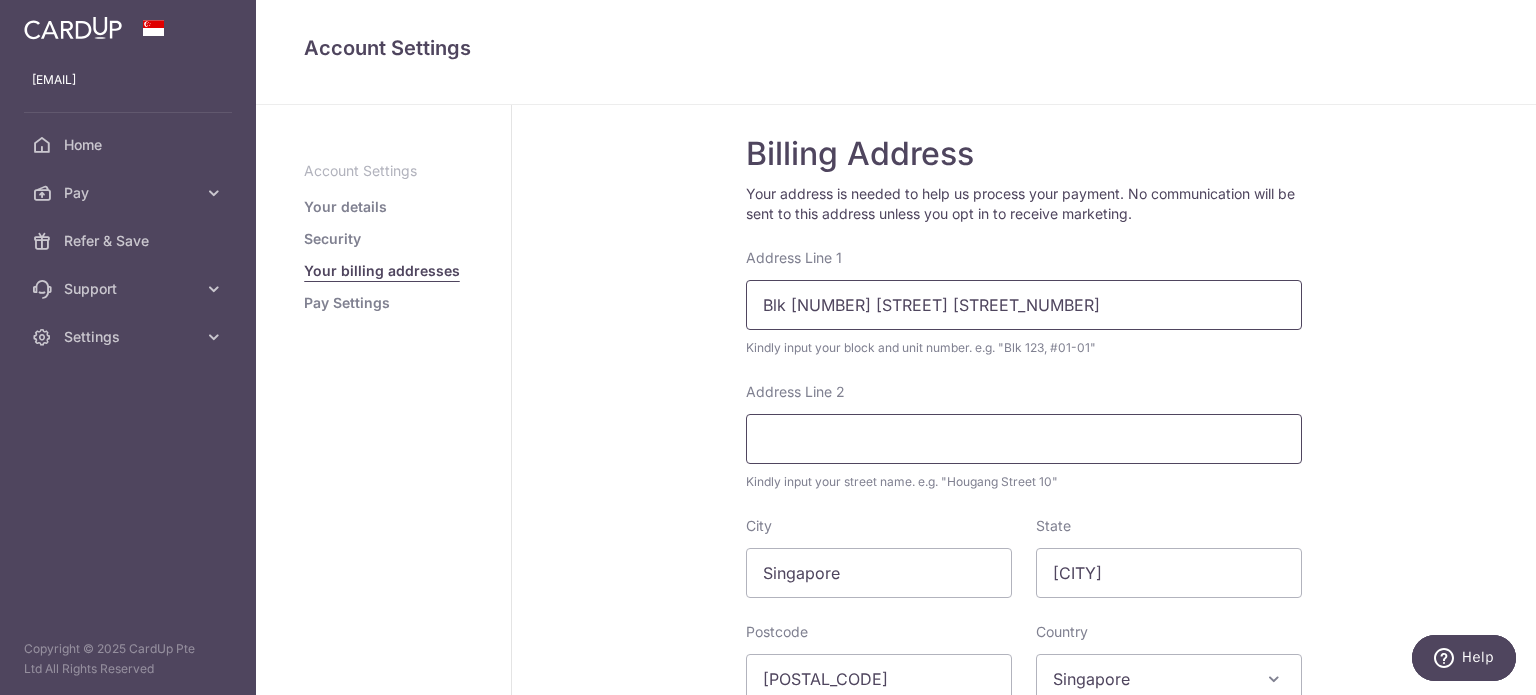type 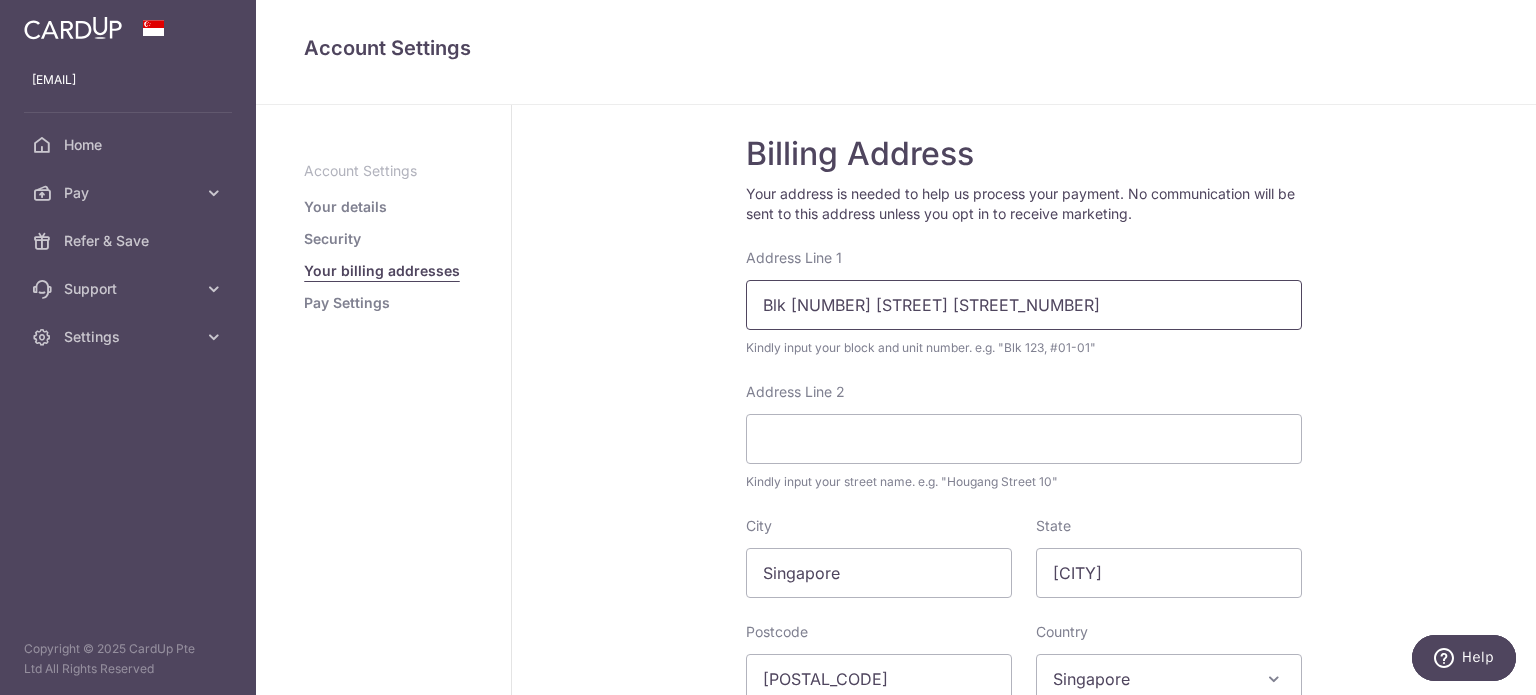click on "Blk 931 Hougang St 91" at bounding box center [1024, 305] 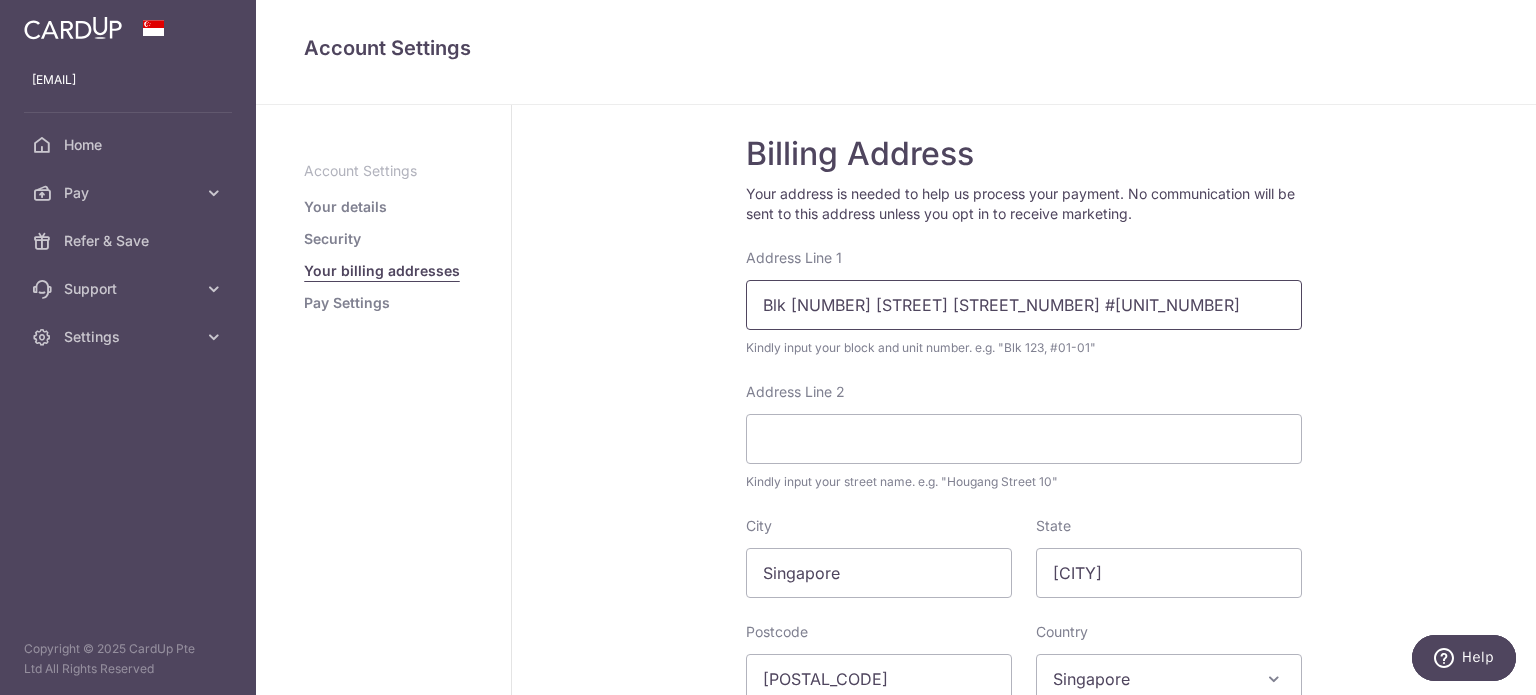 type on "Blk 931 Hougang St 91 #07-97" 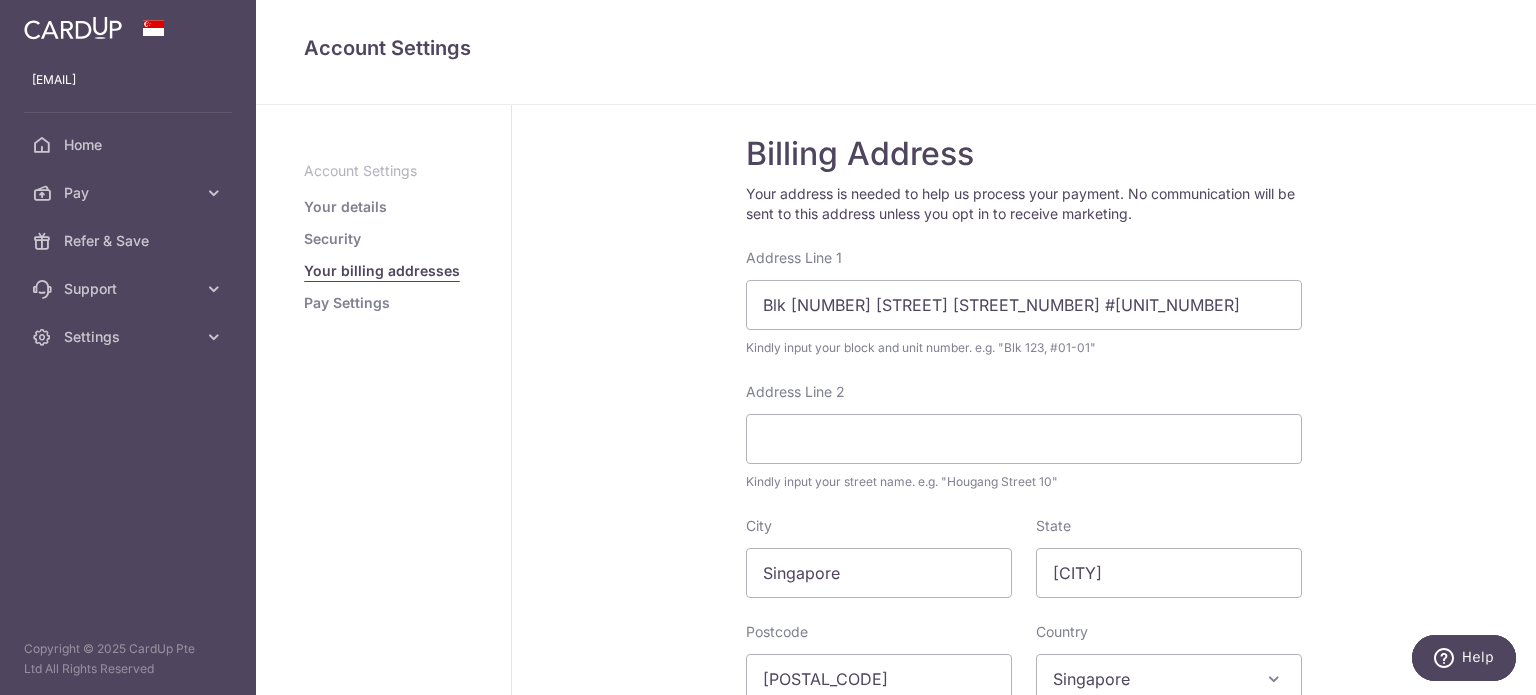 click on "Billing Address
Your address is needed to help us process your payment. No communication will be sent to this address unless you opt in to receive marketing.
Address Line 1
Blk 931 Hougang St 91 #07-97
Kindly input your block and unit number. e.g. "Blk 123, #01-01"
Address Line 2
Kindly input your street name. e.g. "Hougang Street 10"
City
Singapore
State
Hougang
Postcode
530931
Country
Select Country Afghanistan
Aland Islands
Albania
Algeria
American Samoa
Andorra
Angola
Anguilla
Antarctica
Antigua and Barbuda
Argentina
Armenia
Aruba" at bounding box center [1024, 482] 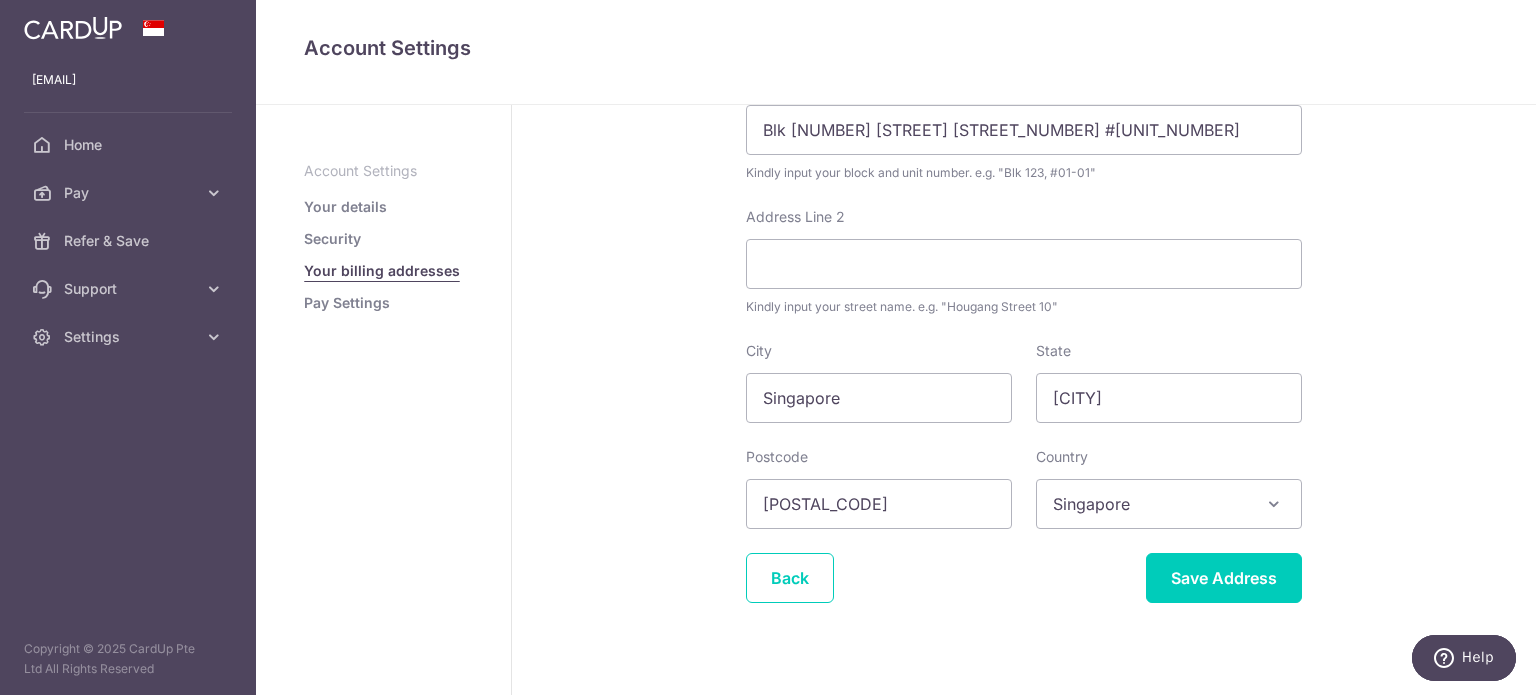 scroll, scrollTop: 237, scrollLeft: 0, axis: vertical 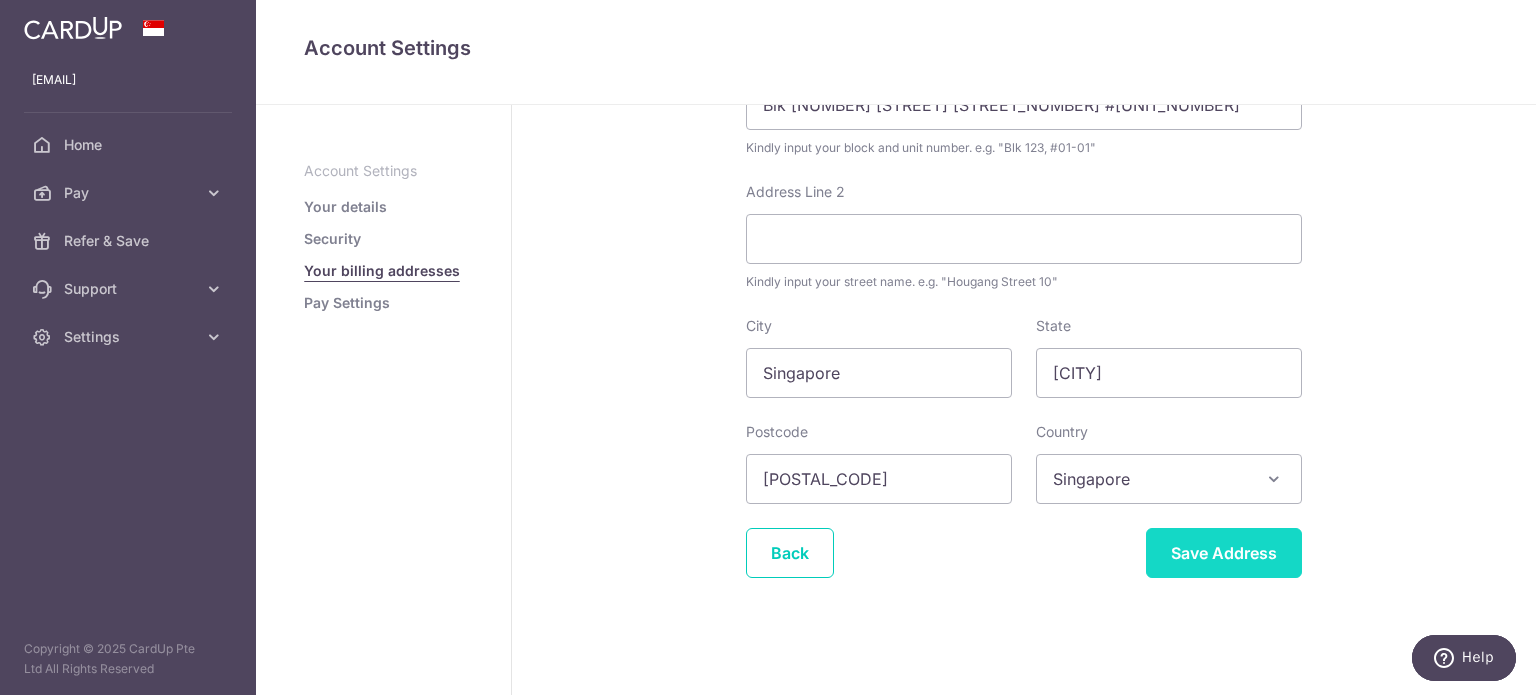 click on "Save Address" at bounding box center [1224, 553] 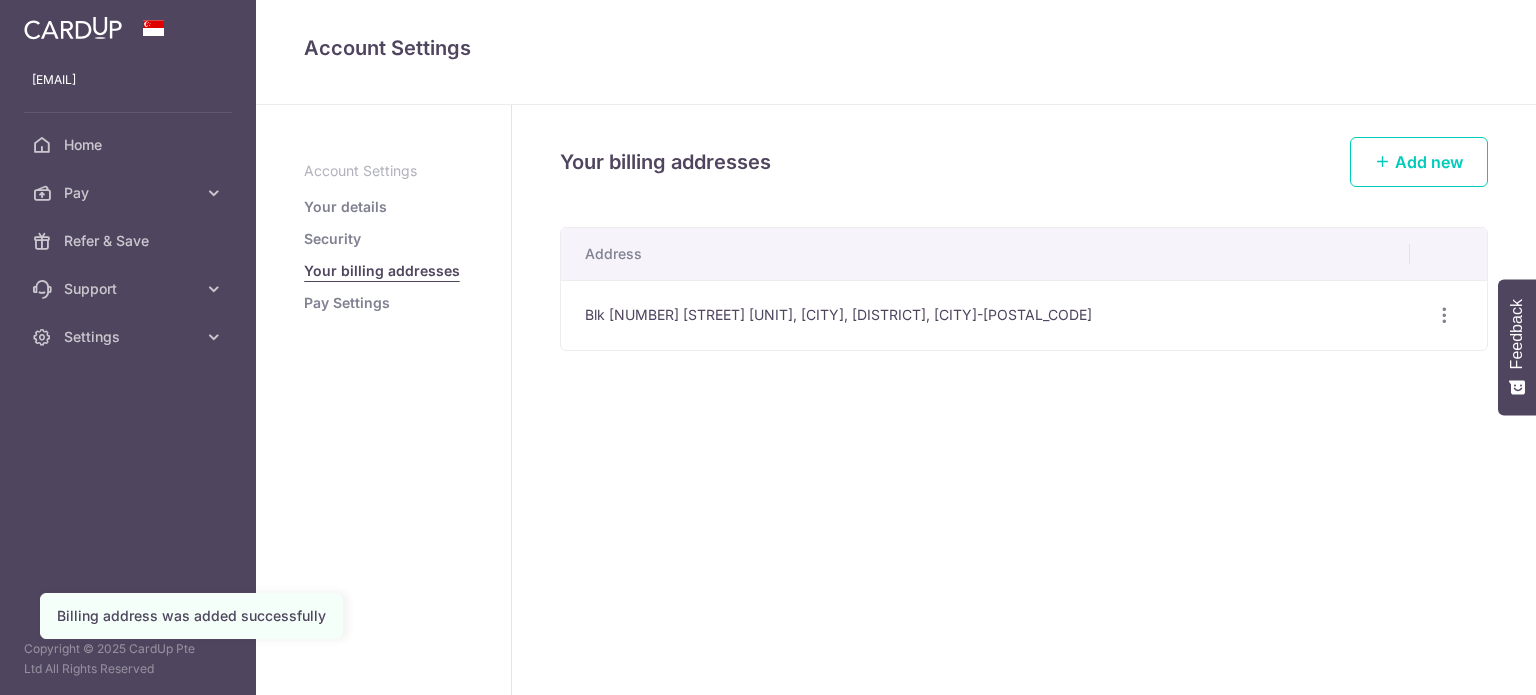 scroll, scrollTop: 0, scrollLeft: 0, axis: both 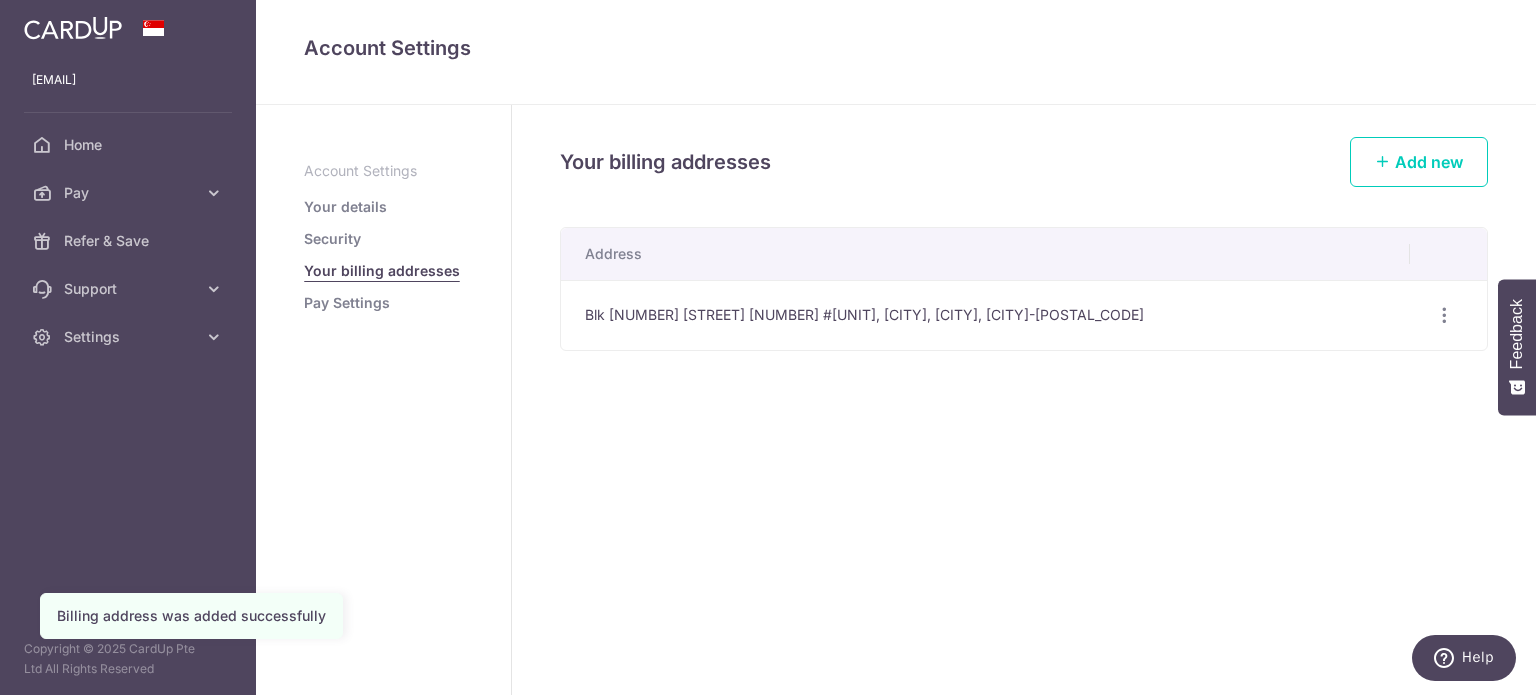 click on "Your details" 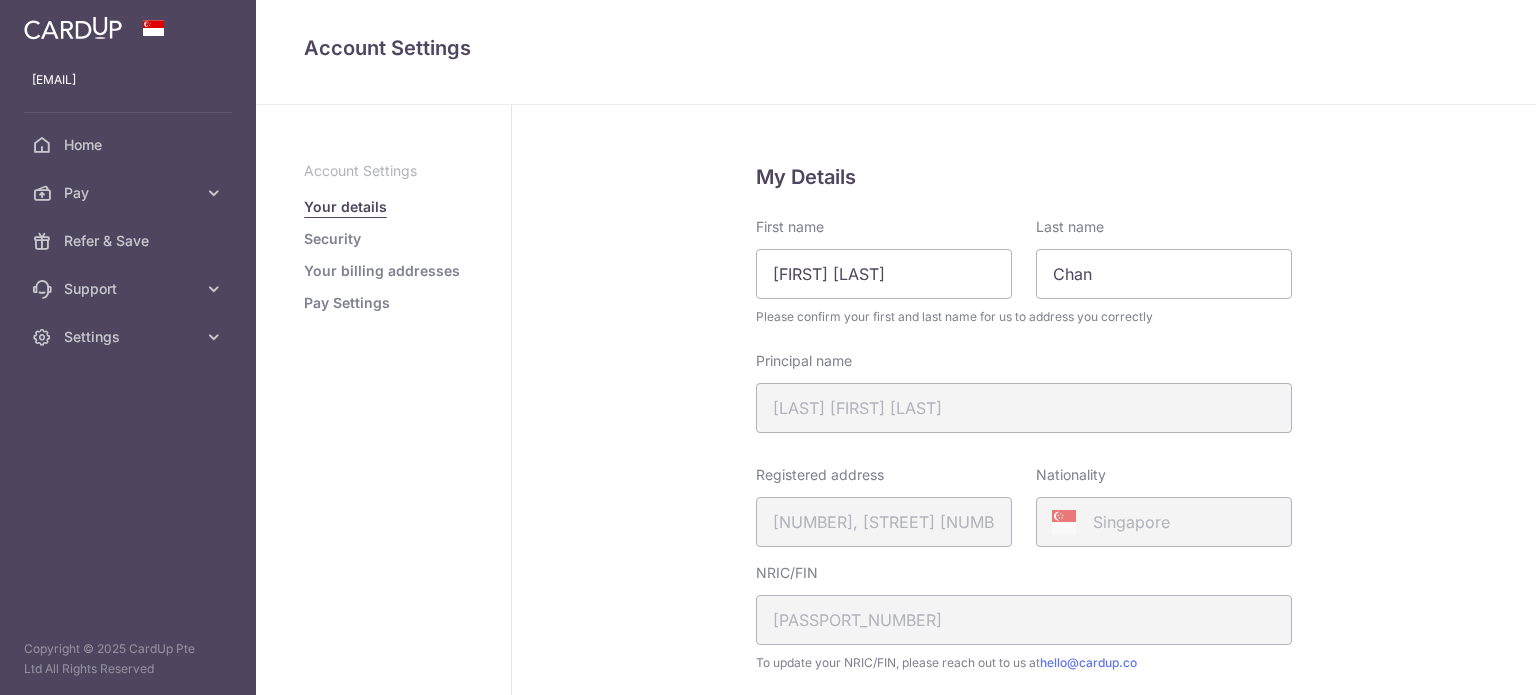 scroll, scrollTop: 0, scrollLeft: 0, axis: both 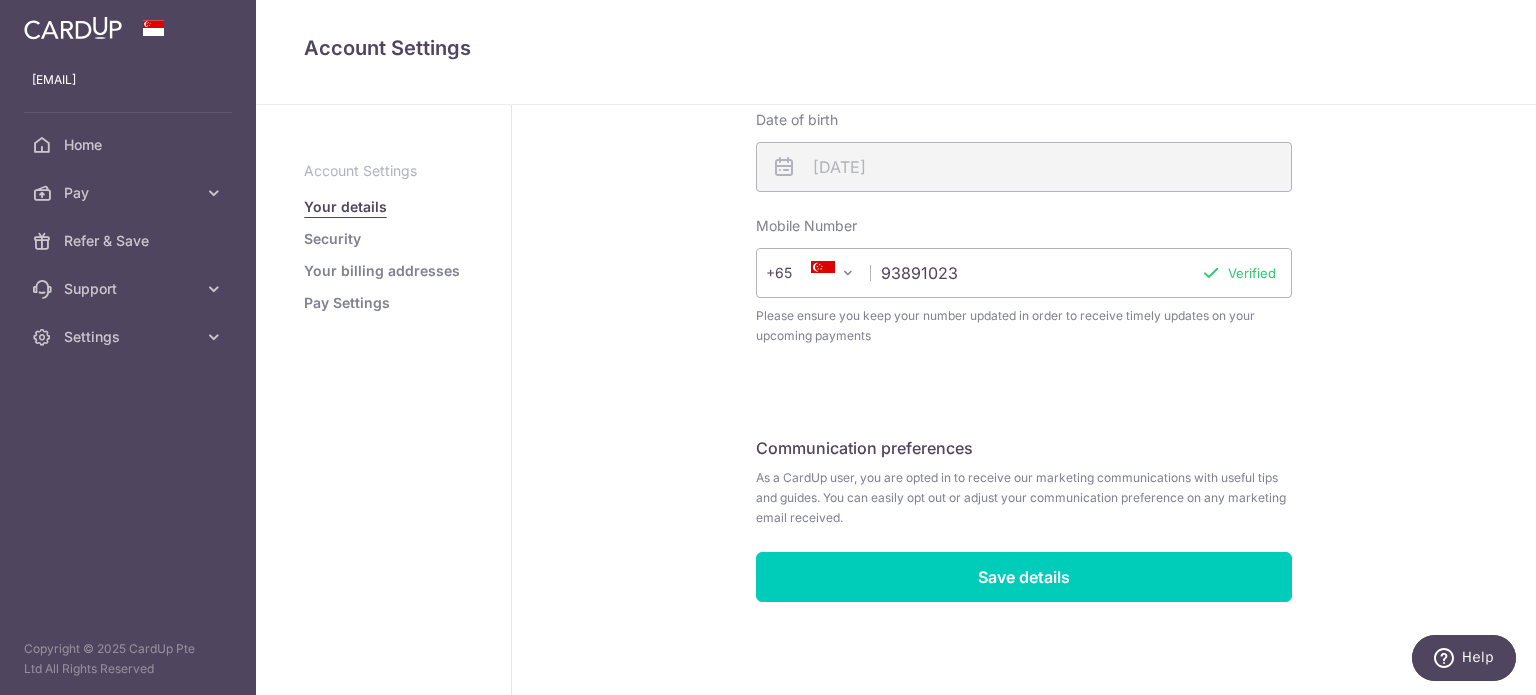 click on "Pay Settings" 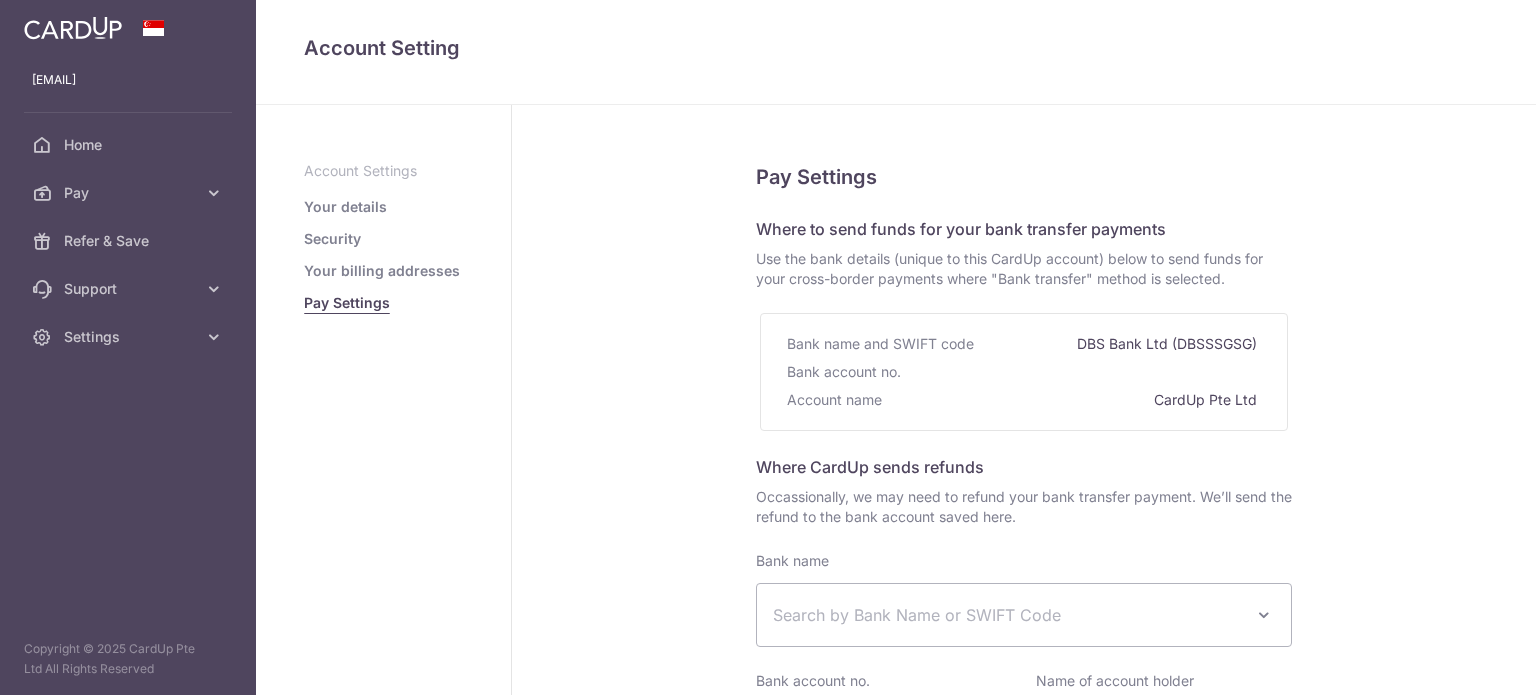 select 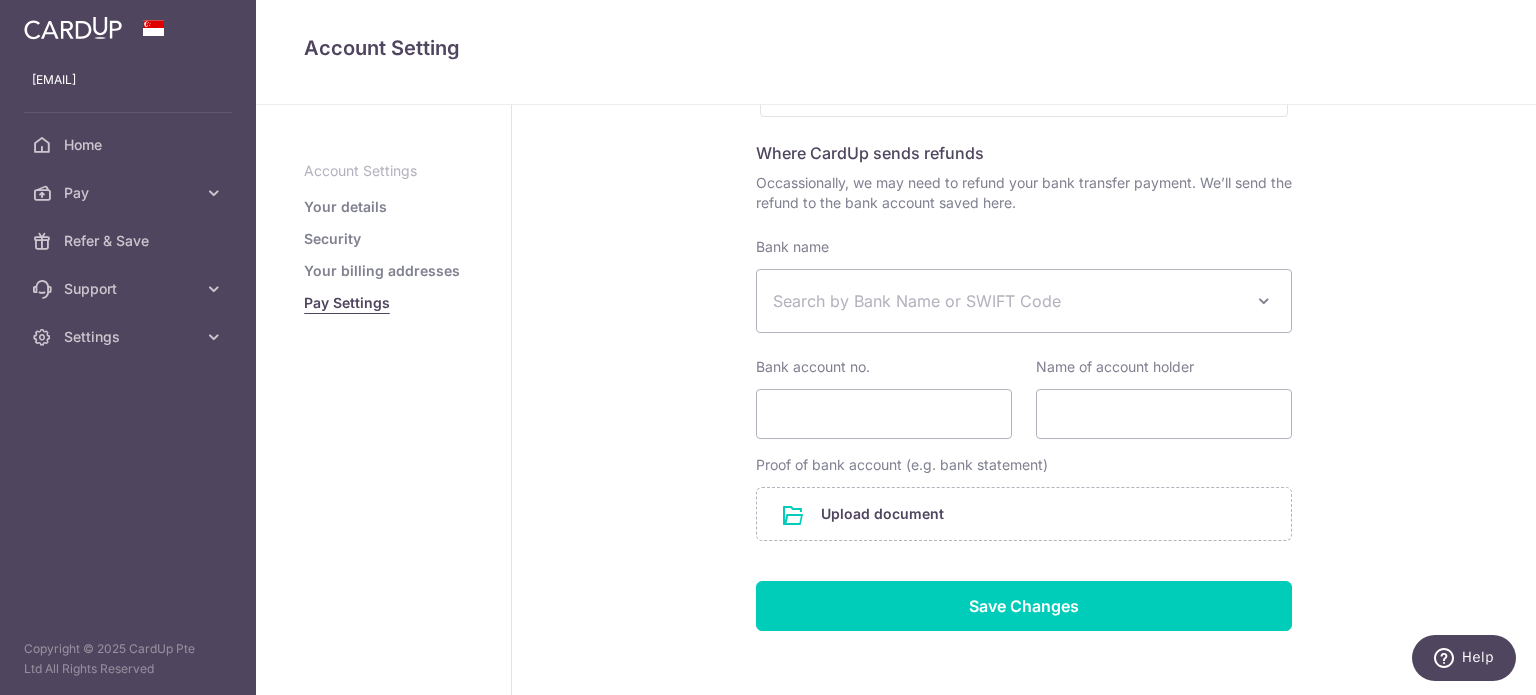 scroll, scrollTop: 298, scrollLeft: 0, axis: vertical 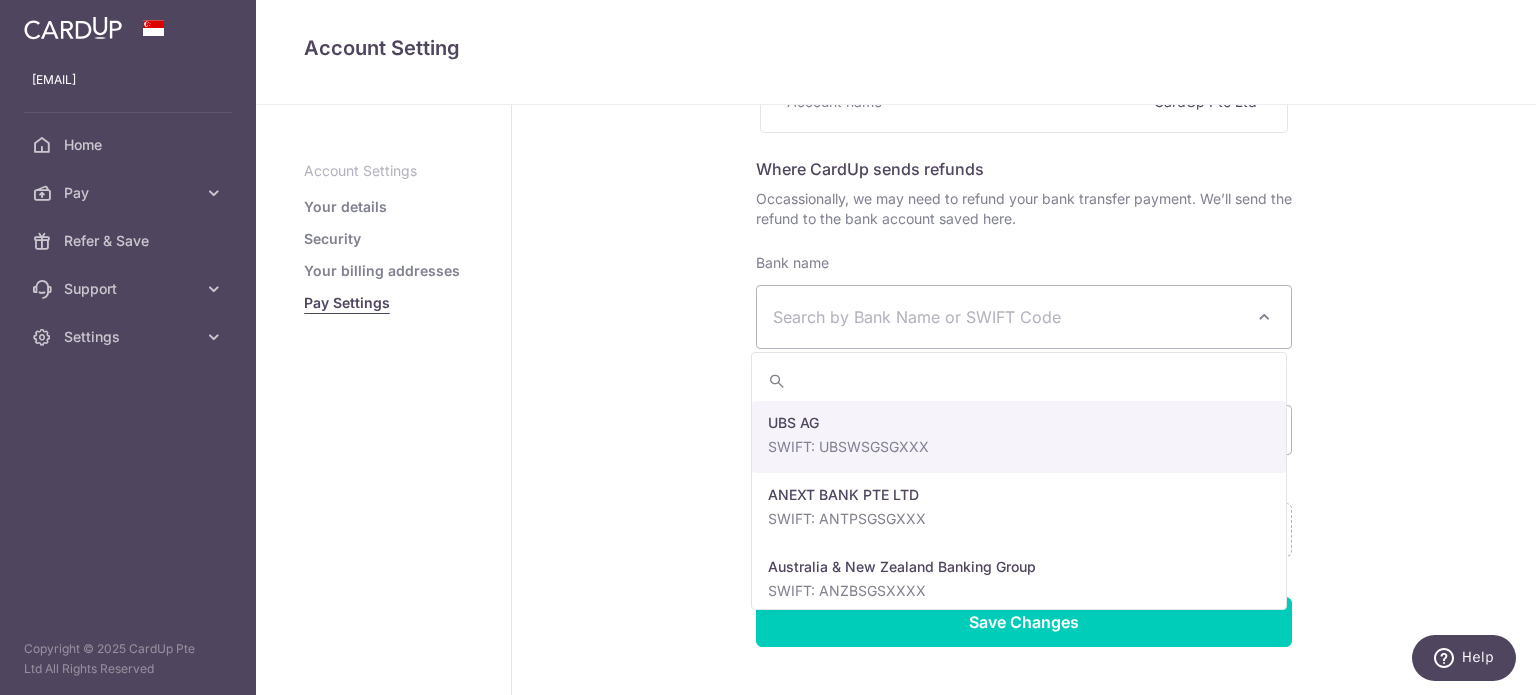 click at bounding box center [1264, 317] 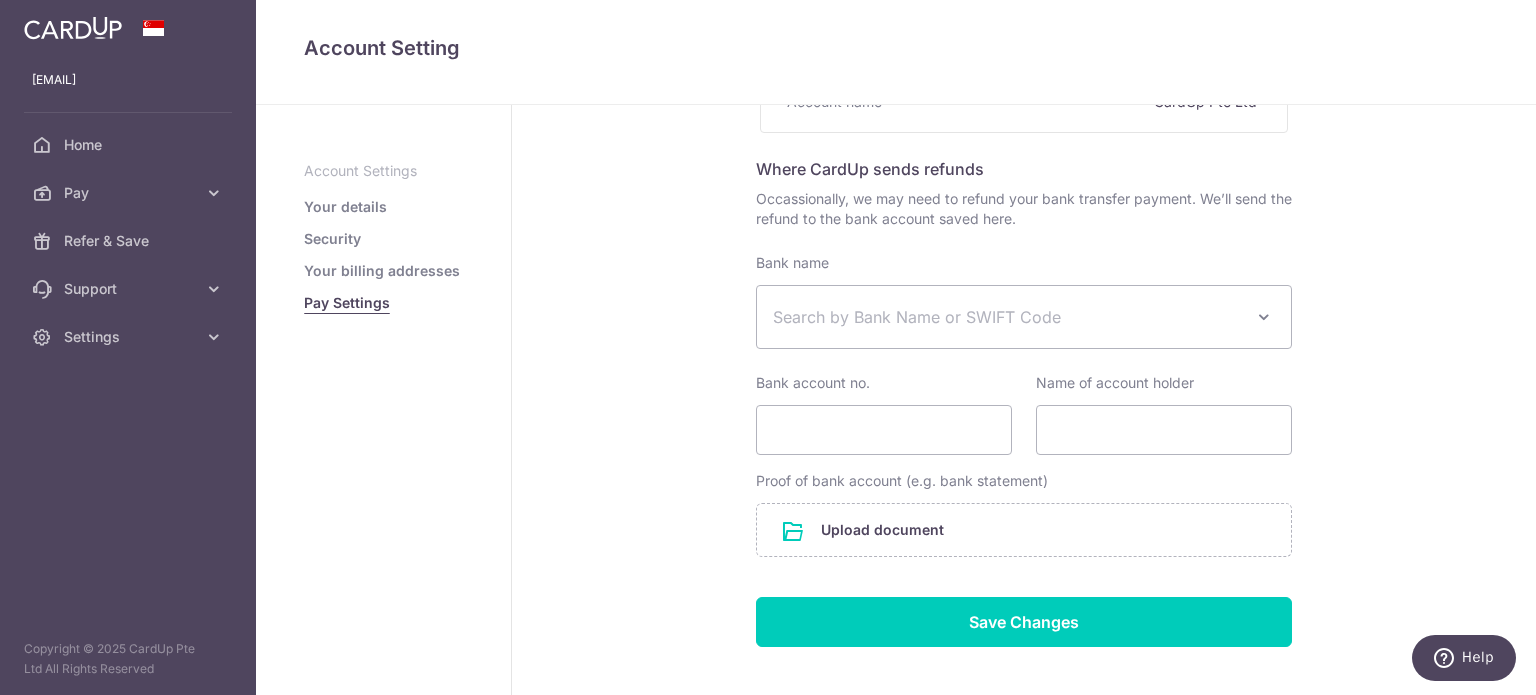 click at bounding box center (1264, 317) 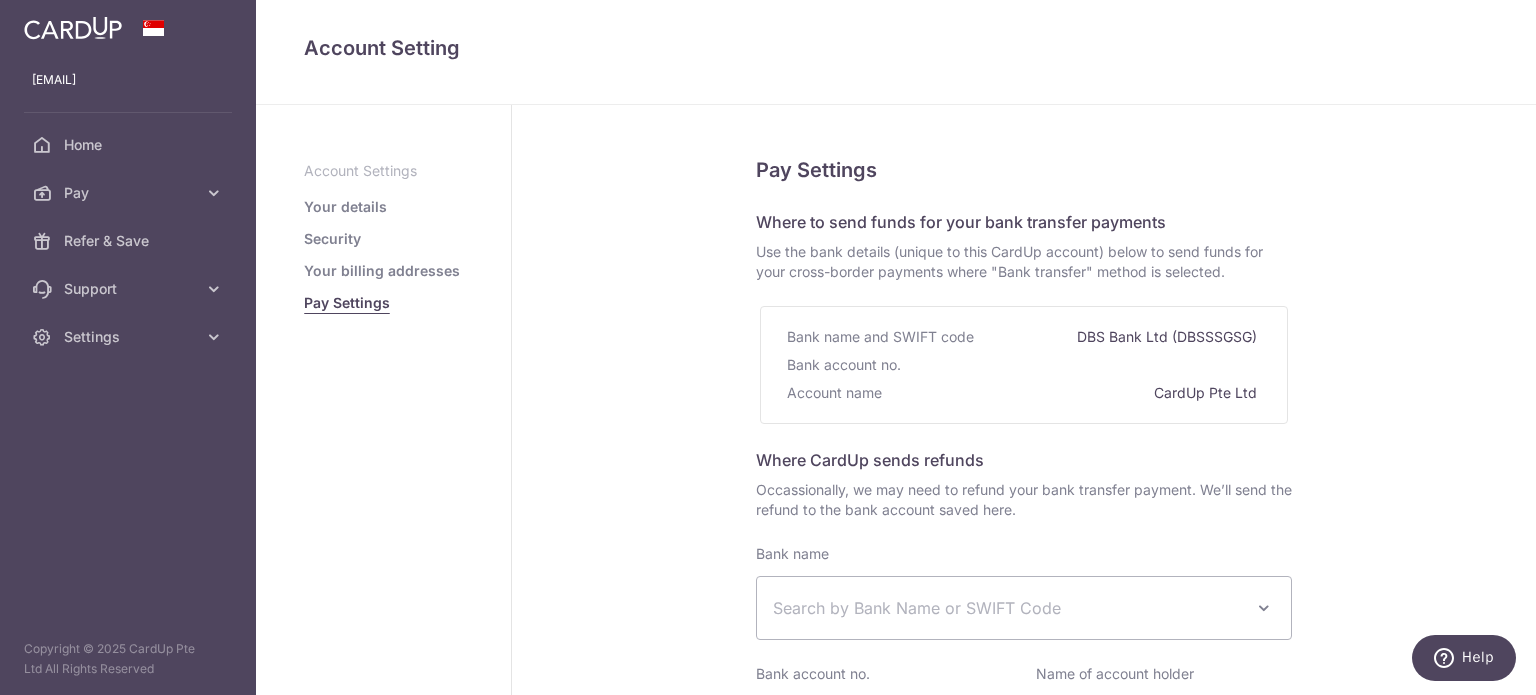 scroll, scrollTop: 0, scrollLeft: 0, axis: both 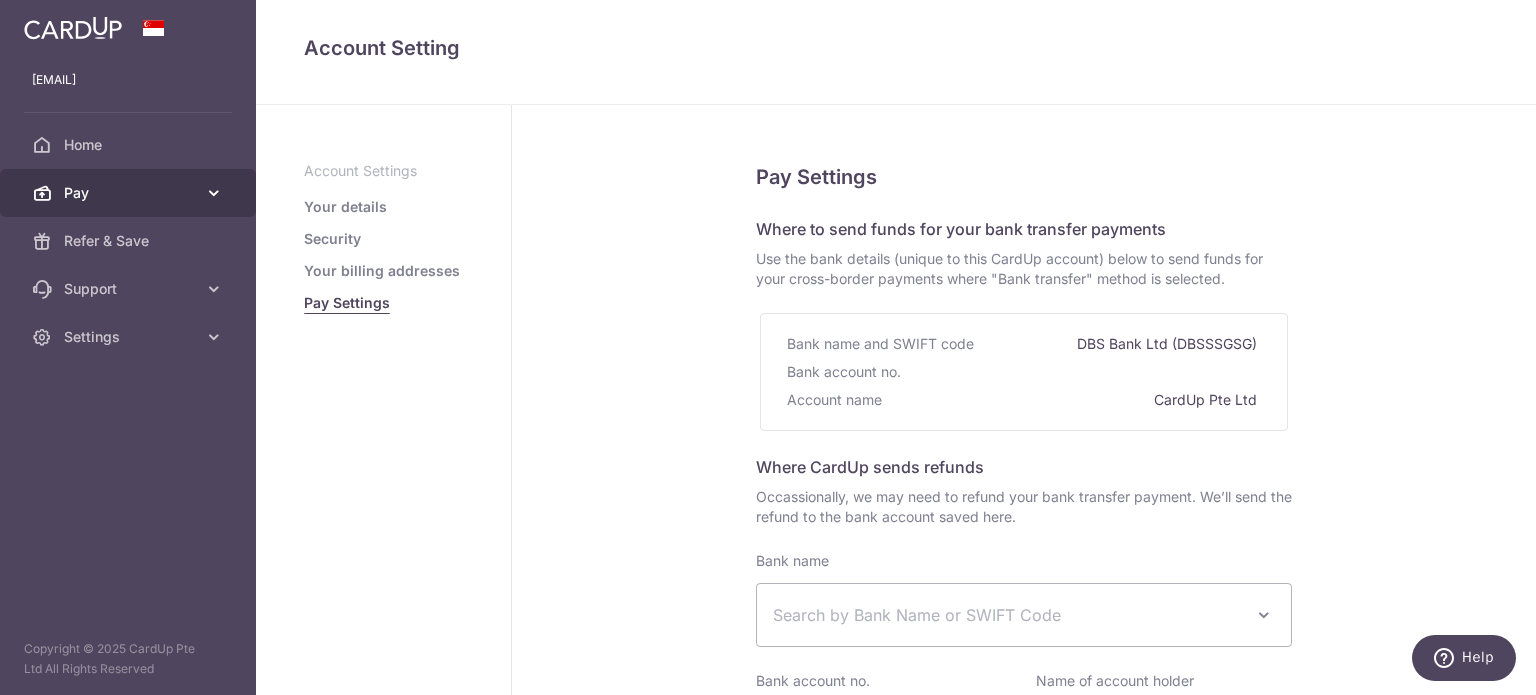 click at bounding box center [214, 193] 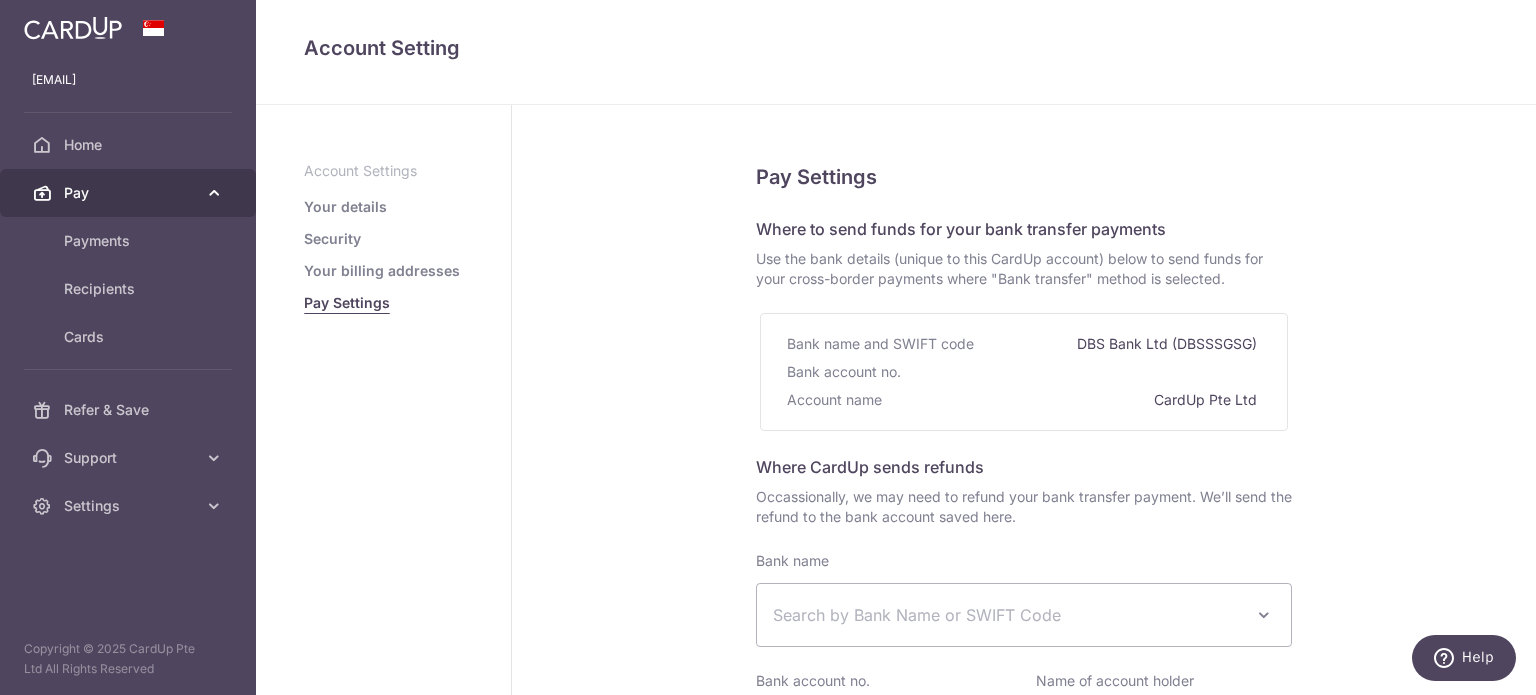 click at bounding box center [214, 193] 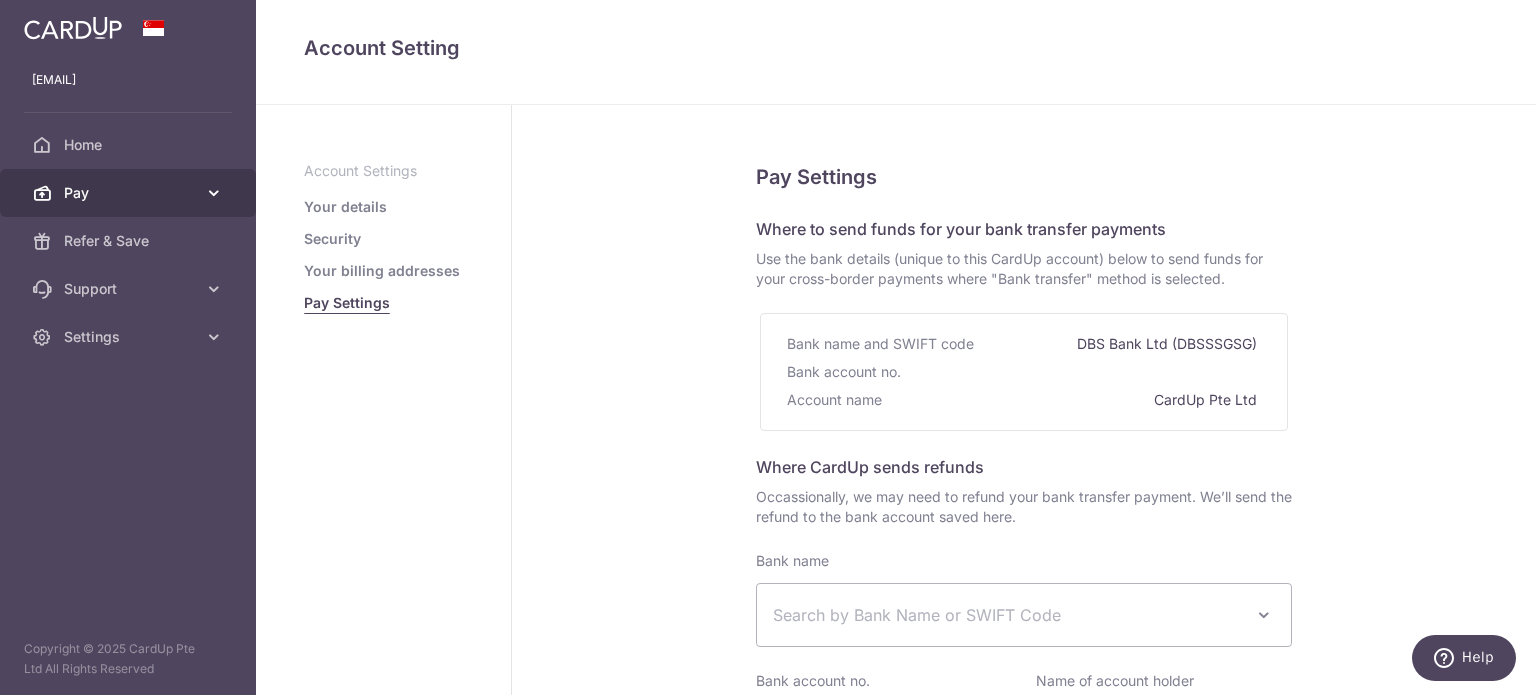 click at bounding box center (214, 193) 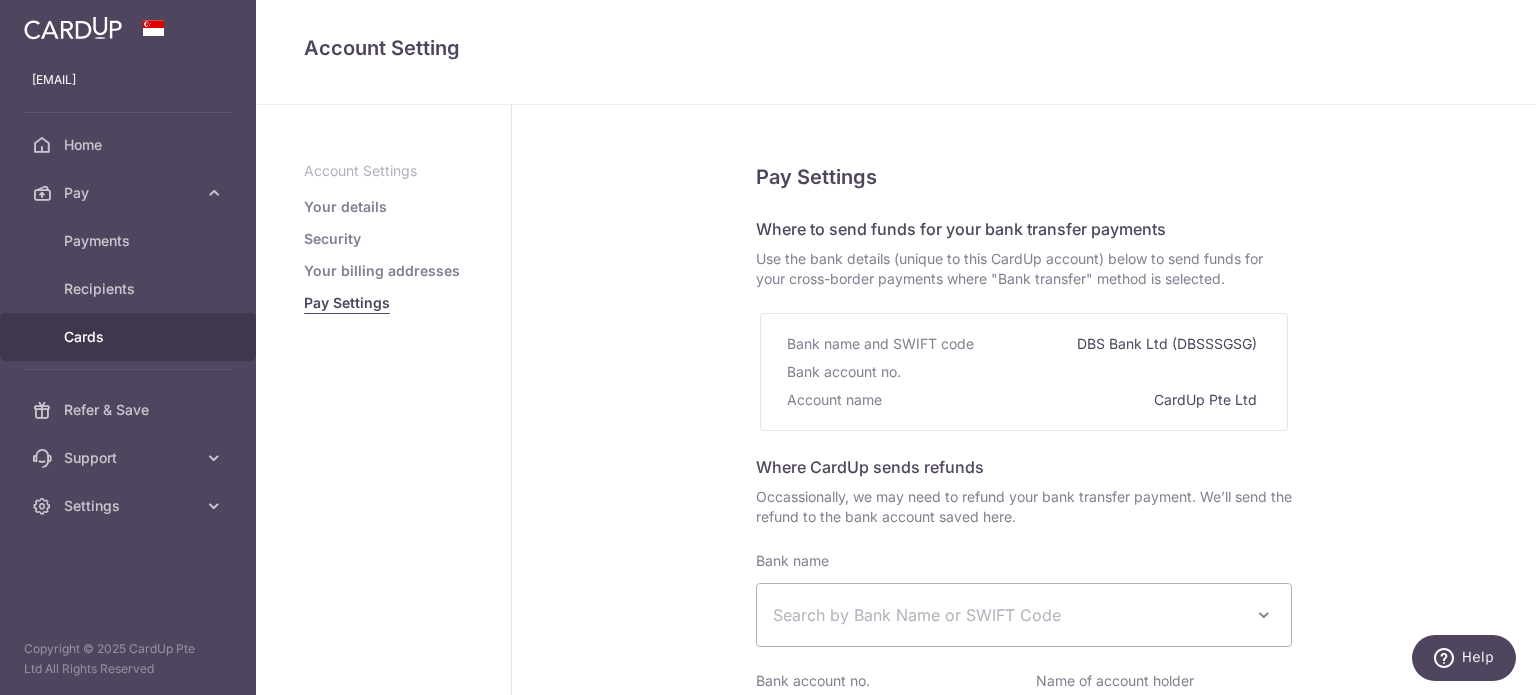 click on "Cards" at bounding box center [128, 337] 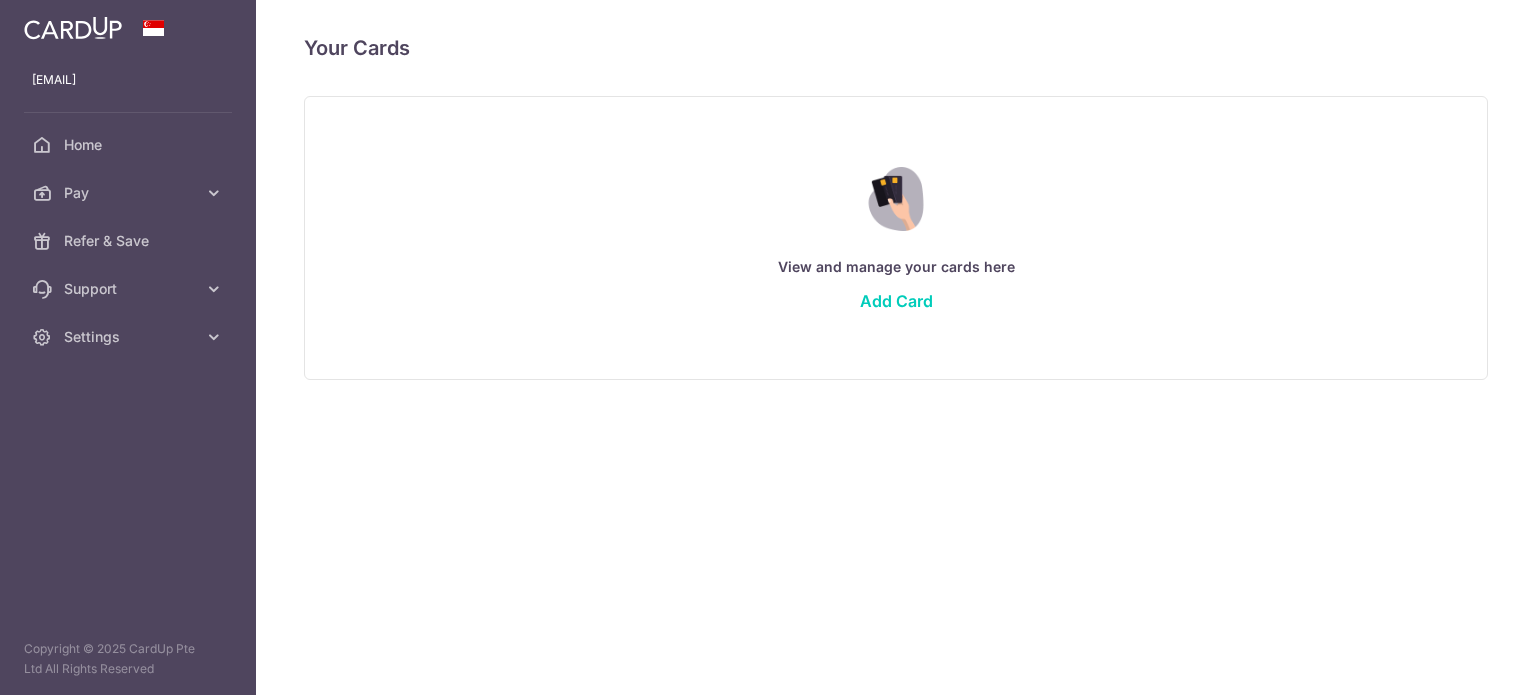 scroll, scrollTop: 0, scrollLeft: 0, axis: both 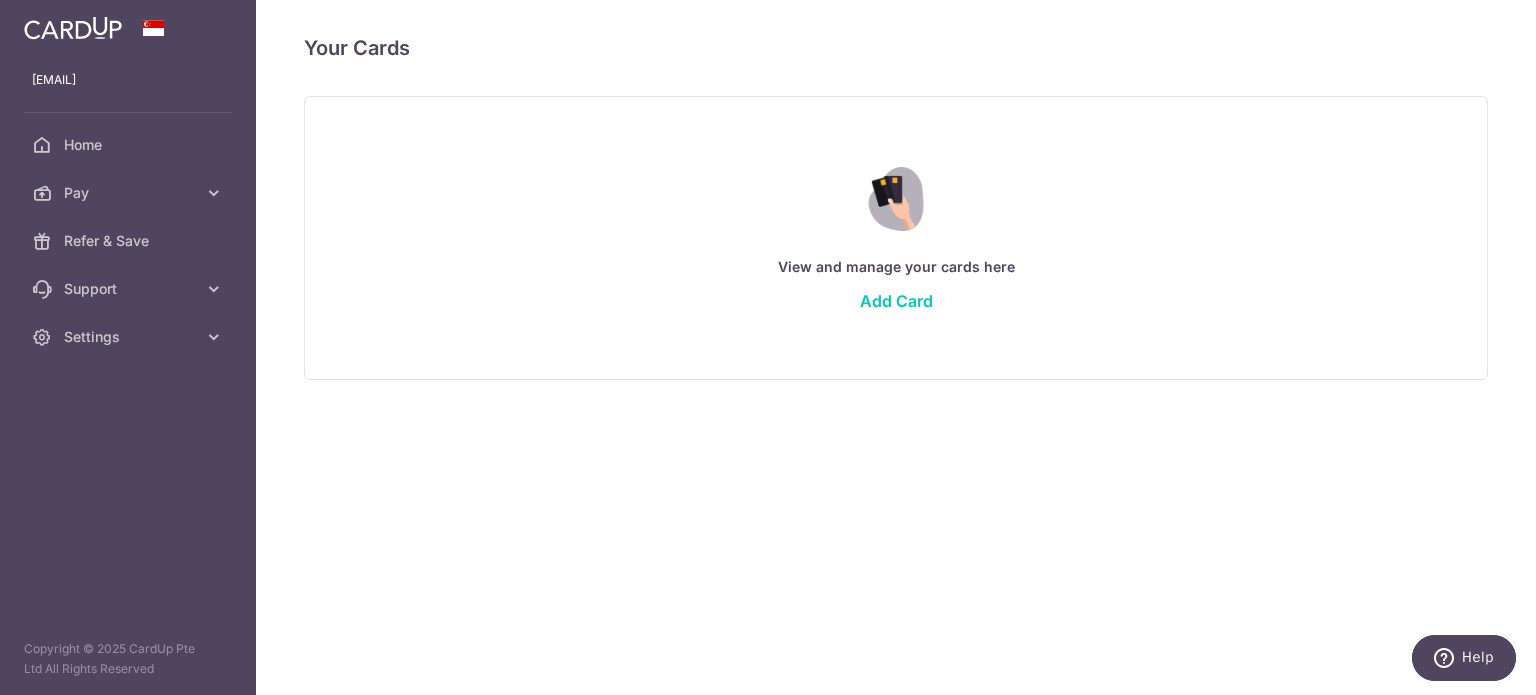 click on "View and manage your cards here
Add Card" at bounding box center [896, 237] 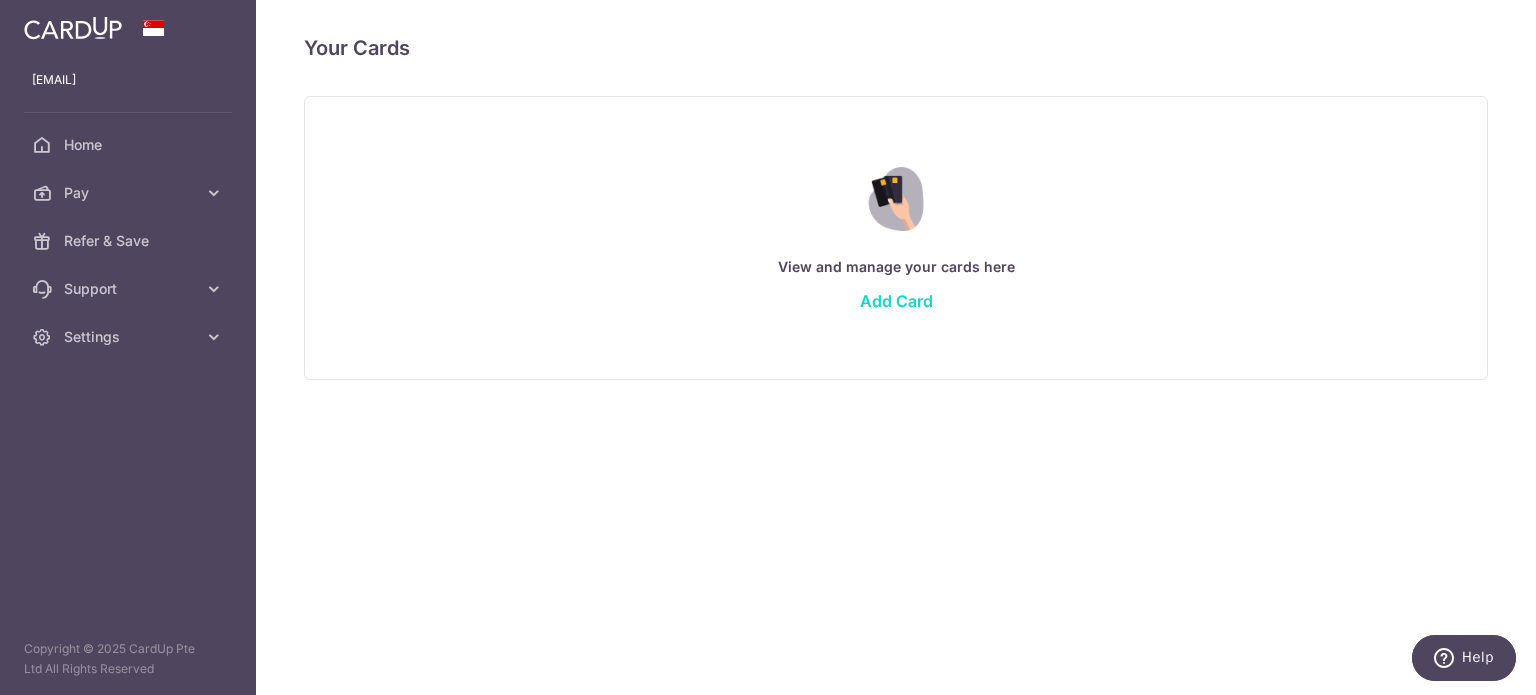 click on "Add Card" at bounding box center (896, 301) 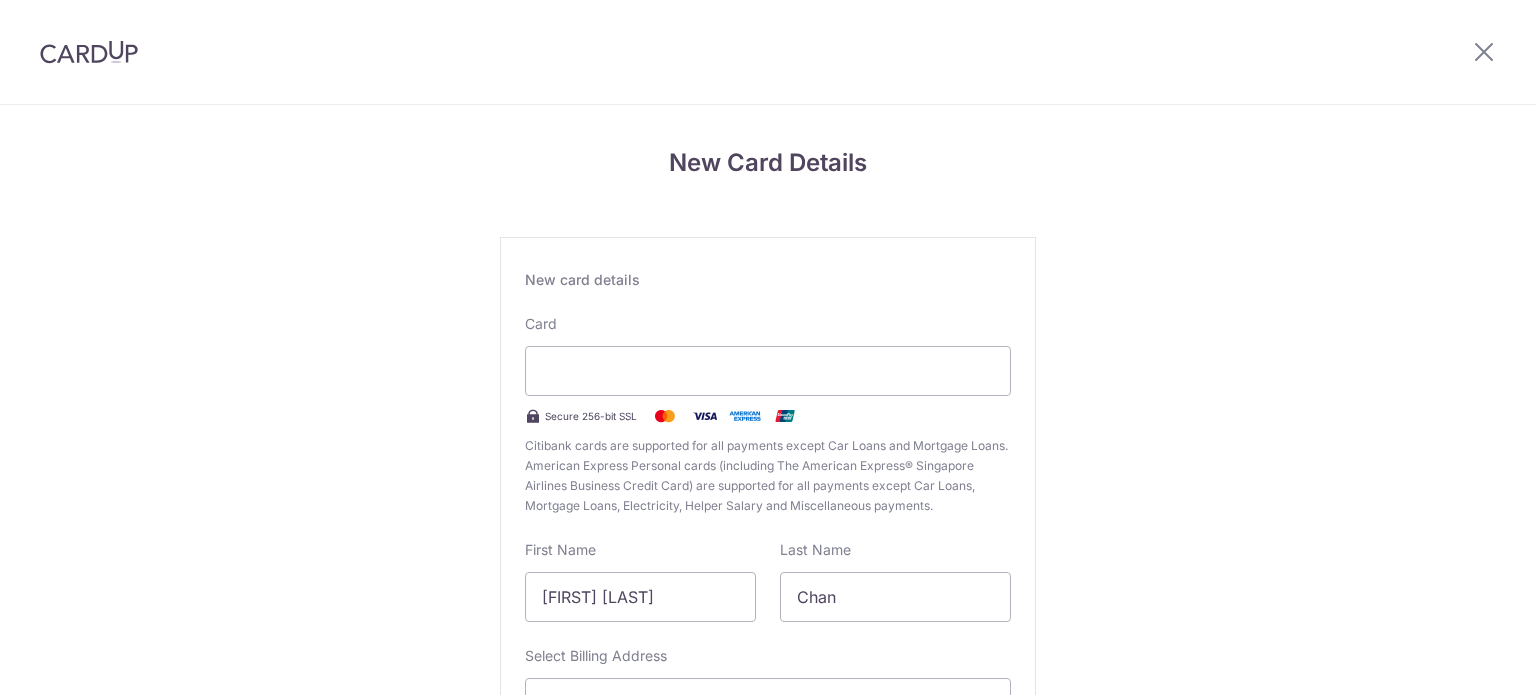 scroll, scrollTop: 0, scrollLeft: 0, axis: both 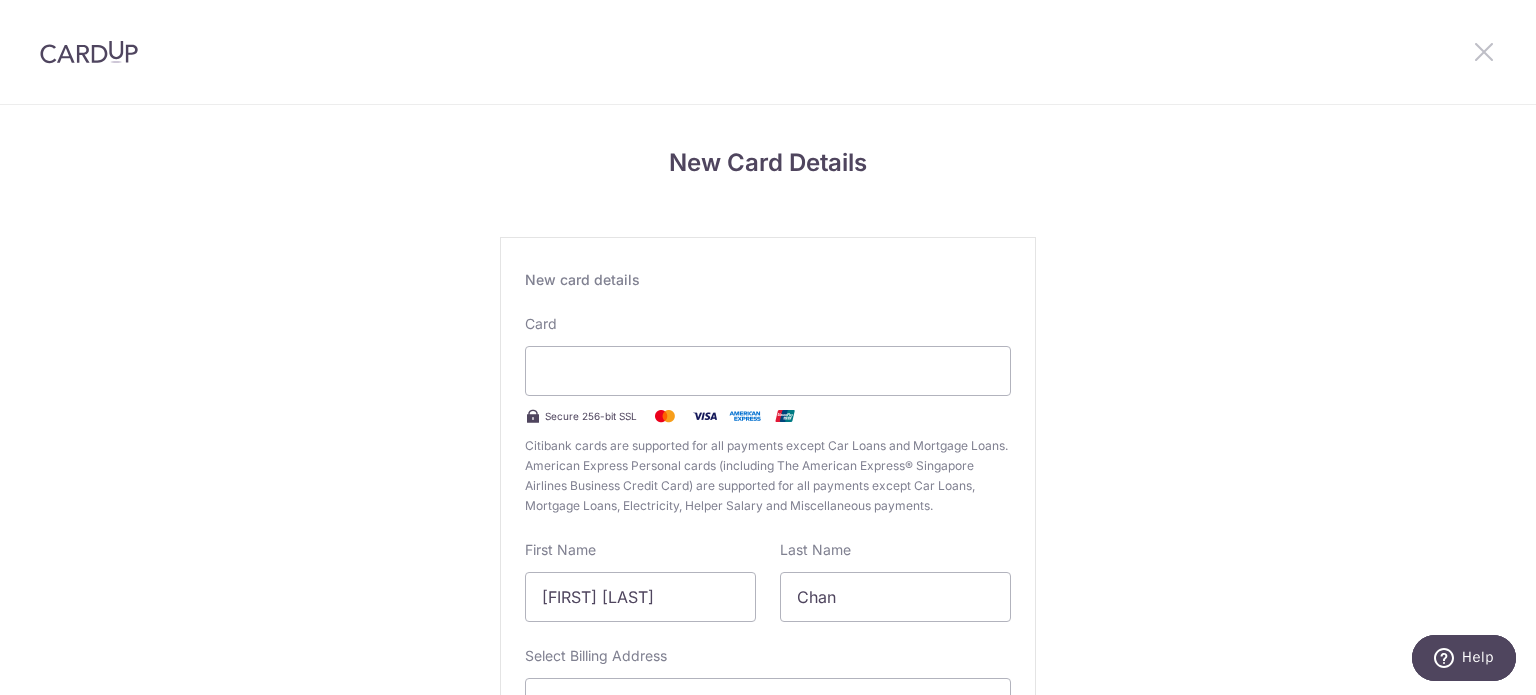 click at bounding box center (1484, 51) 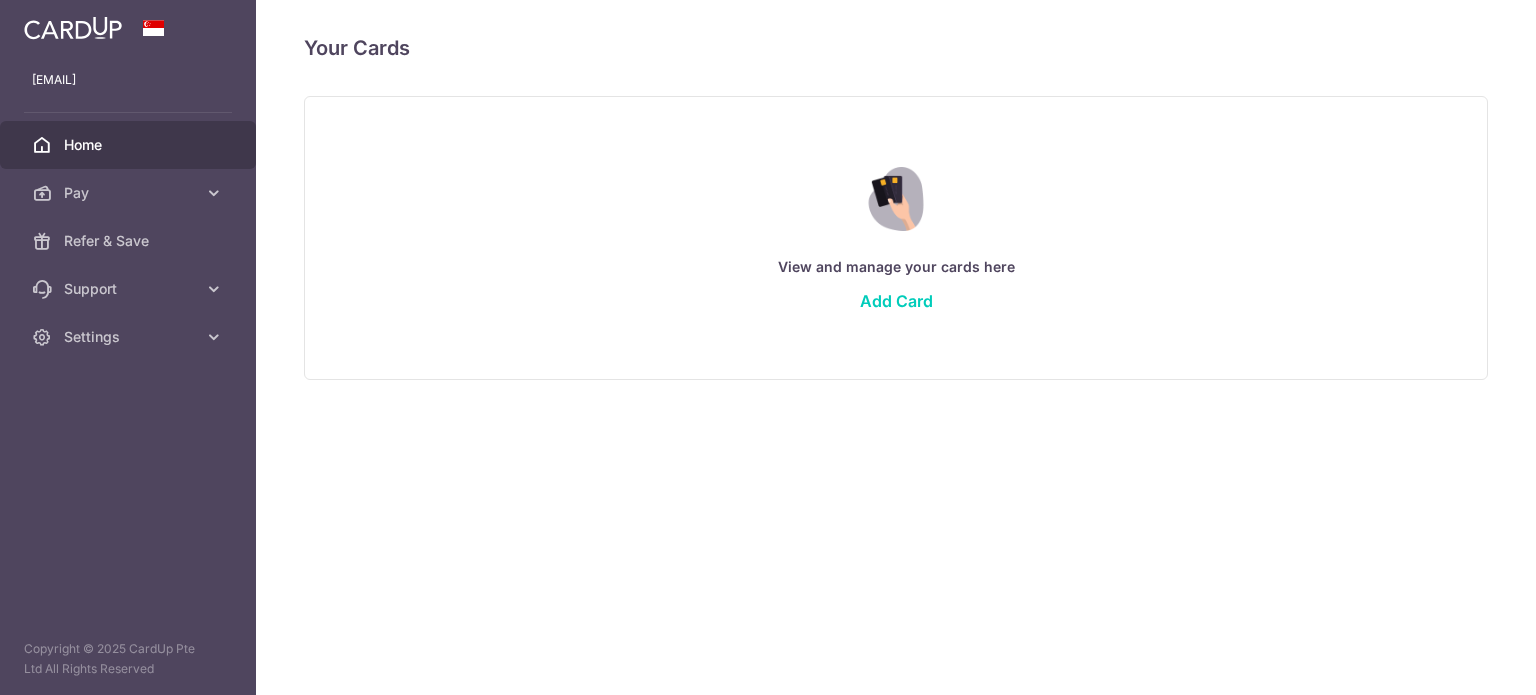 scroll, scrollTop: 0, scrollLeft: 0, axis: both 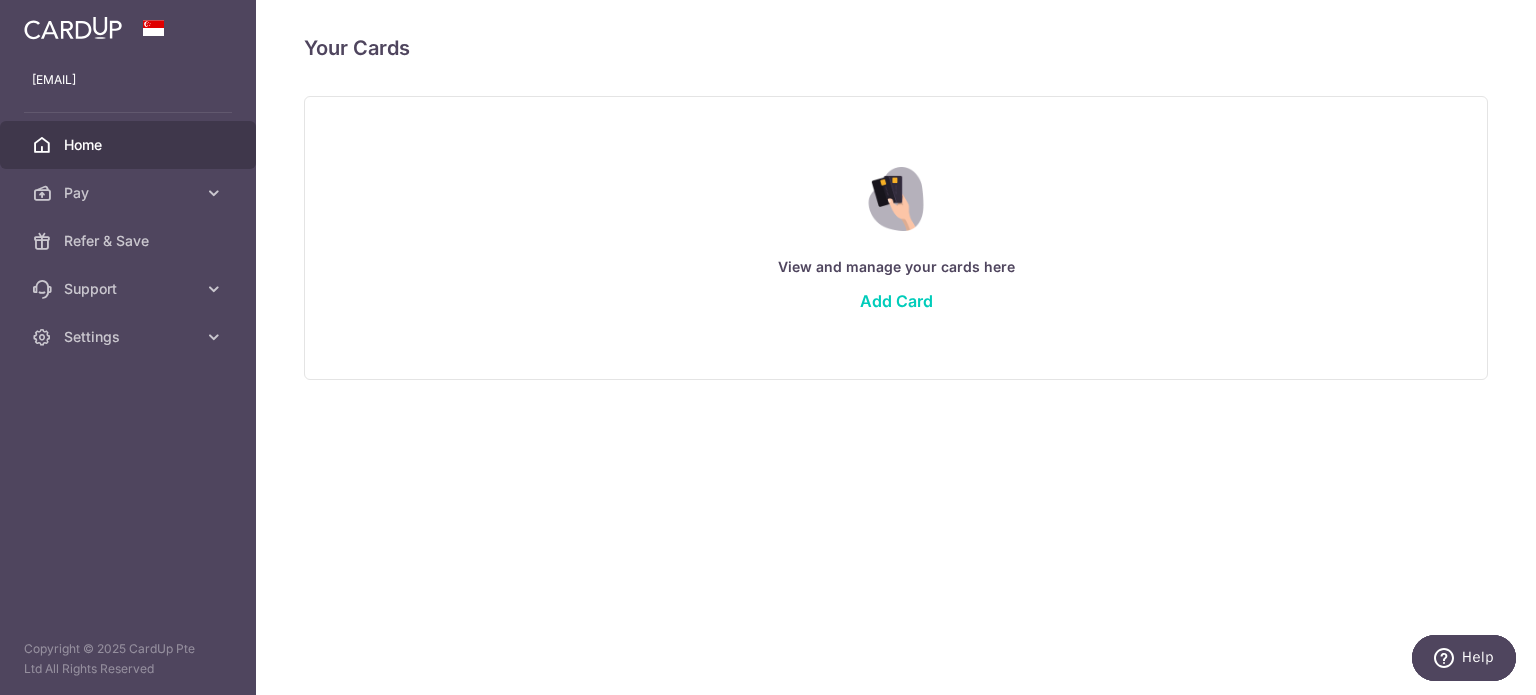 click on "Home" at bounding box center [130, 145] 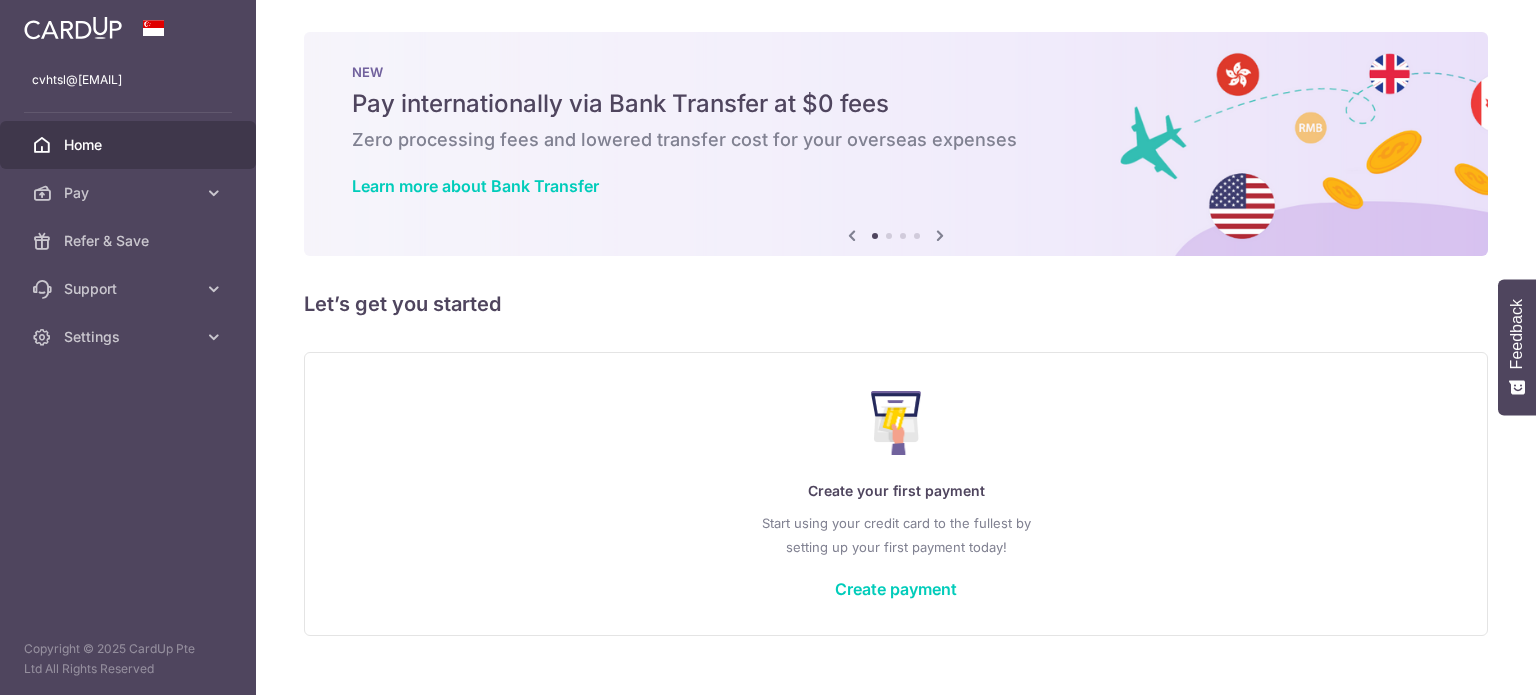 scroll, scrollTop: 0, scrollLeft: 0, axis: both 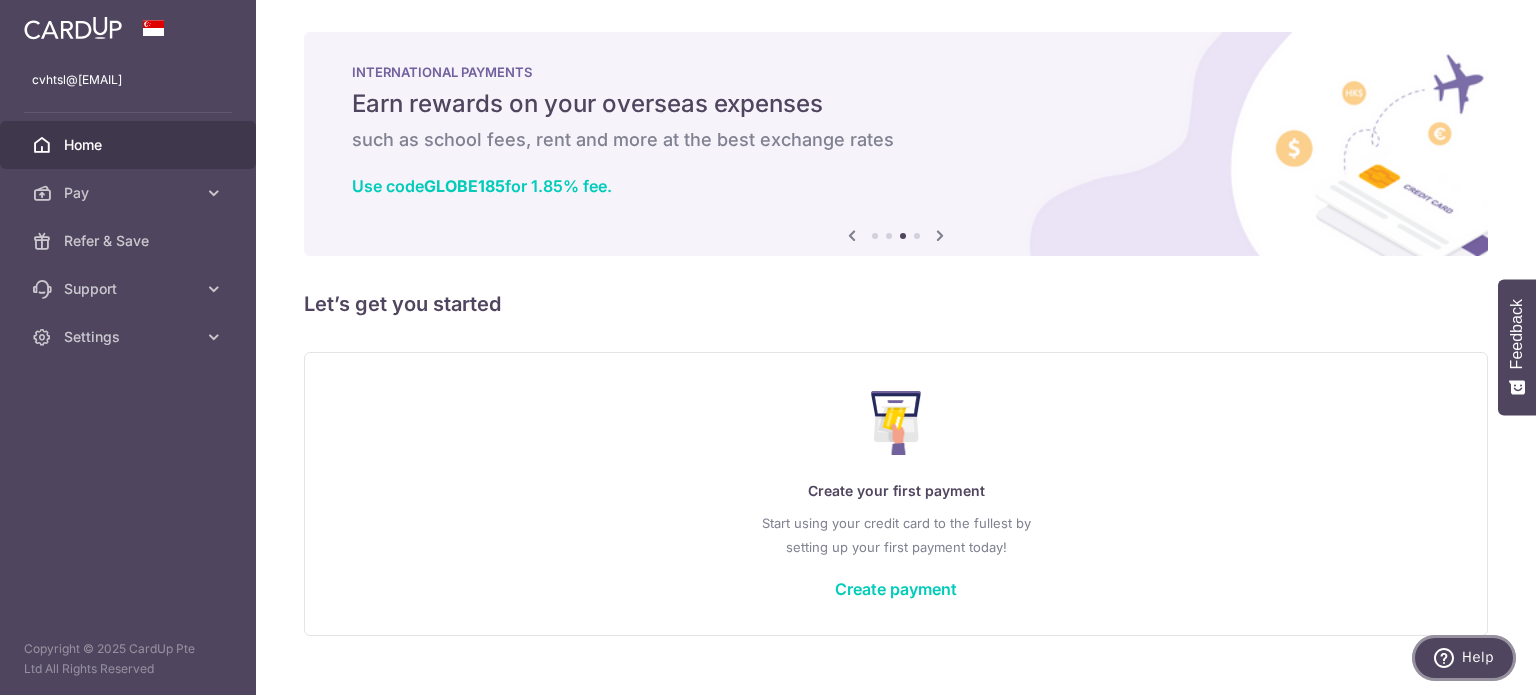 click on "Help" at bounding box center (1464, 658) 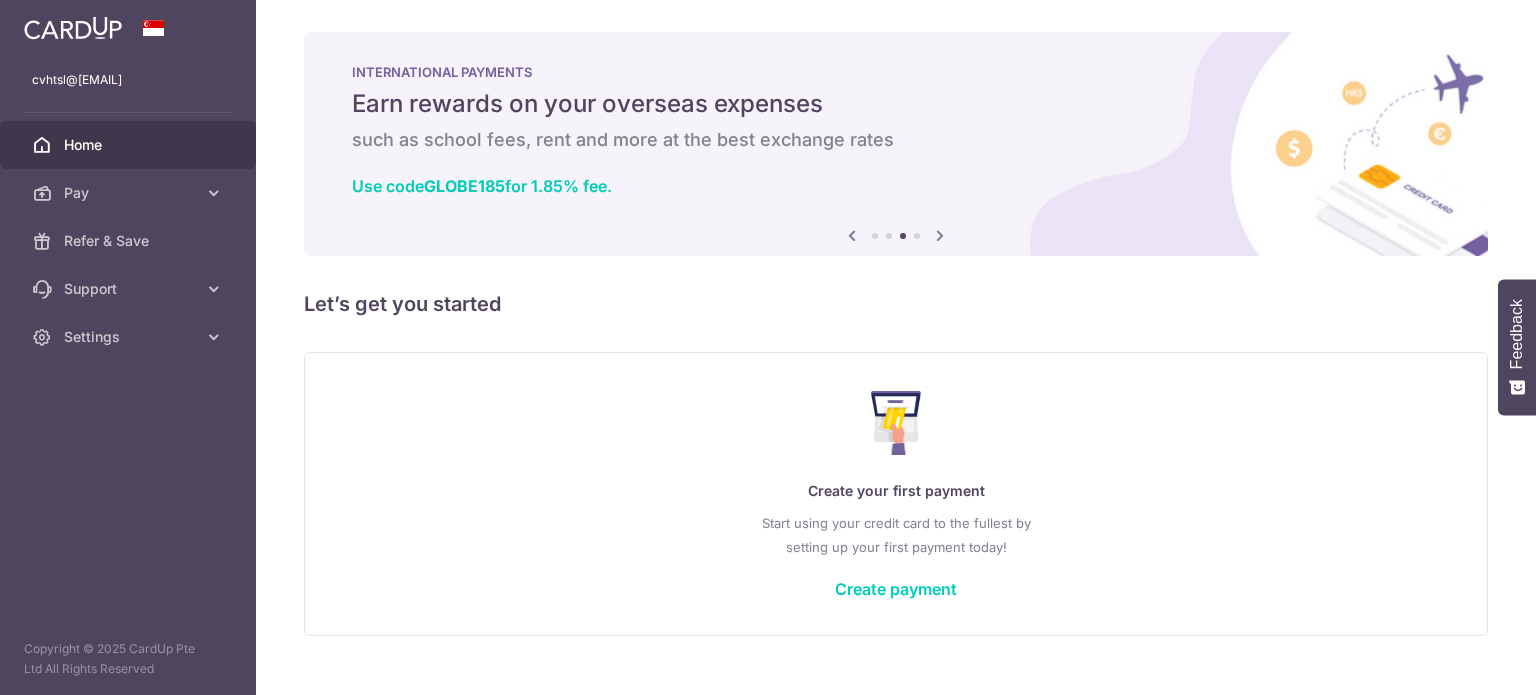scroll, scrollTop: 0, scrollLeft: 0, axis: both 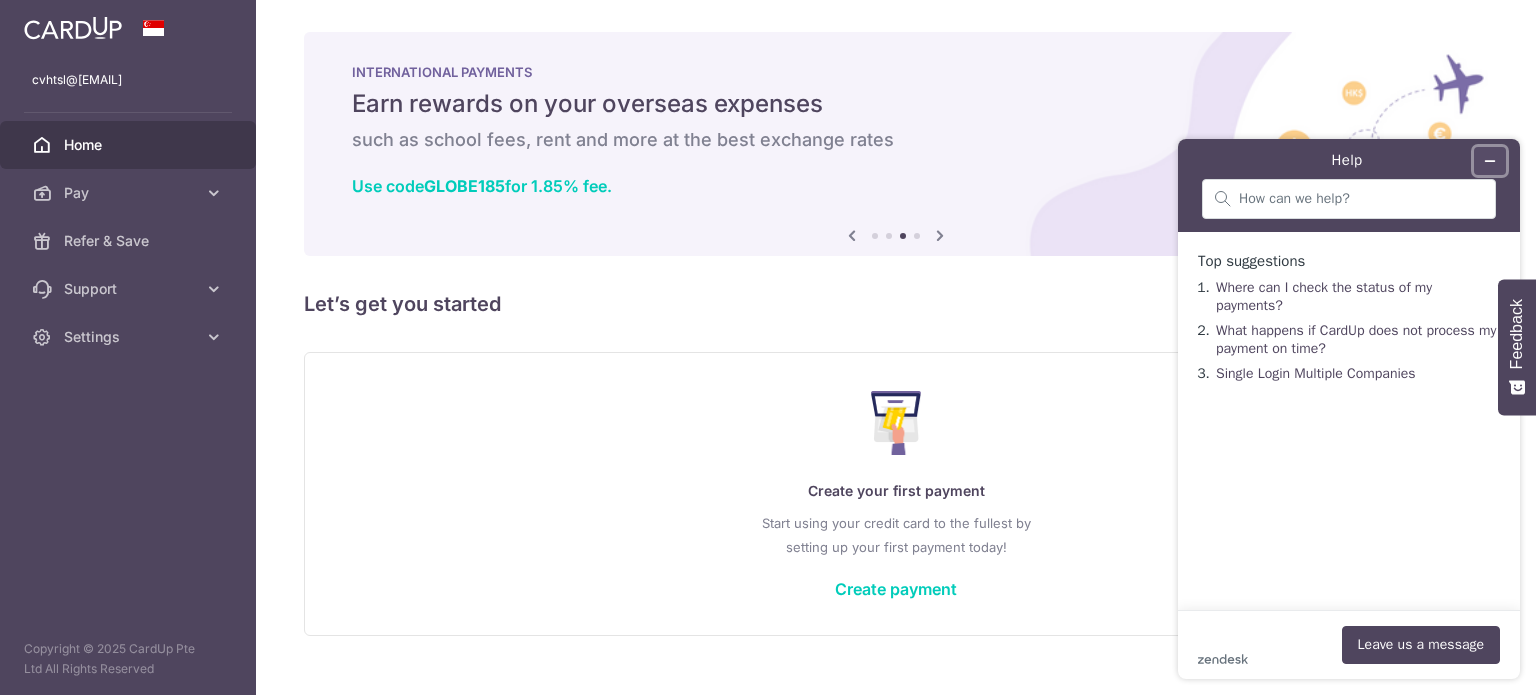 click at bounding box center [1490, 161] 